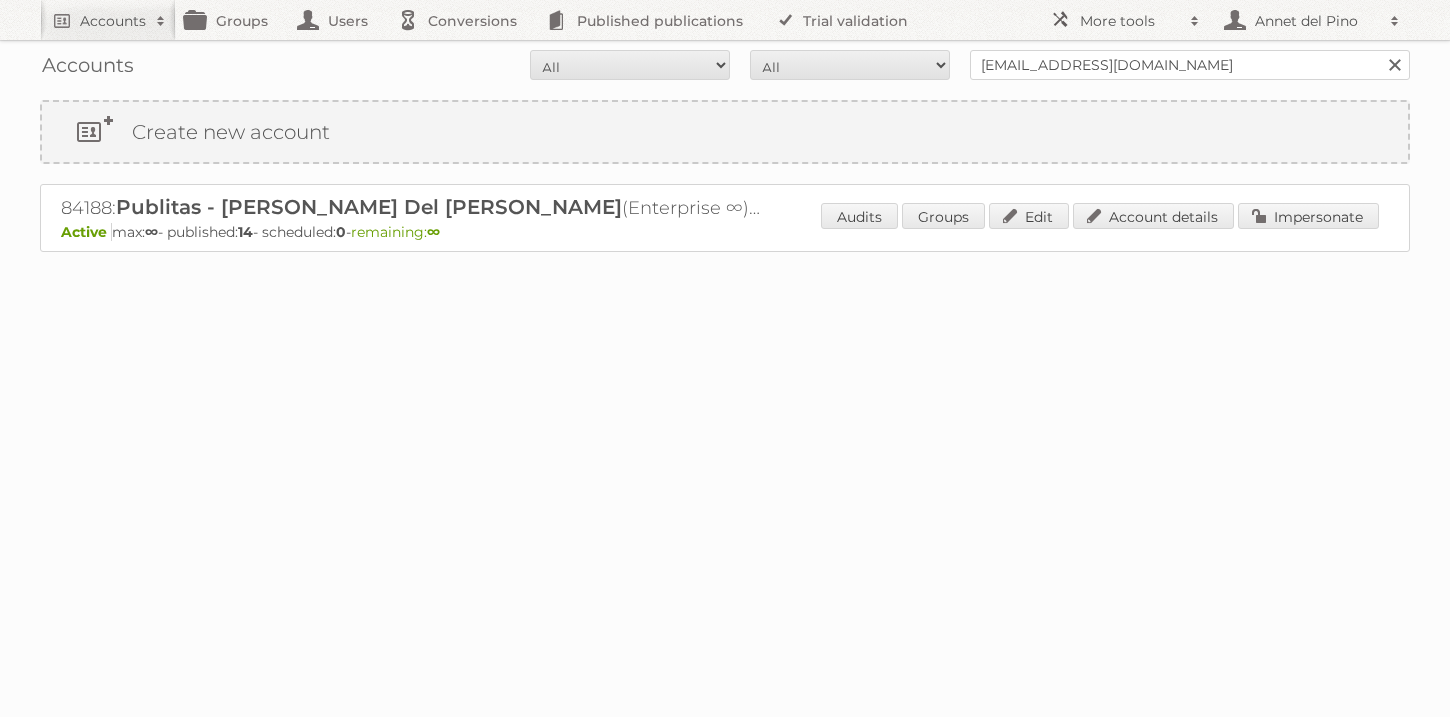 scroll, scrollTop: 0, scrollLeft: 0, axis: both 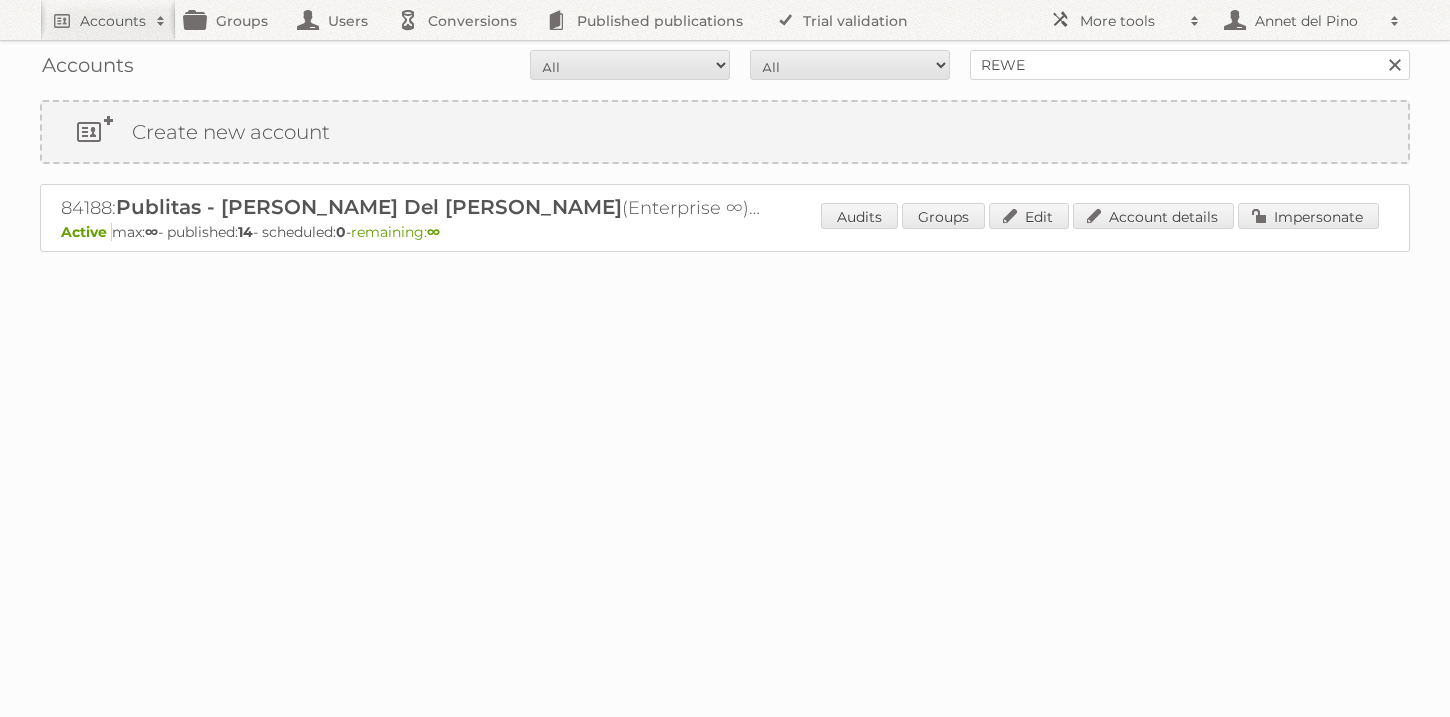 type on "rewe" 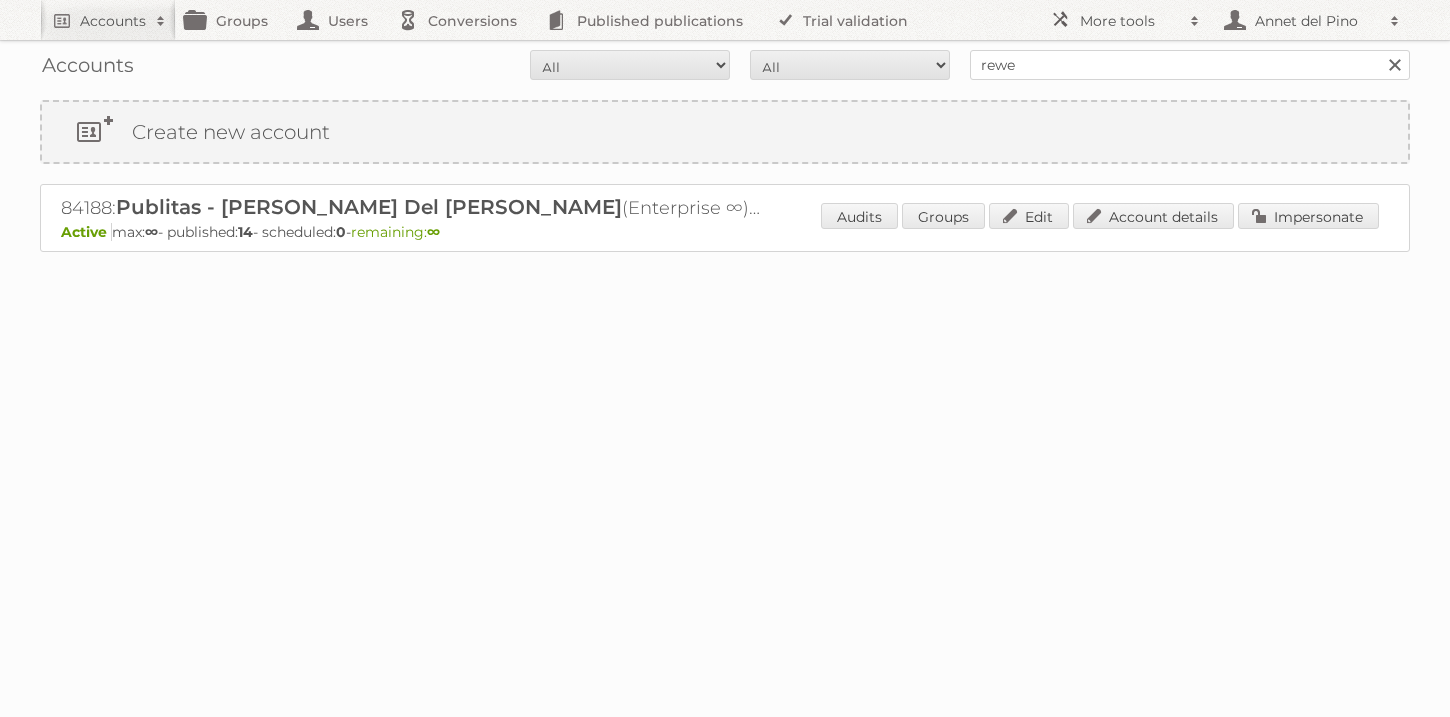 click on "Search" at bounding box center [1394, 65] 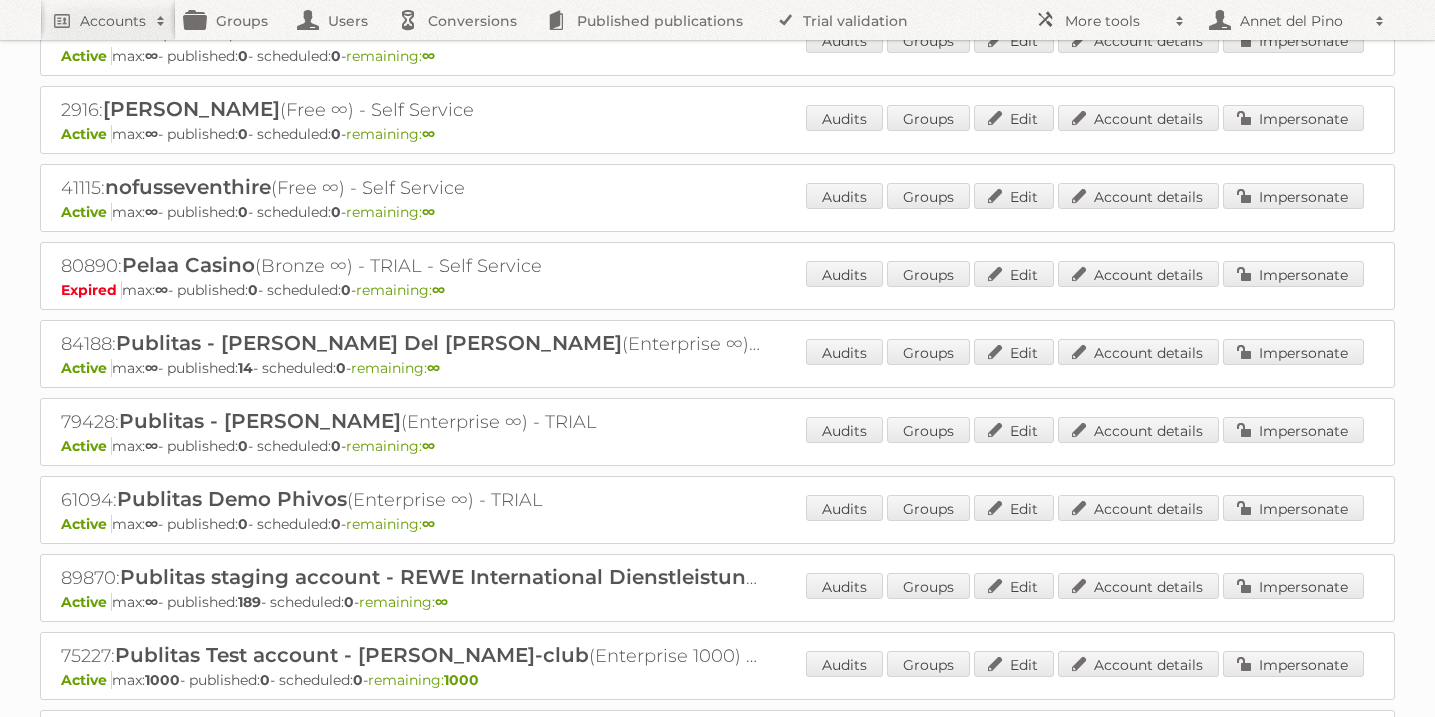 scroll, scrollTop: 1534, scrollLeft: 0, axis: vertical 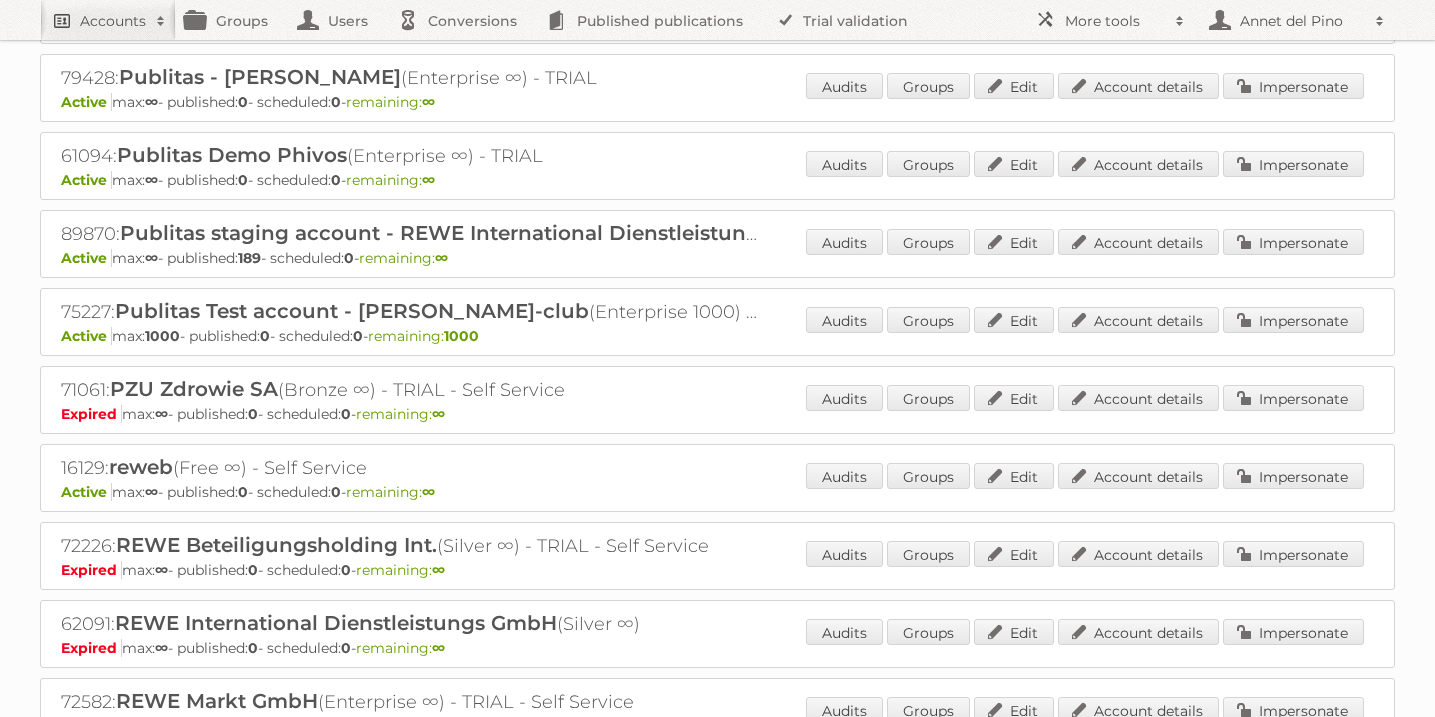 click on "Accounts" at bounding box center (113, 21) 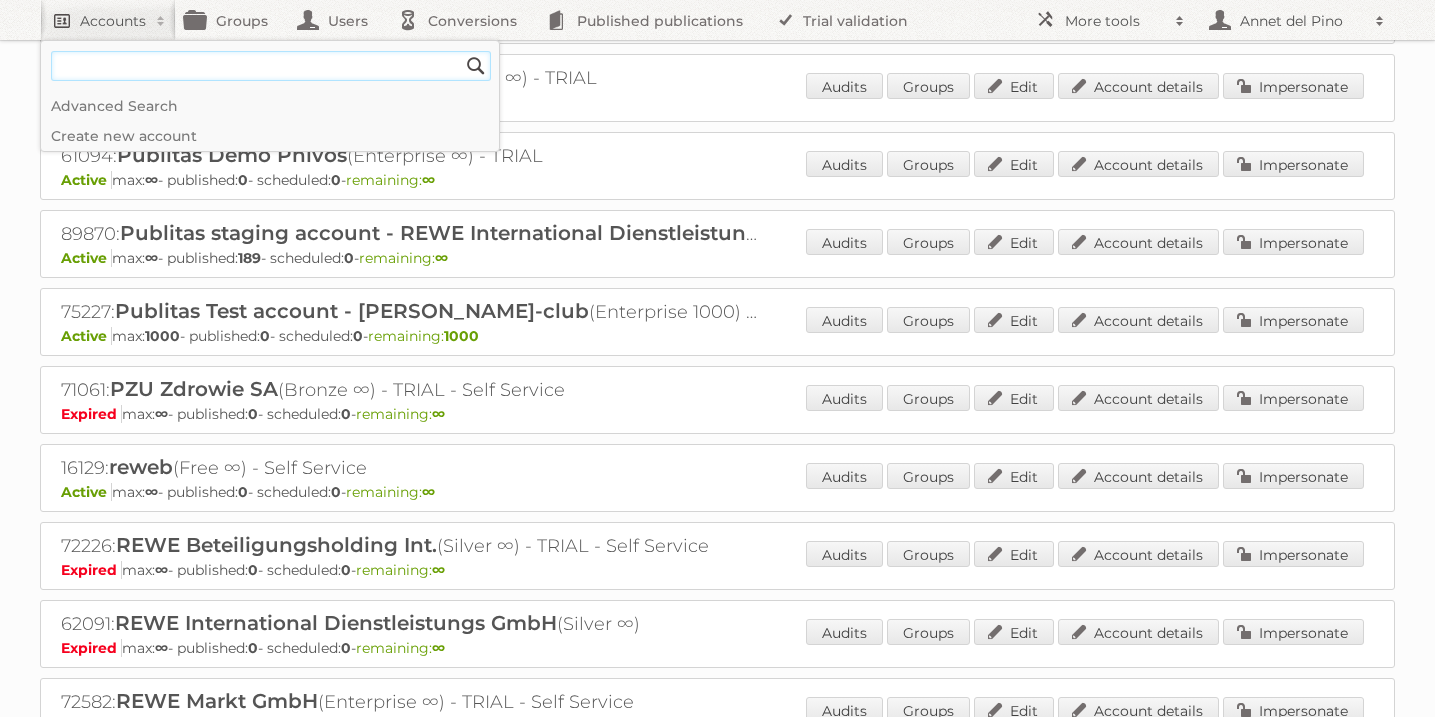 paste on "klaudia.lewandowska@woolworth.pl" 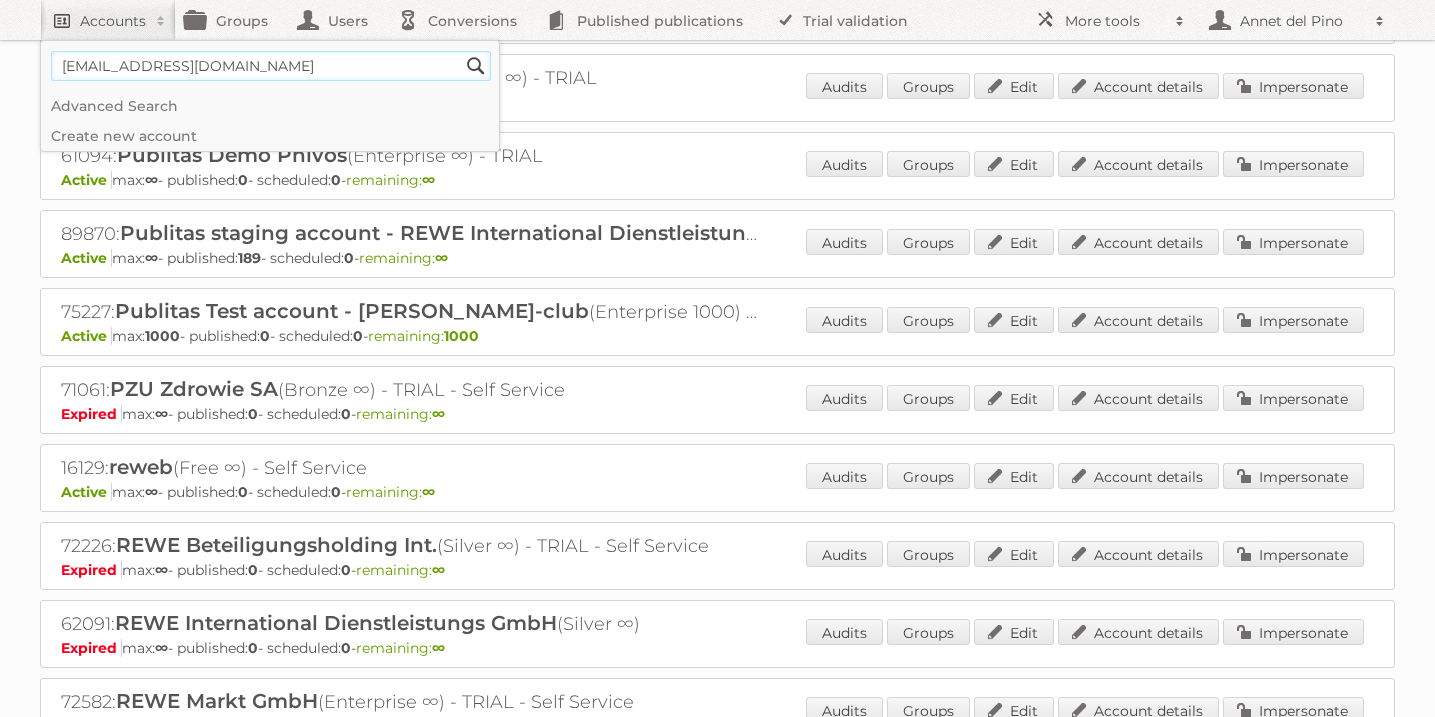 type on "klaudia.lewandowska@woolworth.pl" 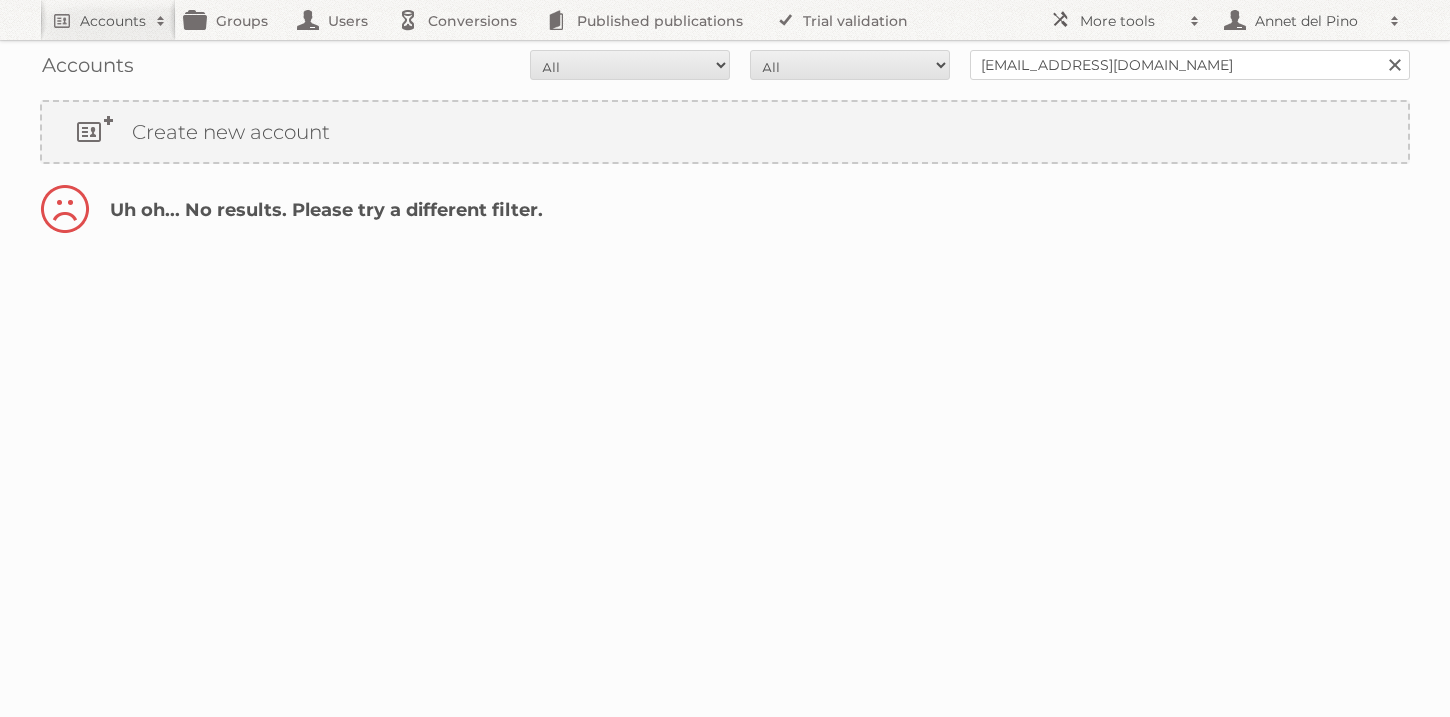 scroll, scrollTop: 0, scrollLeft: 0, axis: both 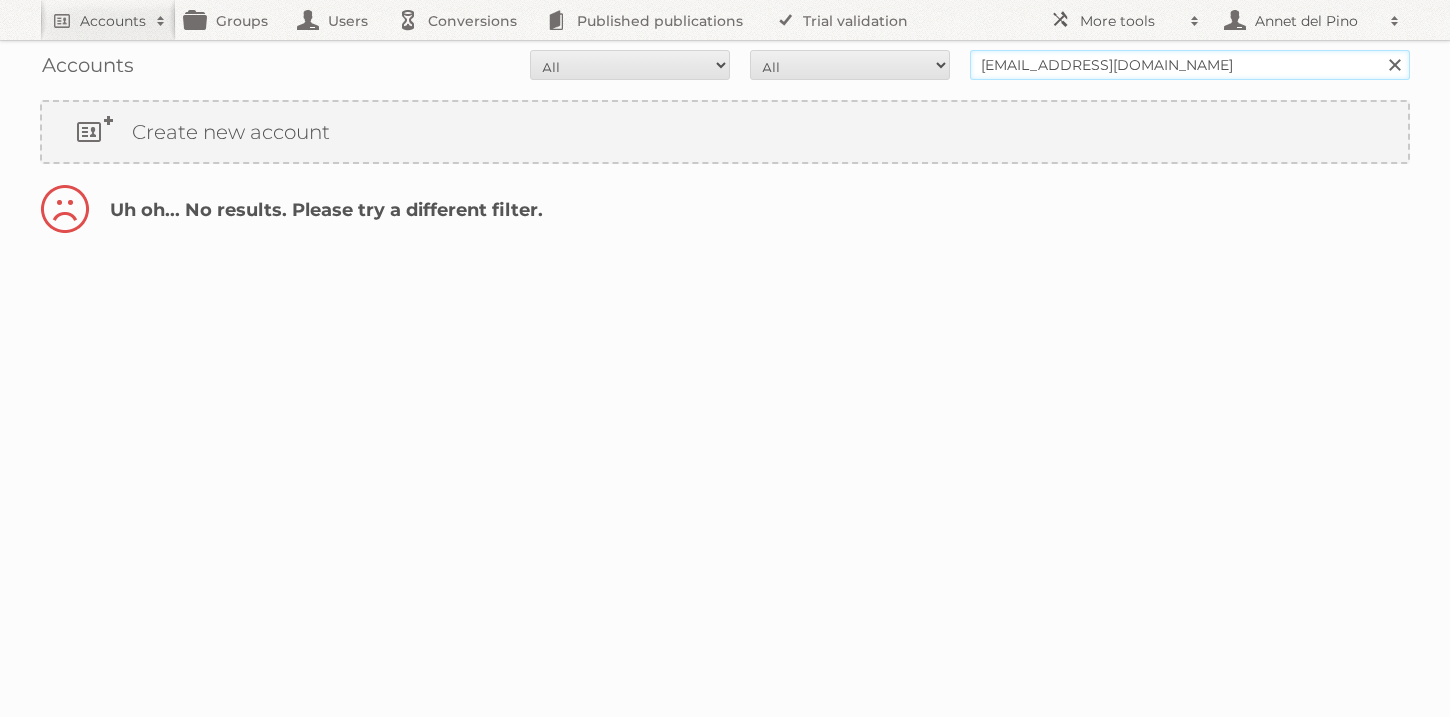 click on "klaudia.lewandowska@woolworth.pl" at bounding box center (1190, 65) 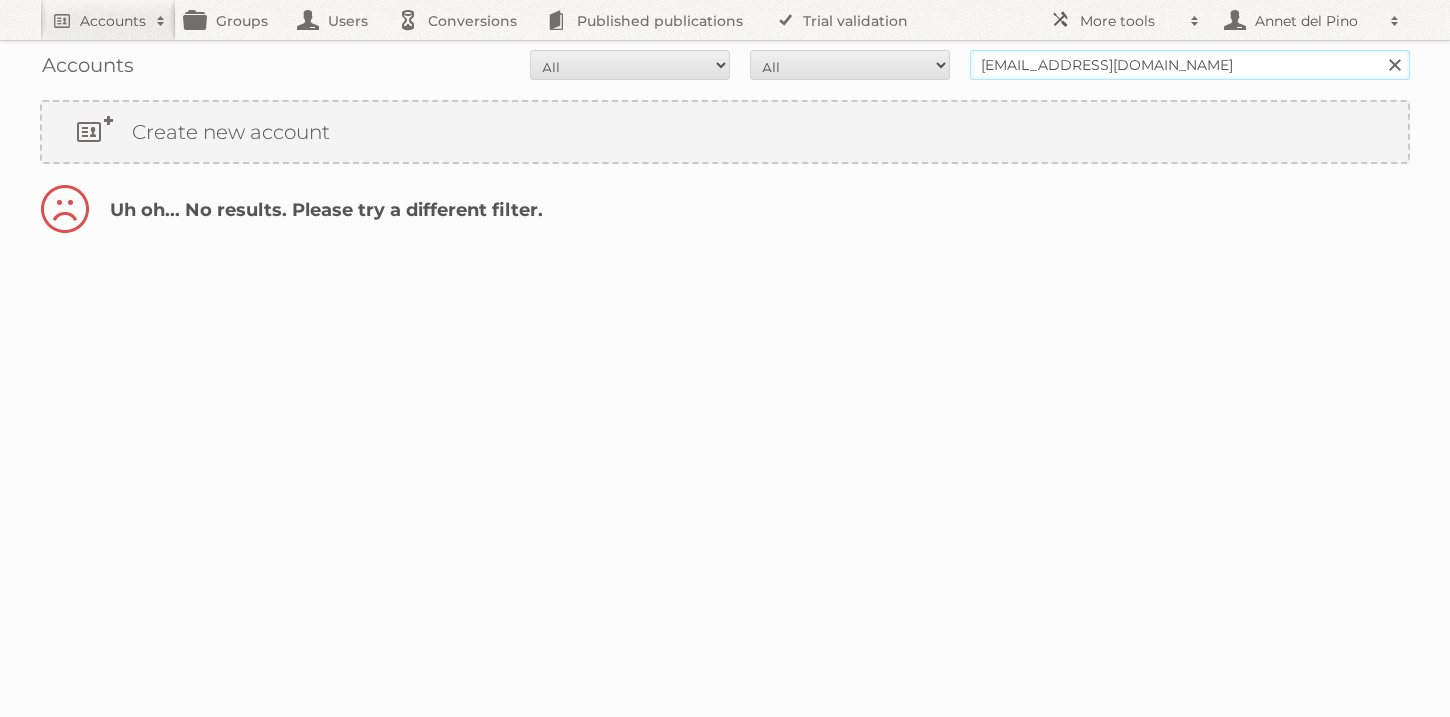 drag, startPoint x: 1137, startPoint y: 68, endPoint x: 919, endPoint y: 63, distance: 218.05733 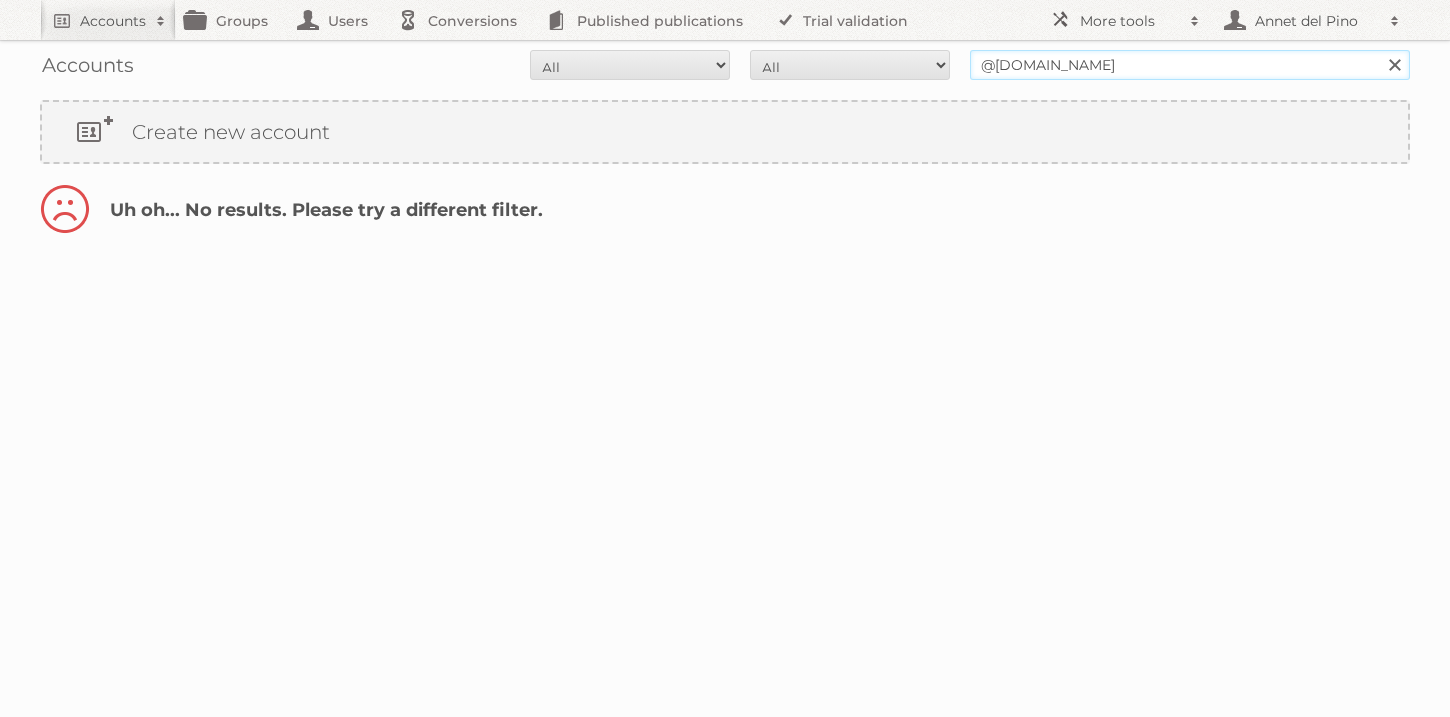 type on "@woolworth.pl" 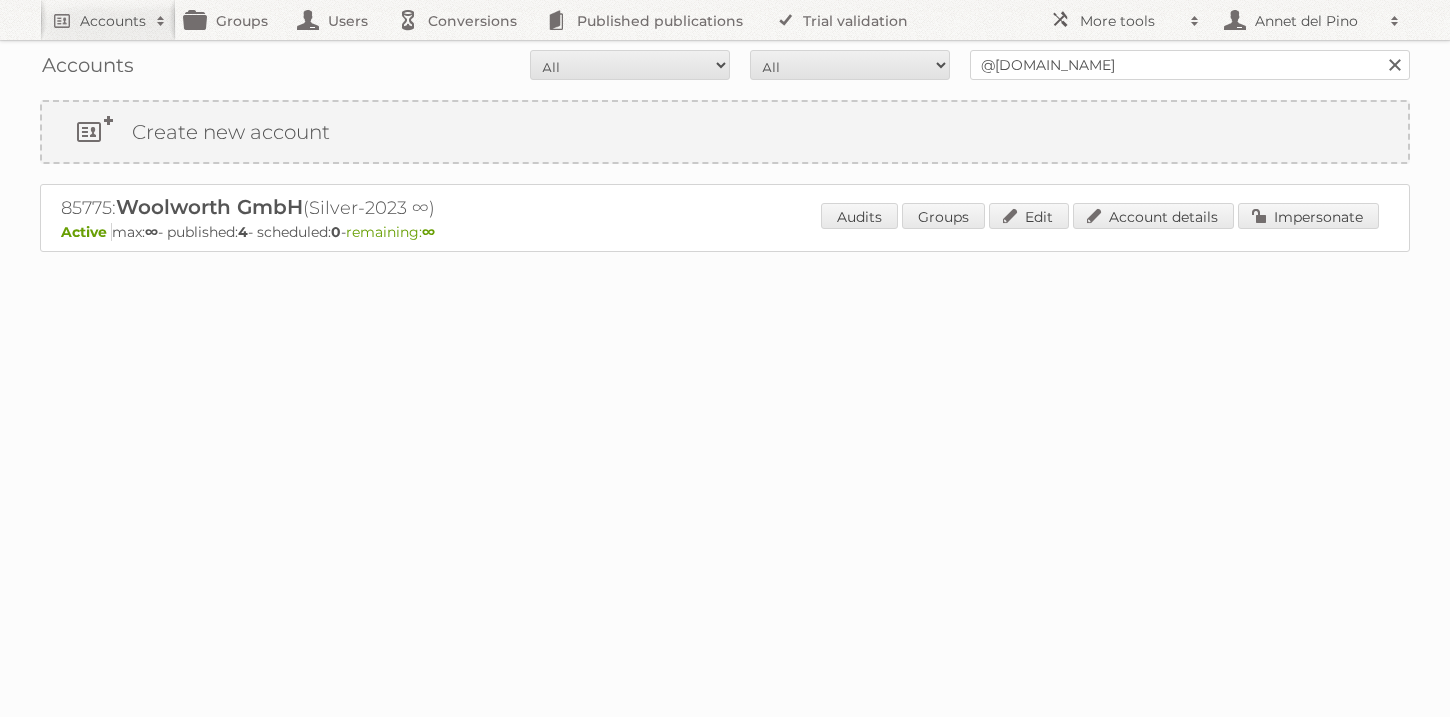 scroll, scrollTop: 0, scrollLeft: 0, axis: both 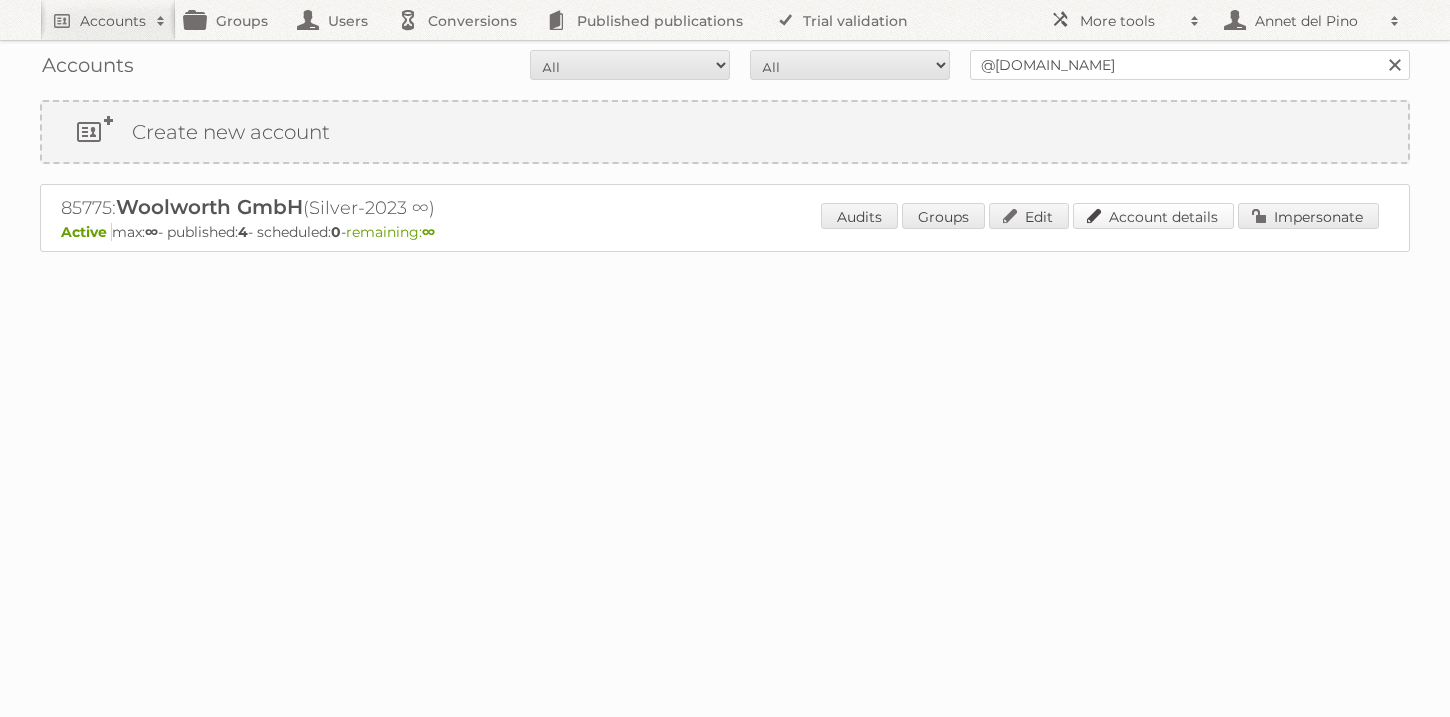 click on "Account details" at bounding box center [1153, 216] 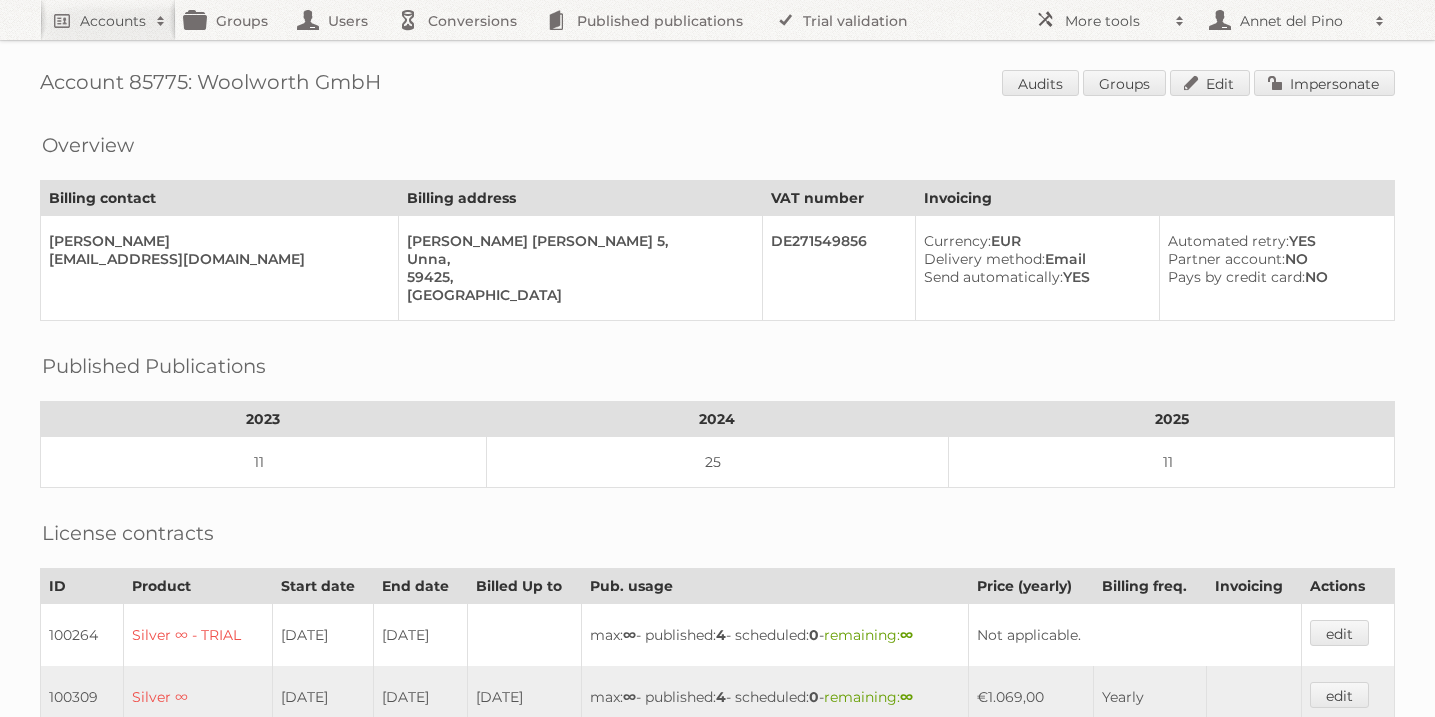 scroll, scrollTop: 0, scrollLeft: 0, axis: both 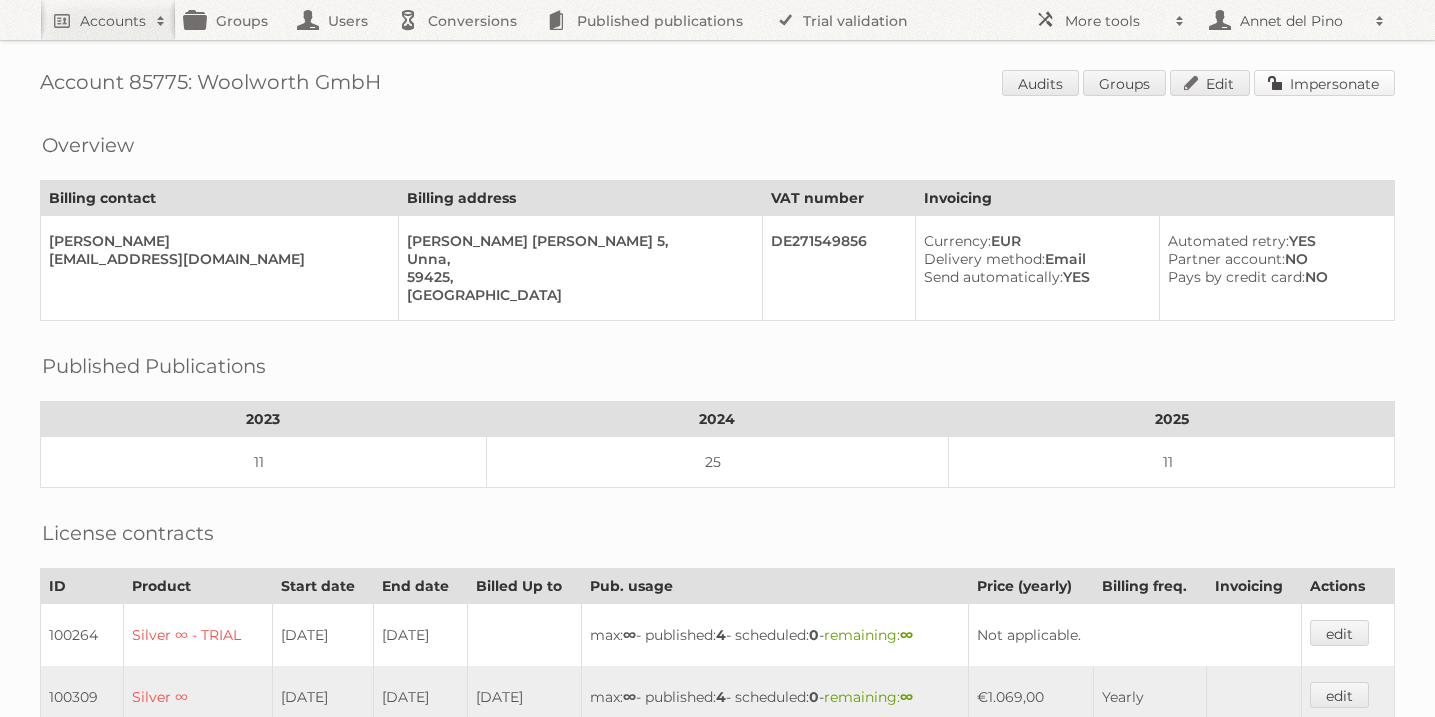 click on "Impersonate" at bounding box center [1324, 83] 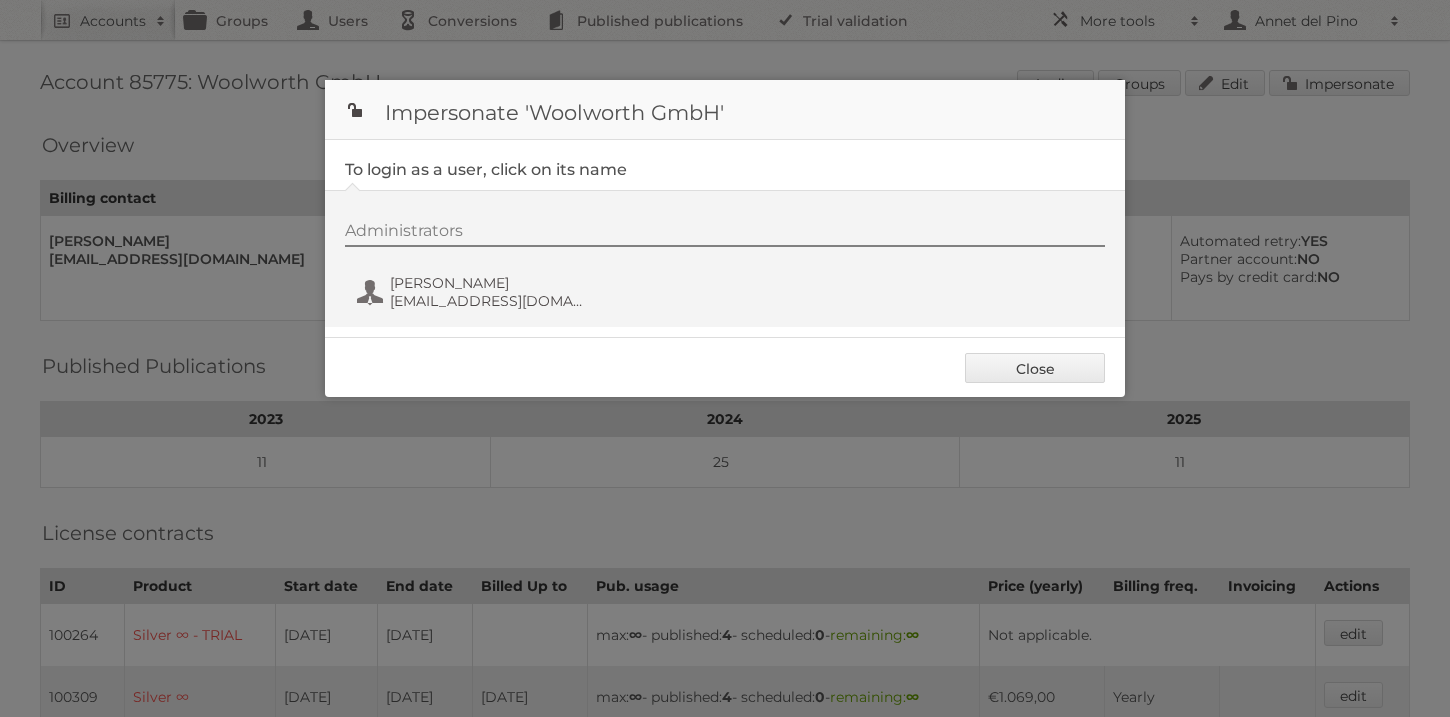 click on "Close" at bounding box center [725, 367] 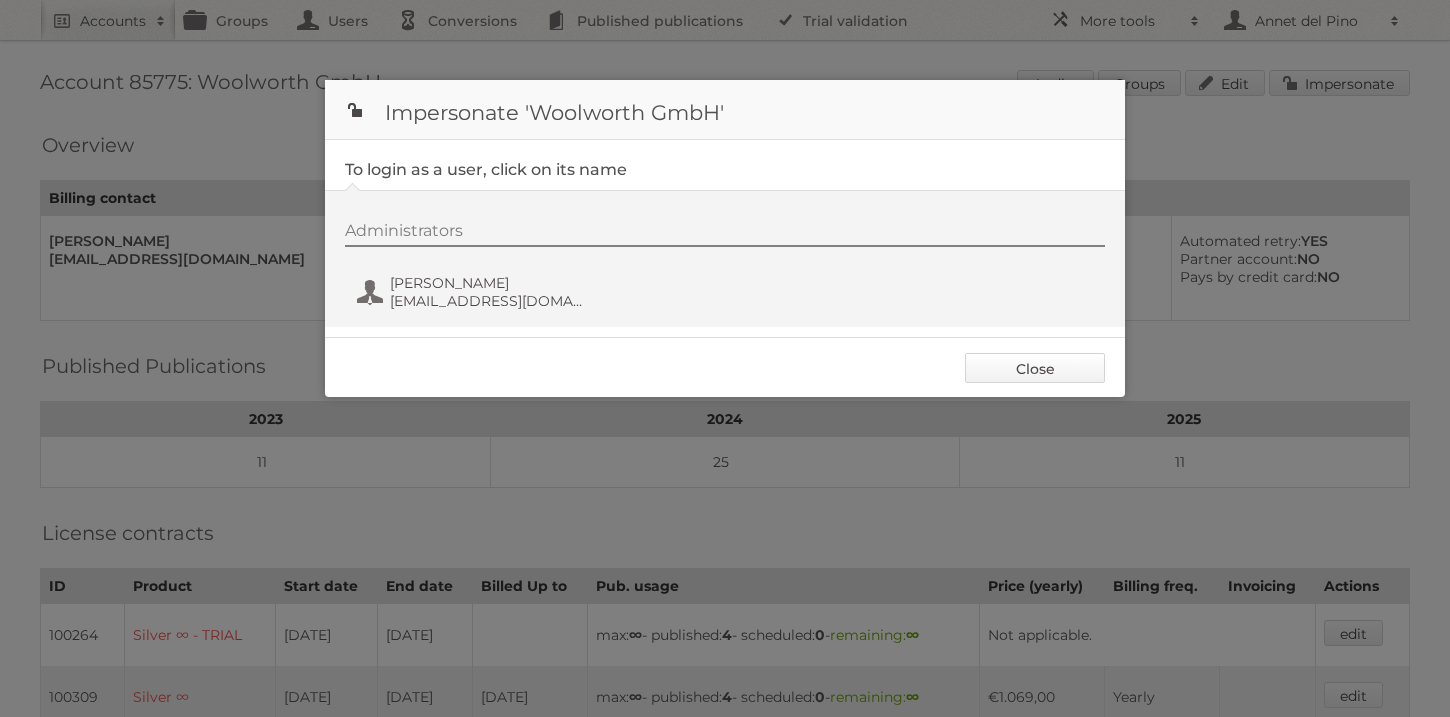 click on "Close" at bounding box center [1035, 368] 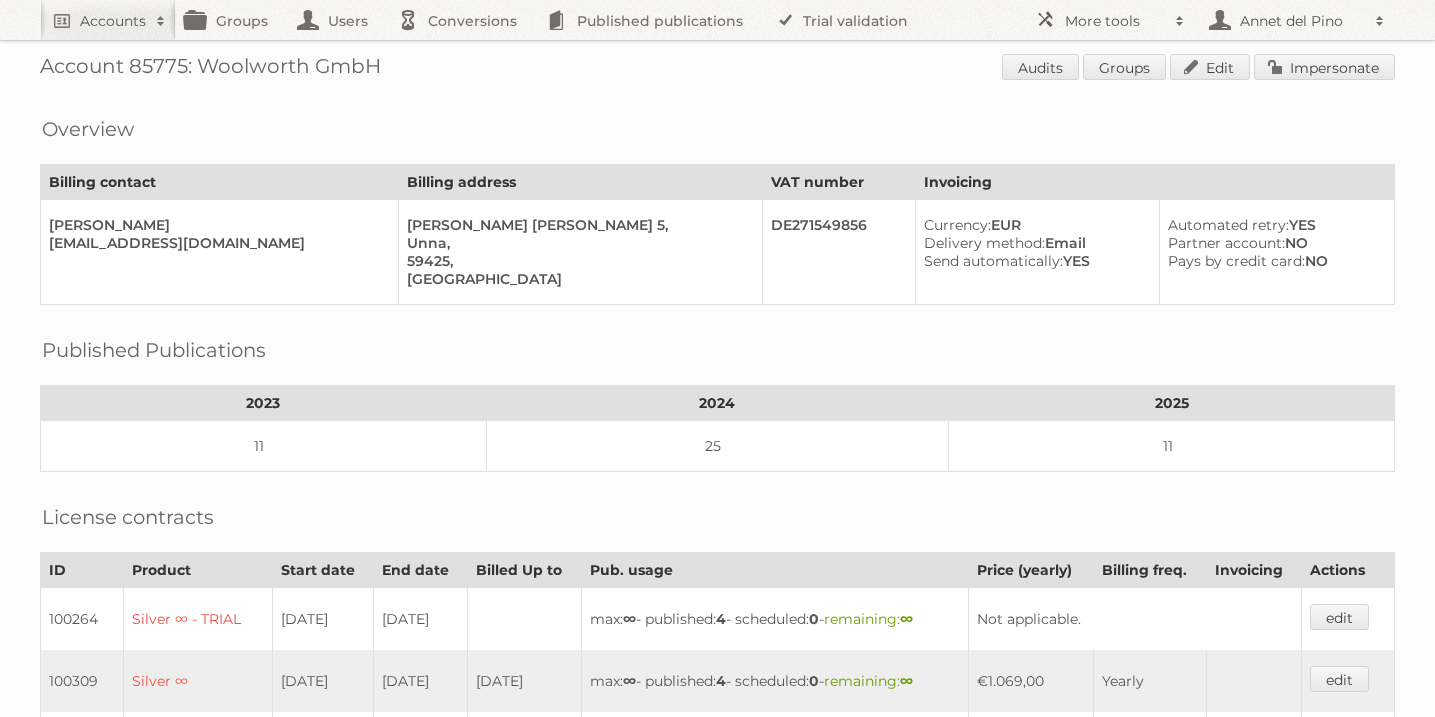 scroll, scrollTop: 0, scrollLeft: 0, axis: both 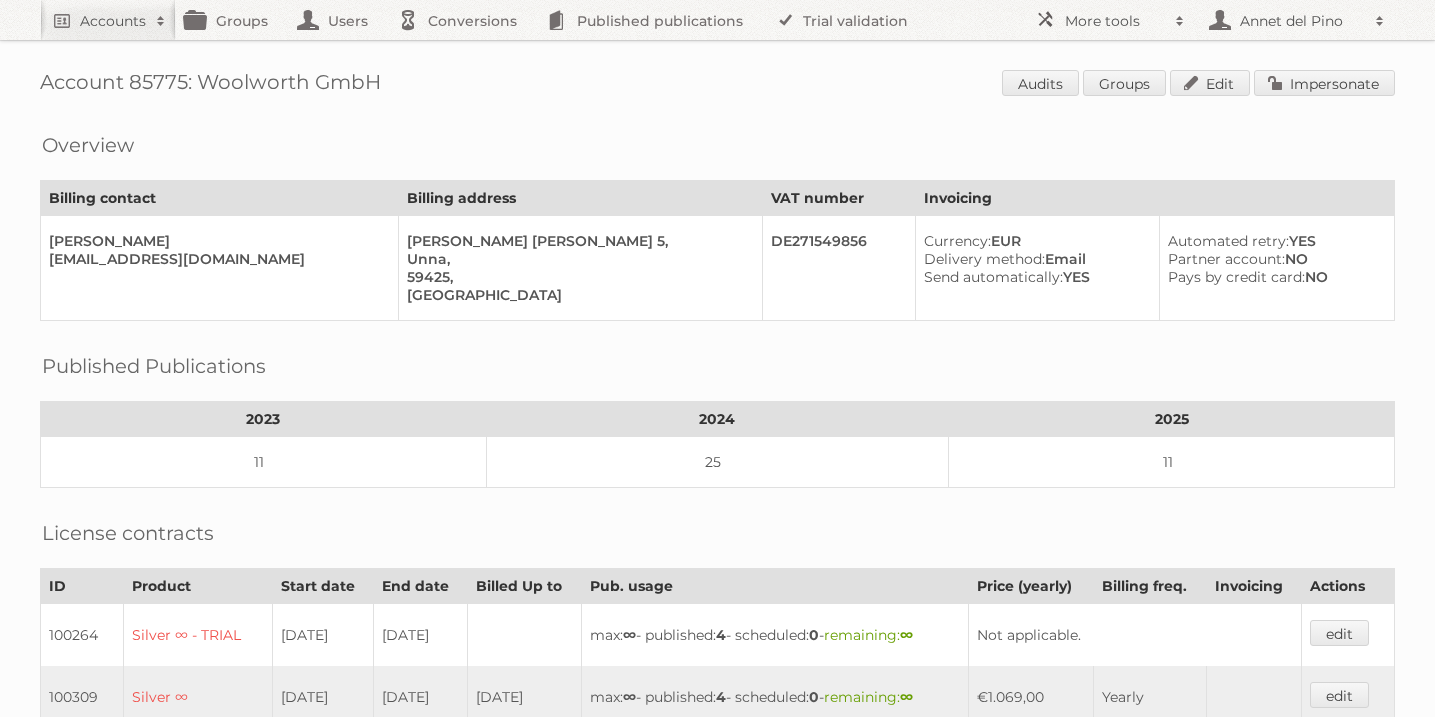 drag, startPoint x: 388, startPoint y: 87, endPoint x: 201, endPoint y: 86, distance: 187.00267 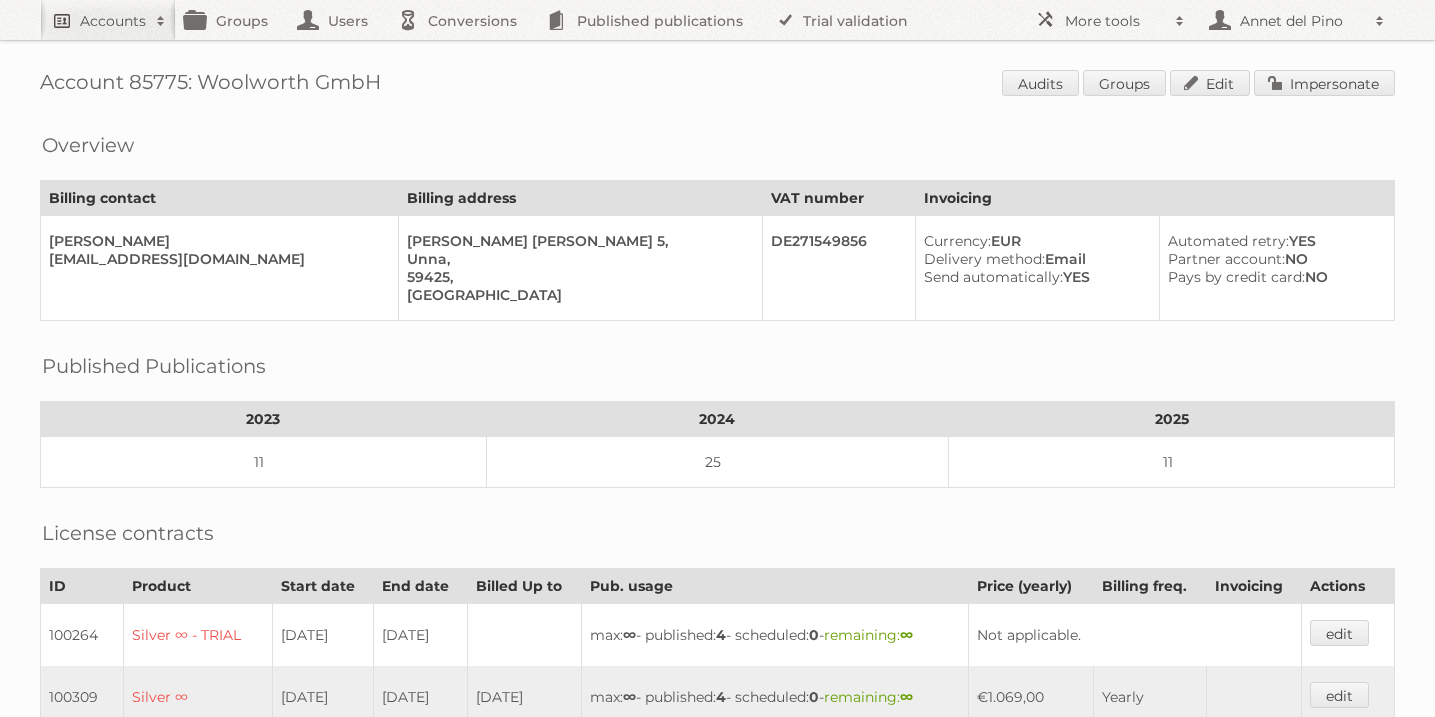 click on "Accounts" at bounding box center [113, 21] 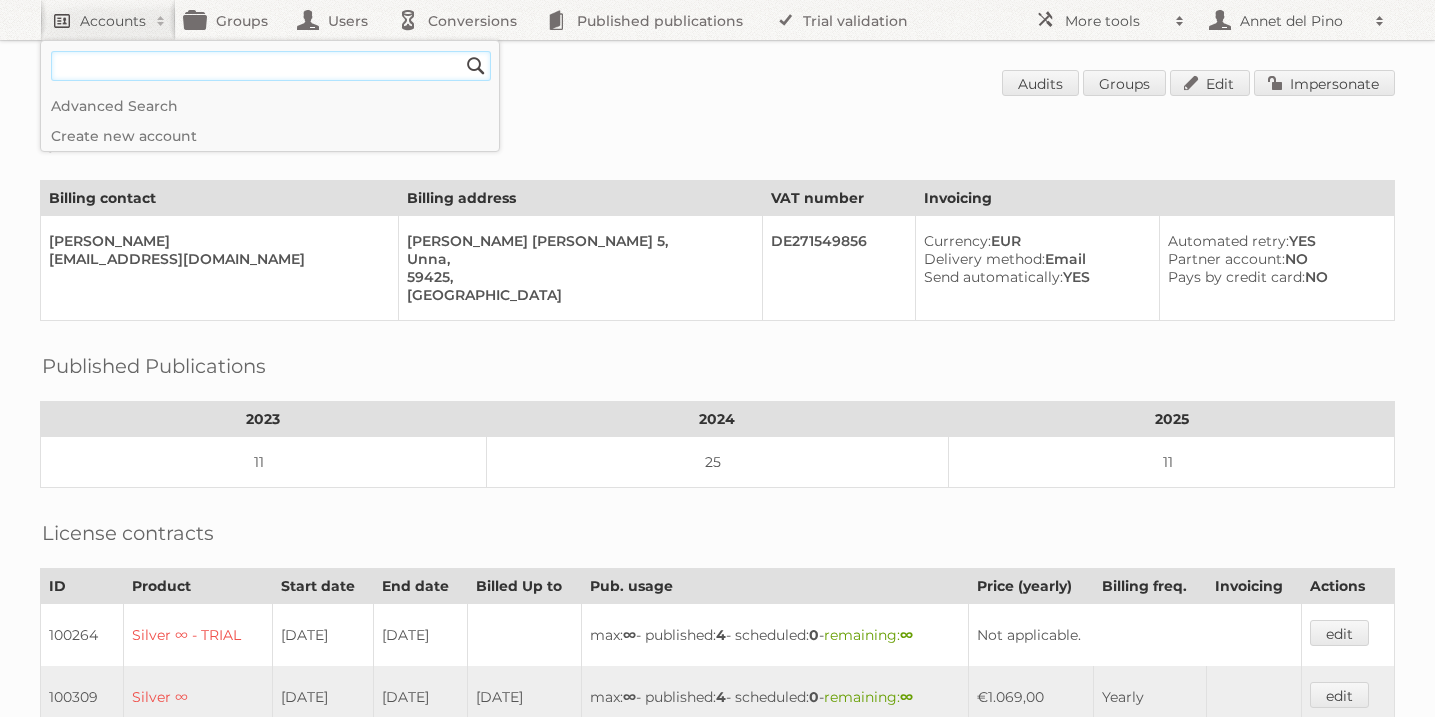 paste on "Woolworth GmbH" 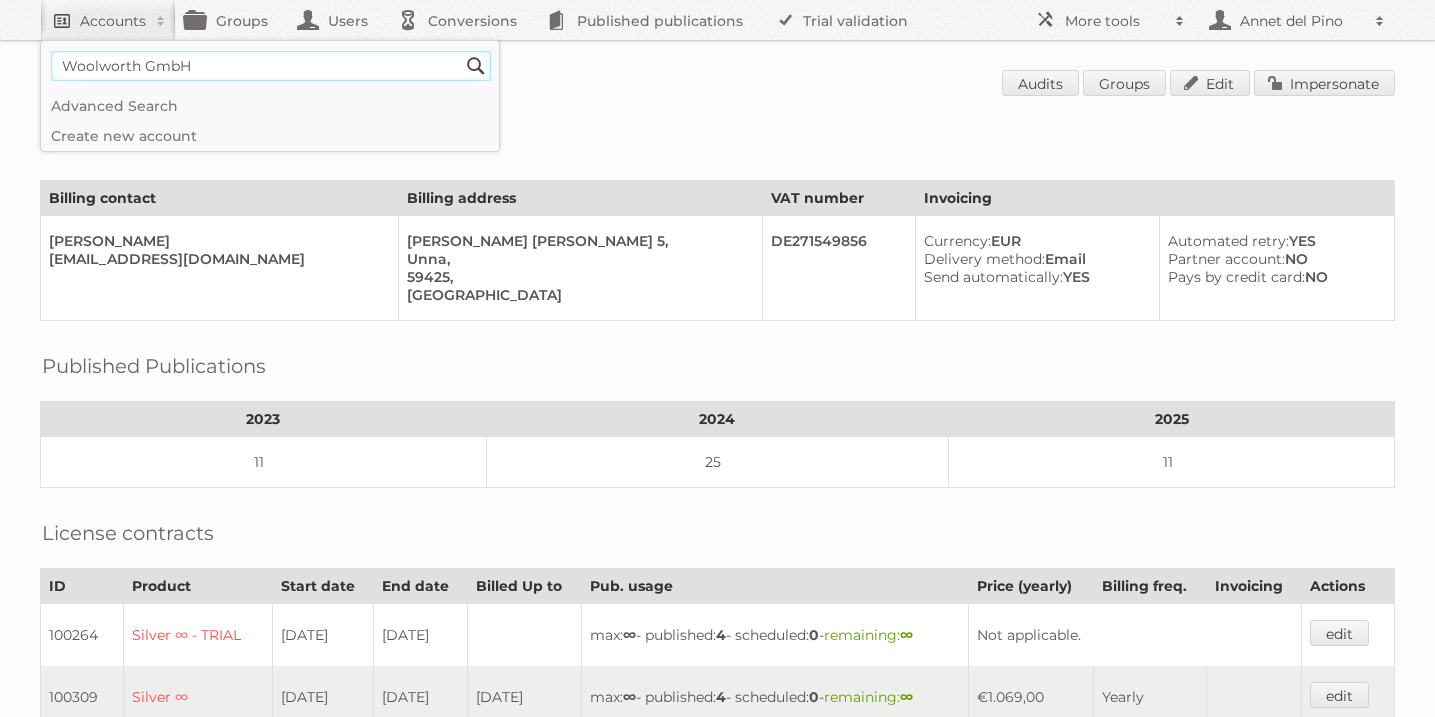 type on "Woolworth GmbH" 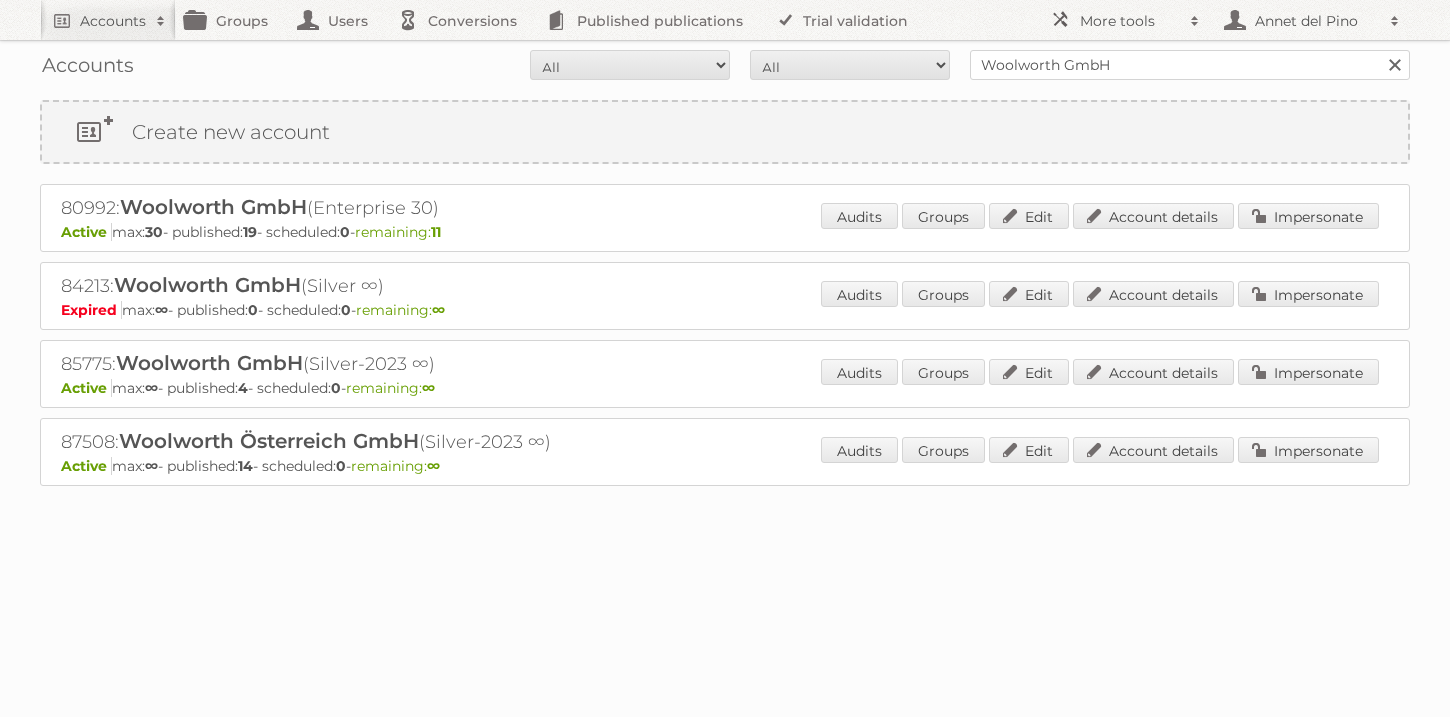 scroll, scrollTop: 0, scrollLeft: 0, axis: both 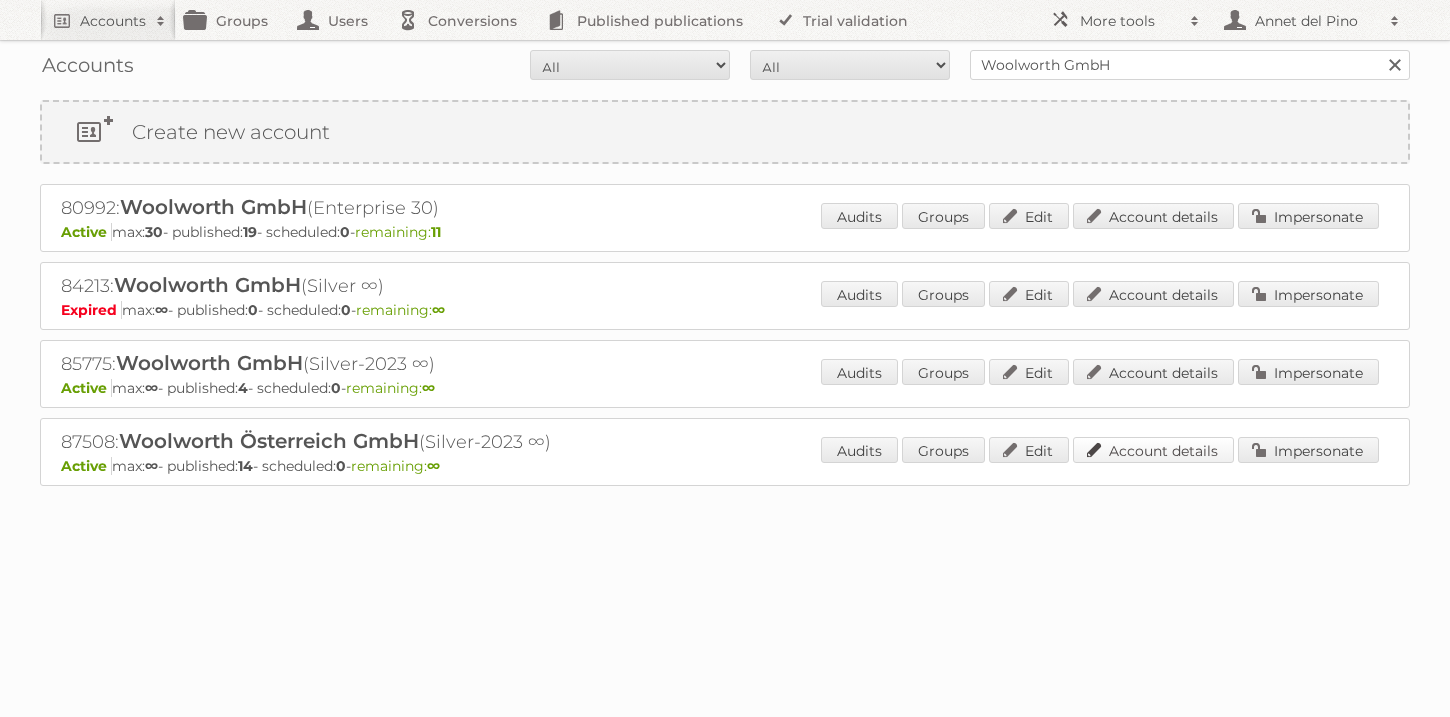click on "Account details" at bounding box center [1153, 450] 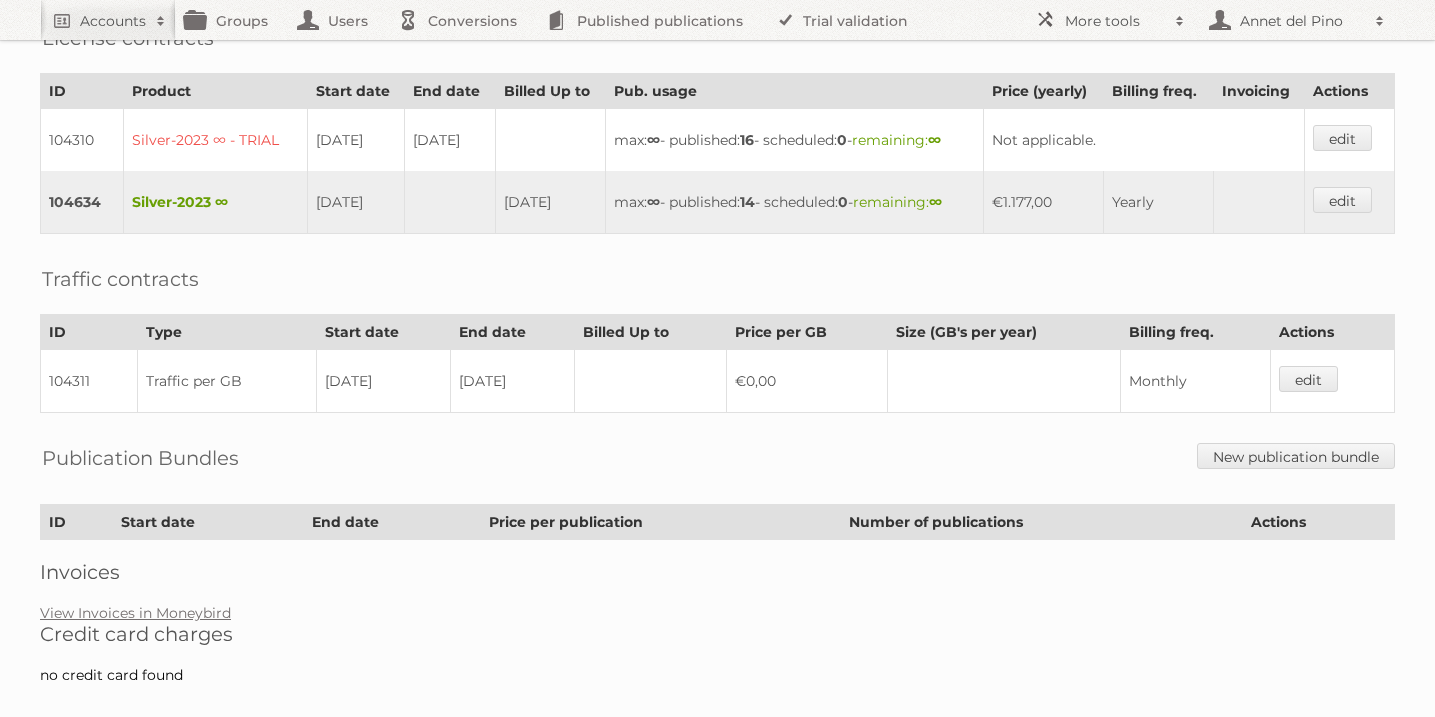 scroll, scrollTop: 508, scrollLeft: 0, axis: vertical 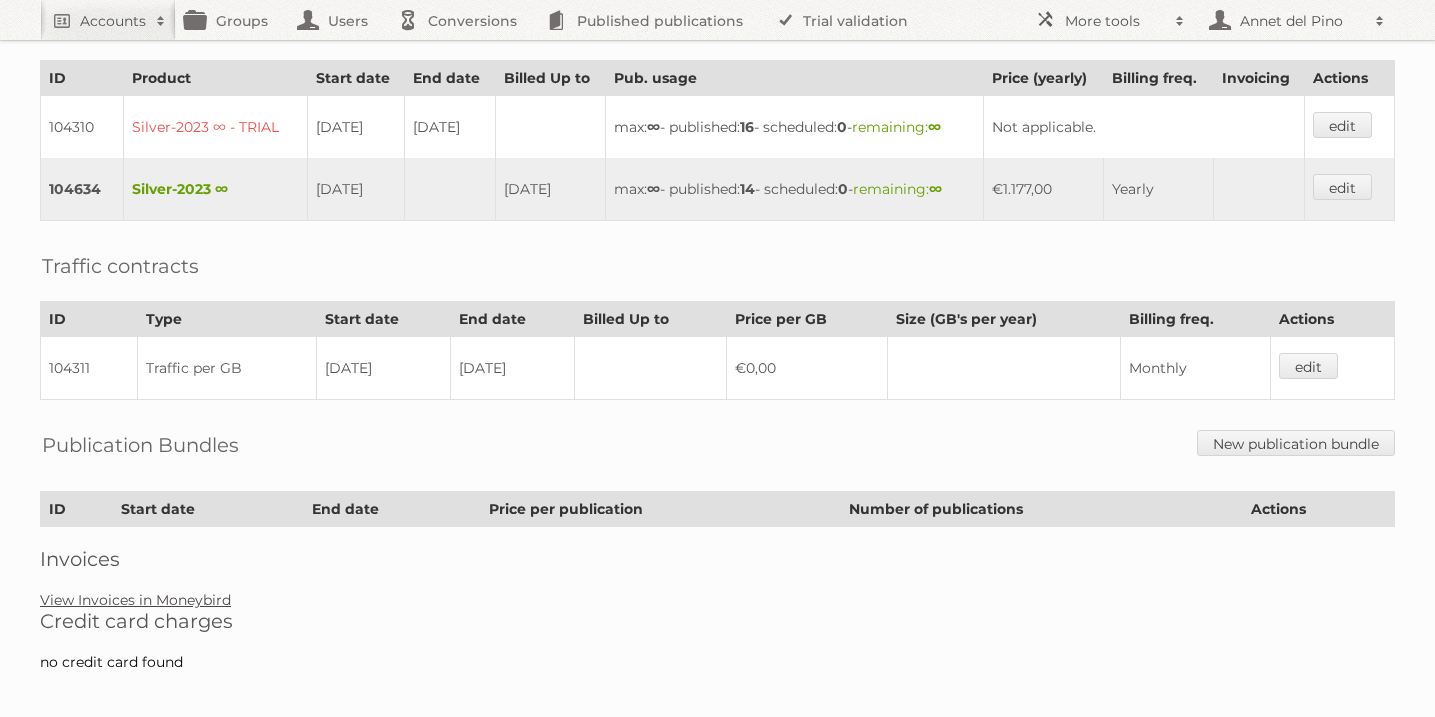 click on "View Invoices in Moneybird" at bounding box center (135, 600) 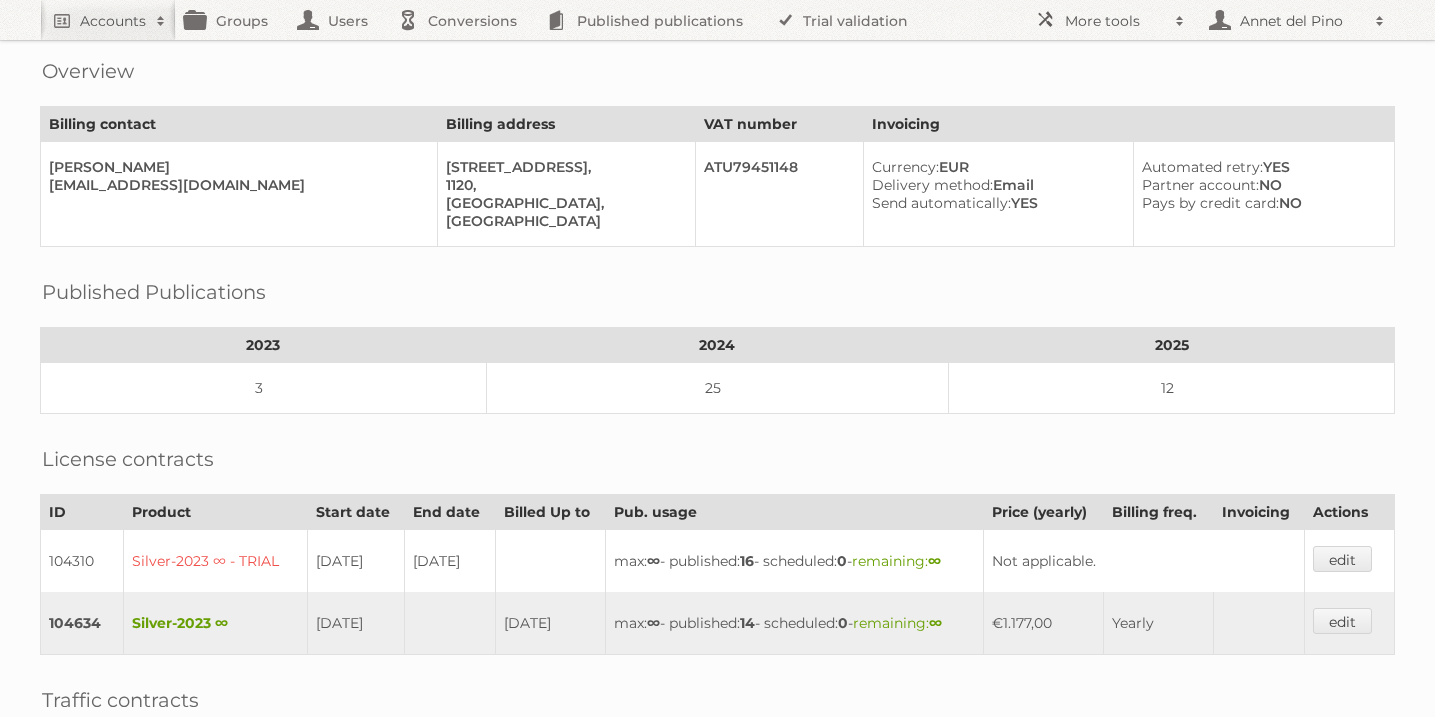 scroll, scrollTop: 68, scrollLeft: 0, axis: vertical 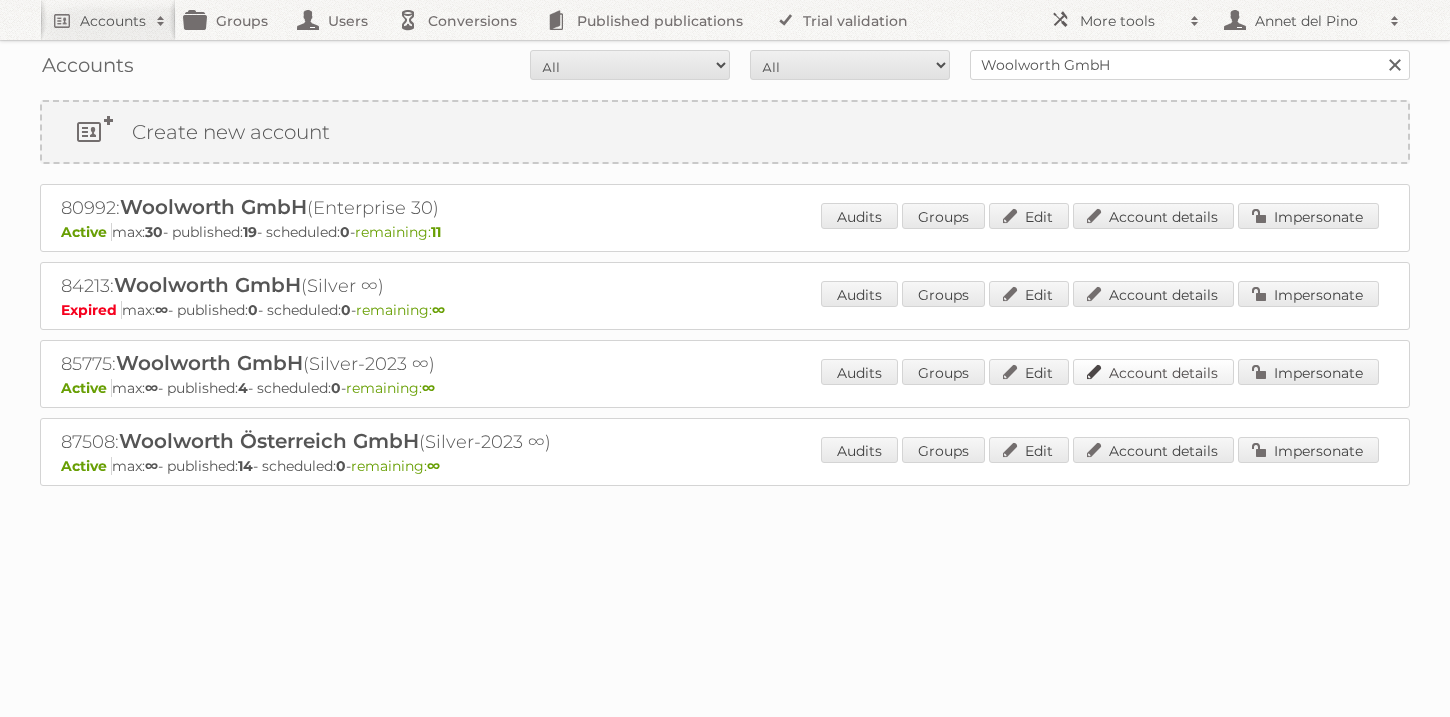 click on "Account details" at bounding box center [1153, 372] 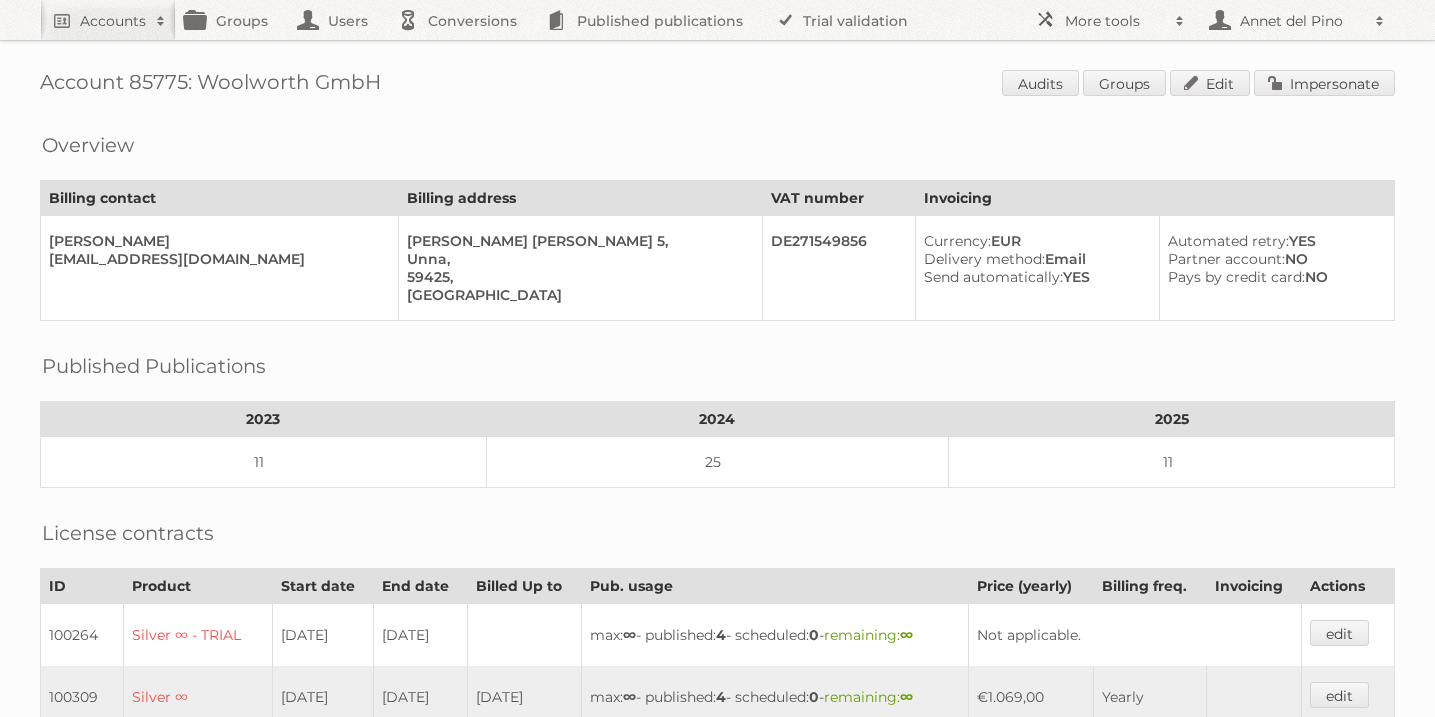 scroll, scrollTop: 507, scrollLeft: 0, axis: vertical 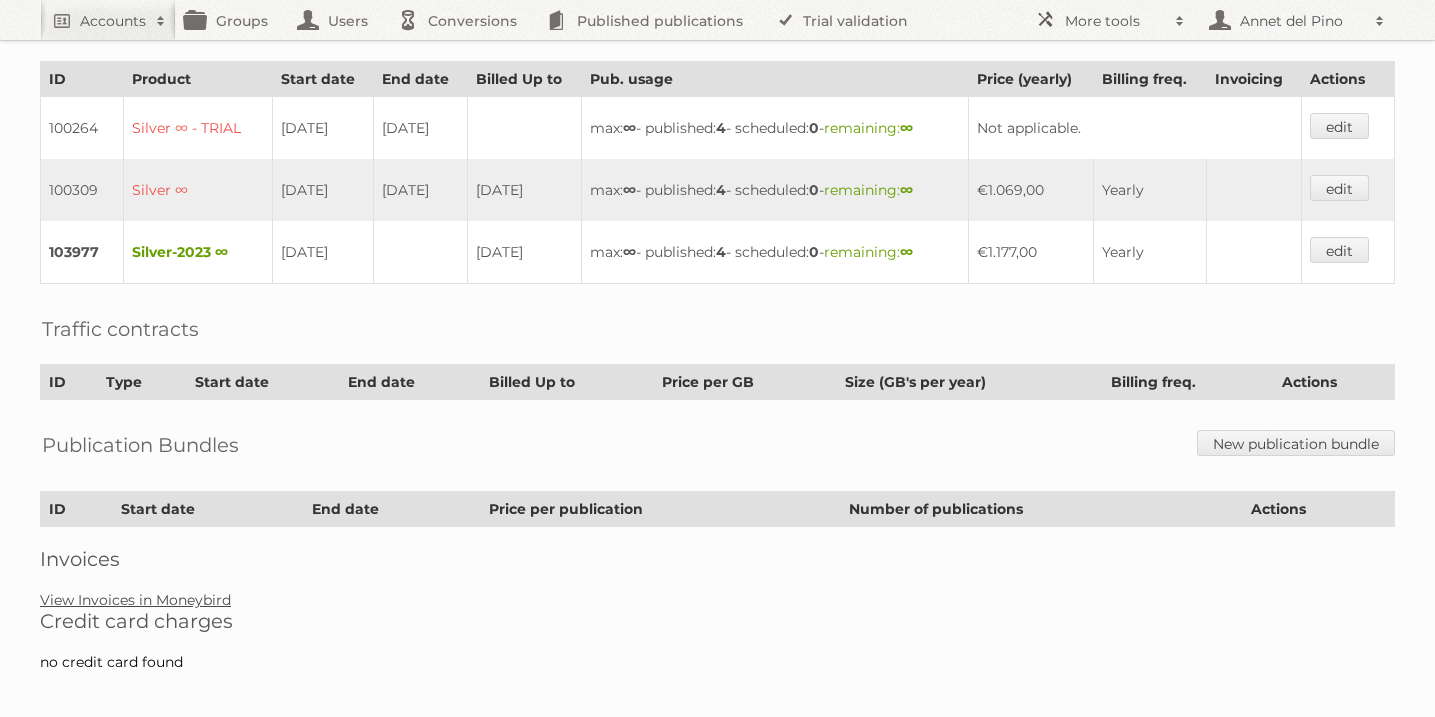 click on "View Invoices in Moneybird" at bounding box center (135, 600) 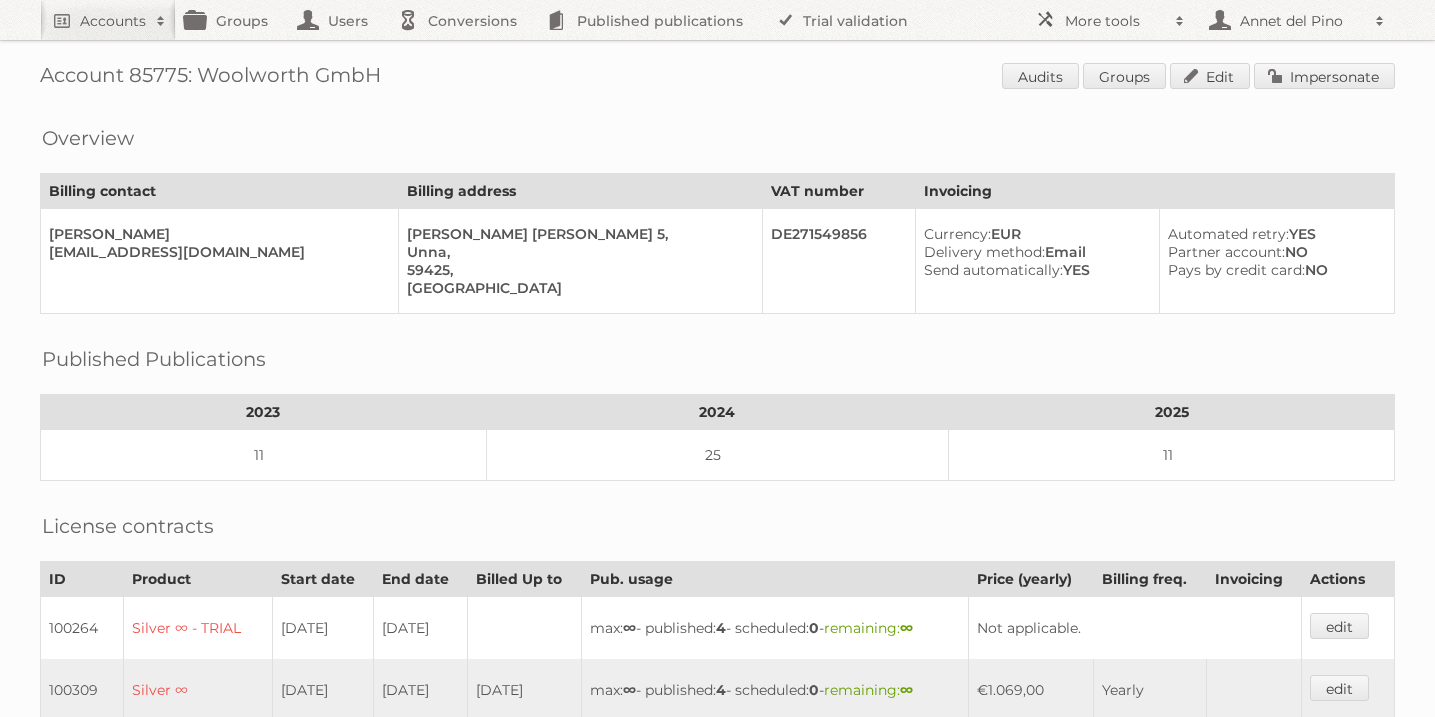 scroll, scrollTop: 0, scrollLeft: 0, axis: both 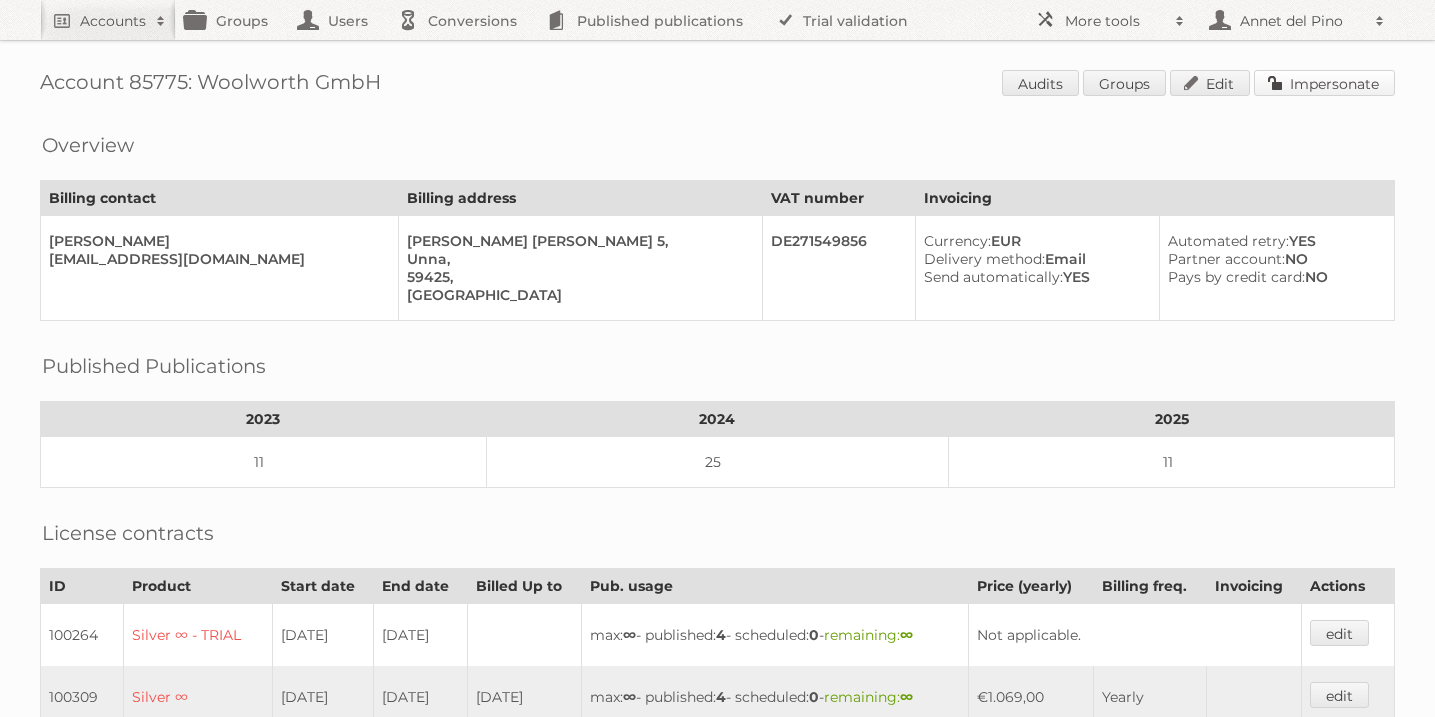 click on "Impersonate" at bounding box center (1324, 83) 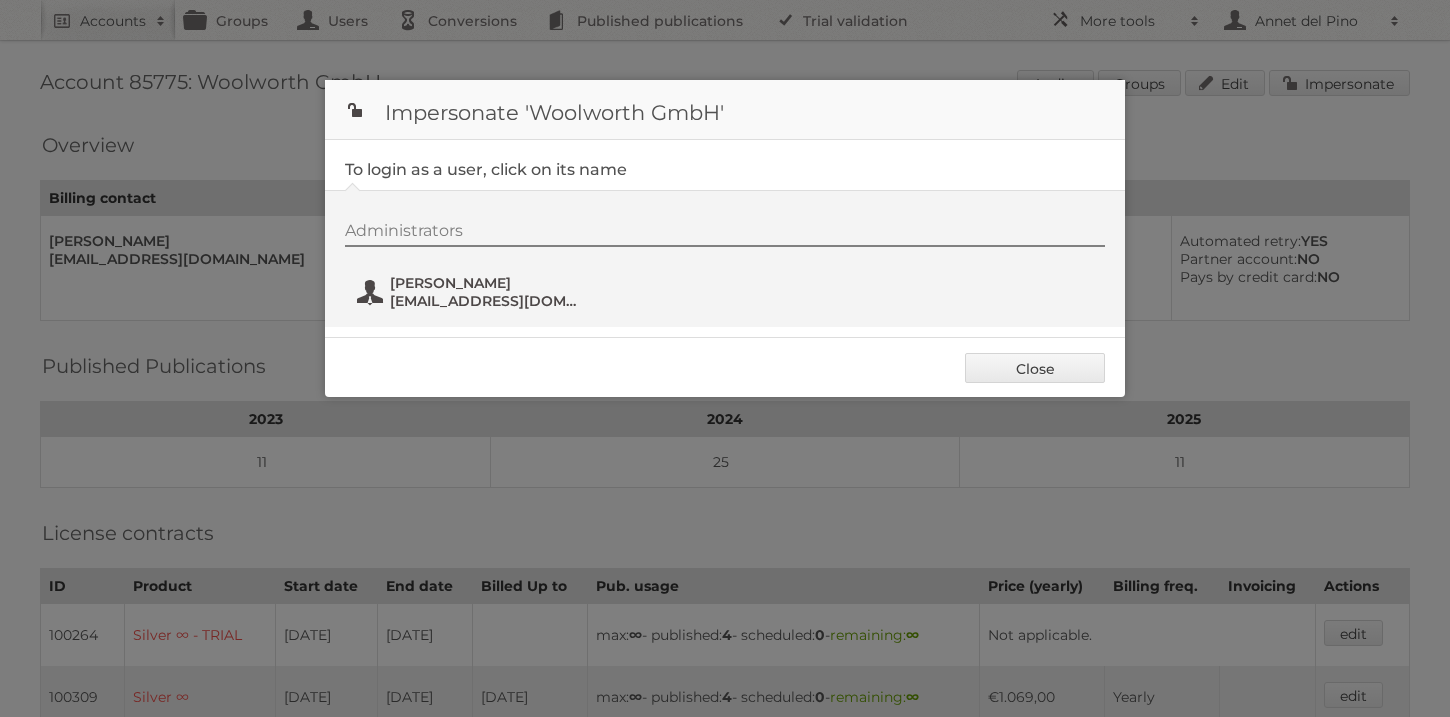 click on "Sophie Sobura" at bounding box center (487, 283) 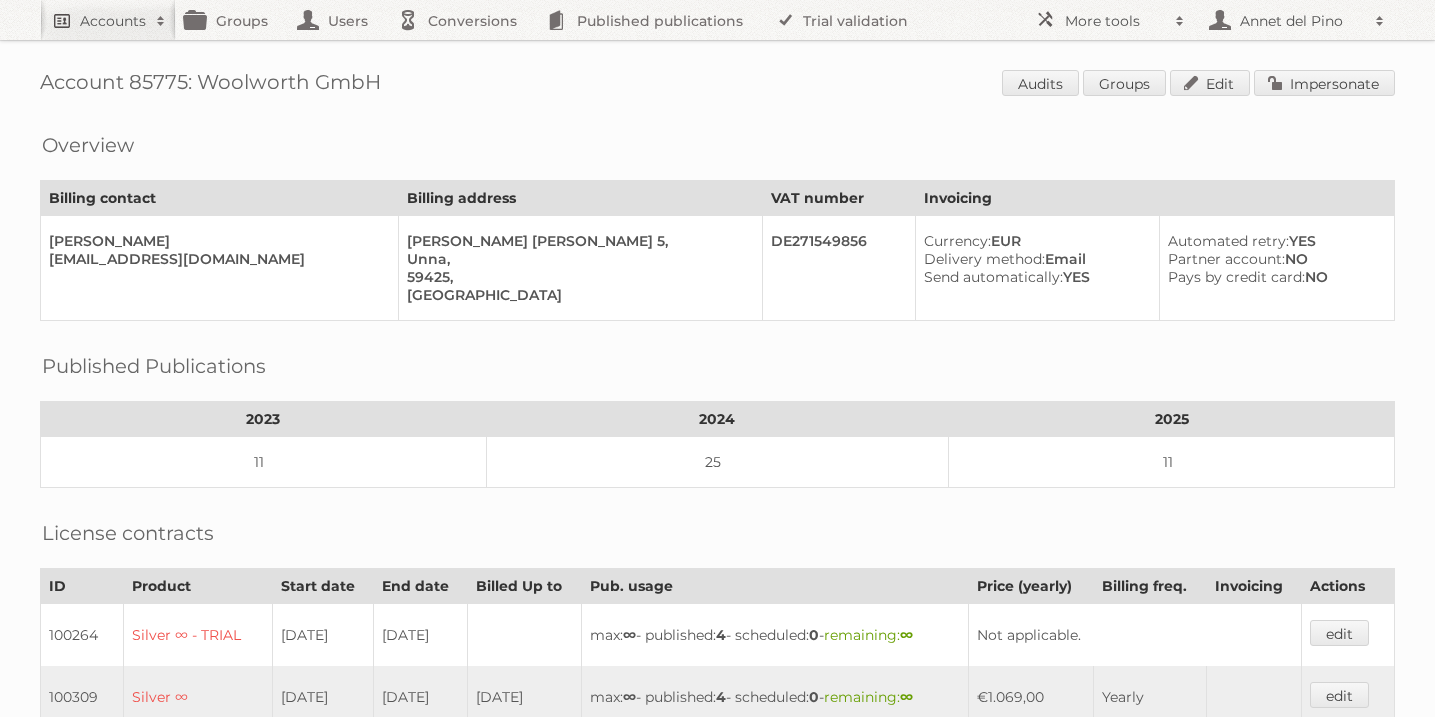 click on "Accounts" at bounding box center (113, 21) 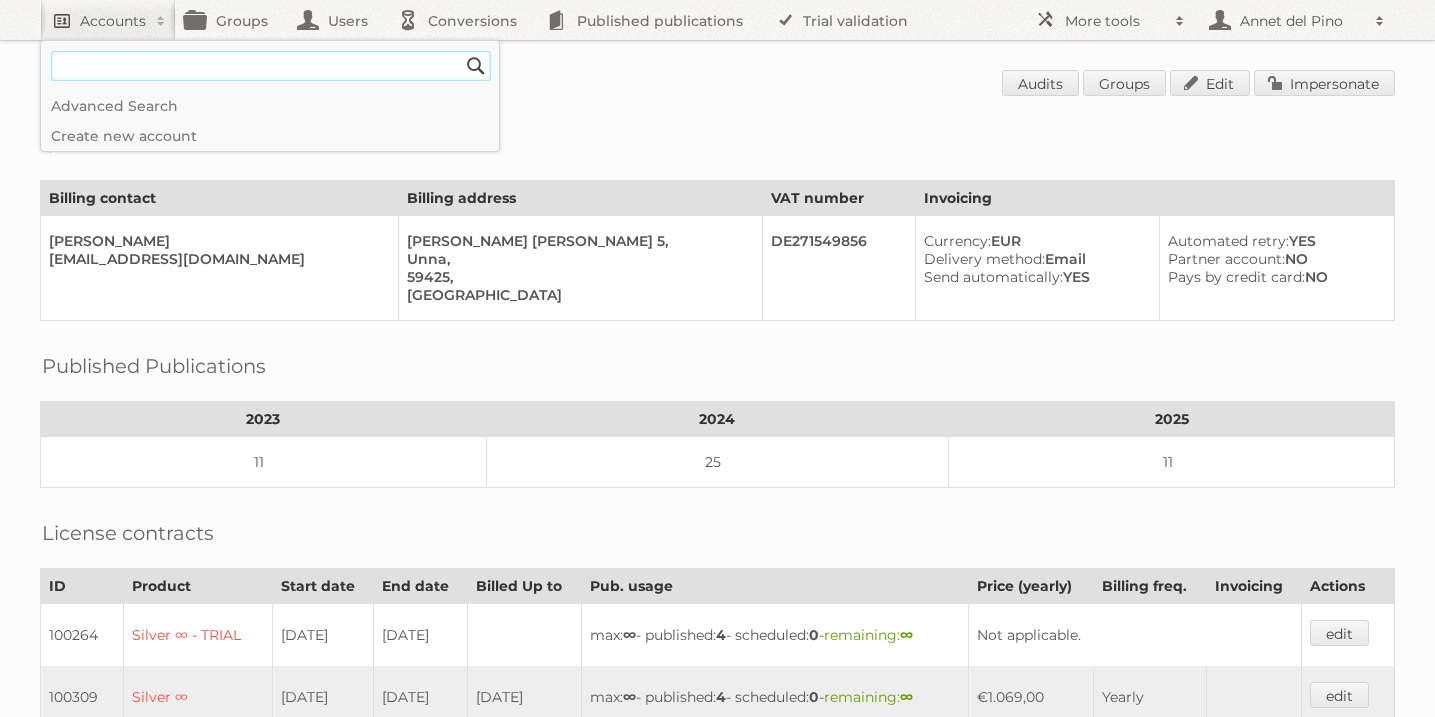 paste on "[PERSON_NAME][EMAIL_ADDRESS][PERSON_NAME][DOMAIN_NAME]" 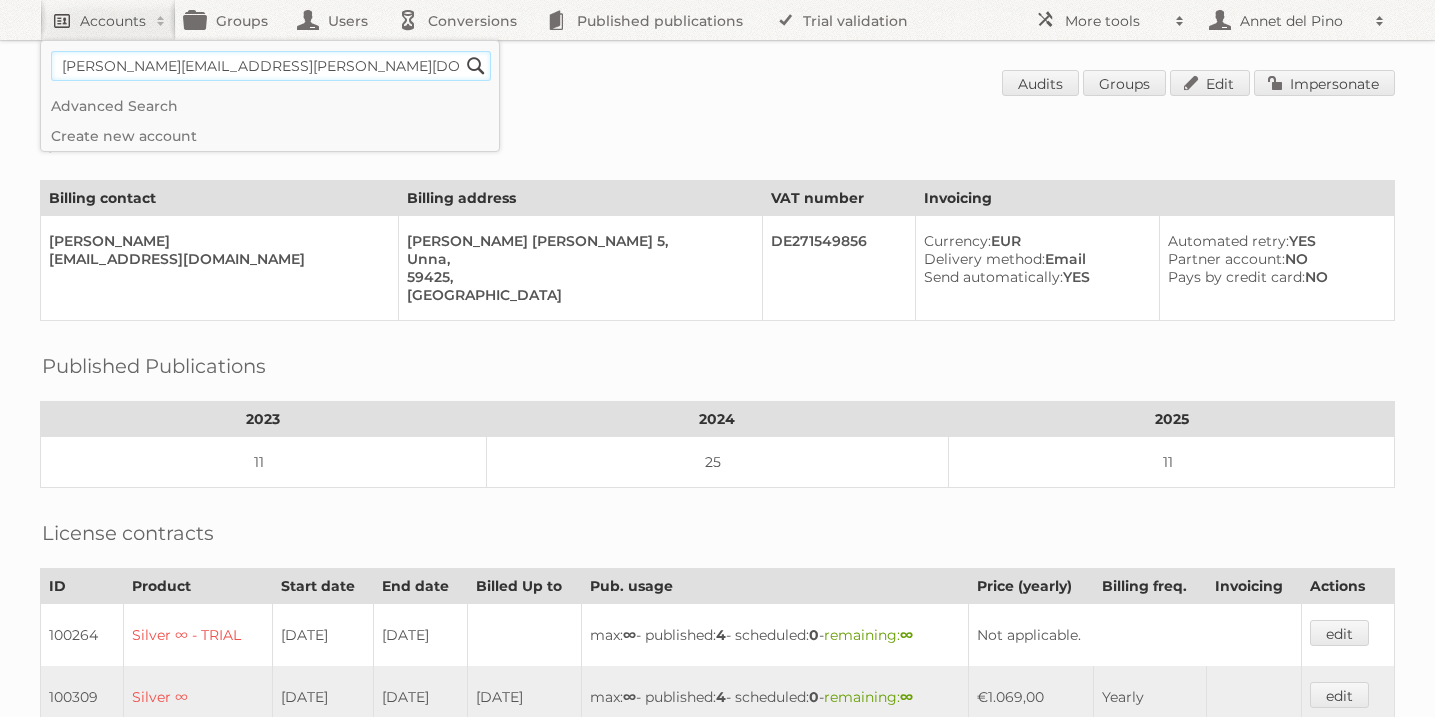 type on "[PERSON_NAME][EMAIL_ADDRESS][PERSON_NAME][DOMAIN_NAME]" 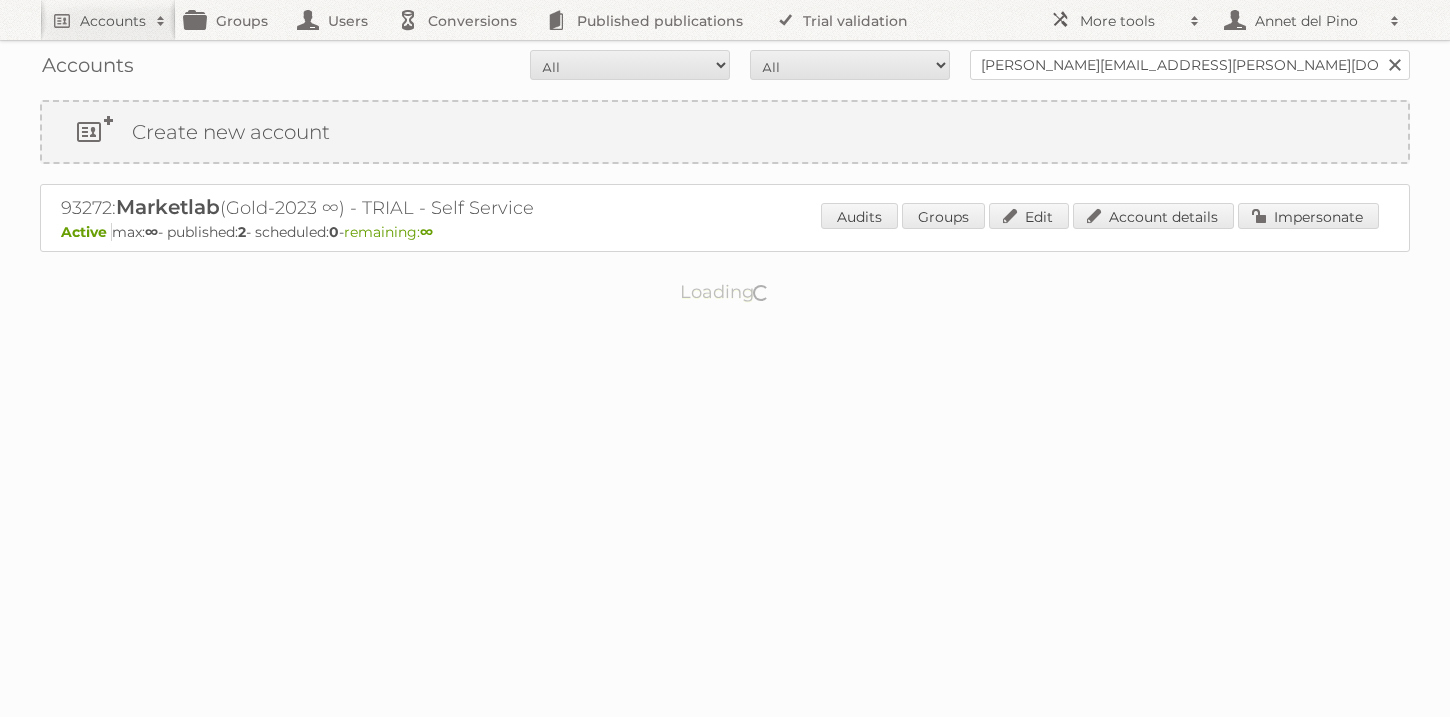 scroll, scrollTop: 0, scrollLeft: 0, axis: both 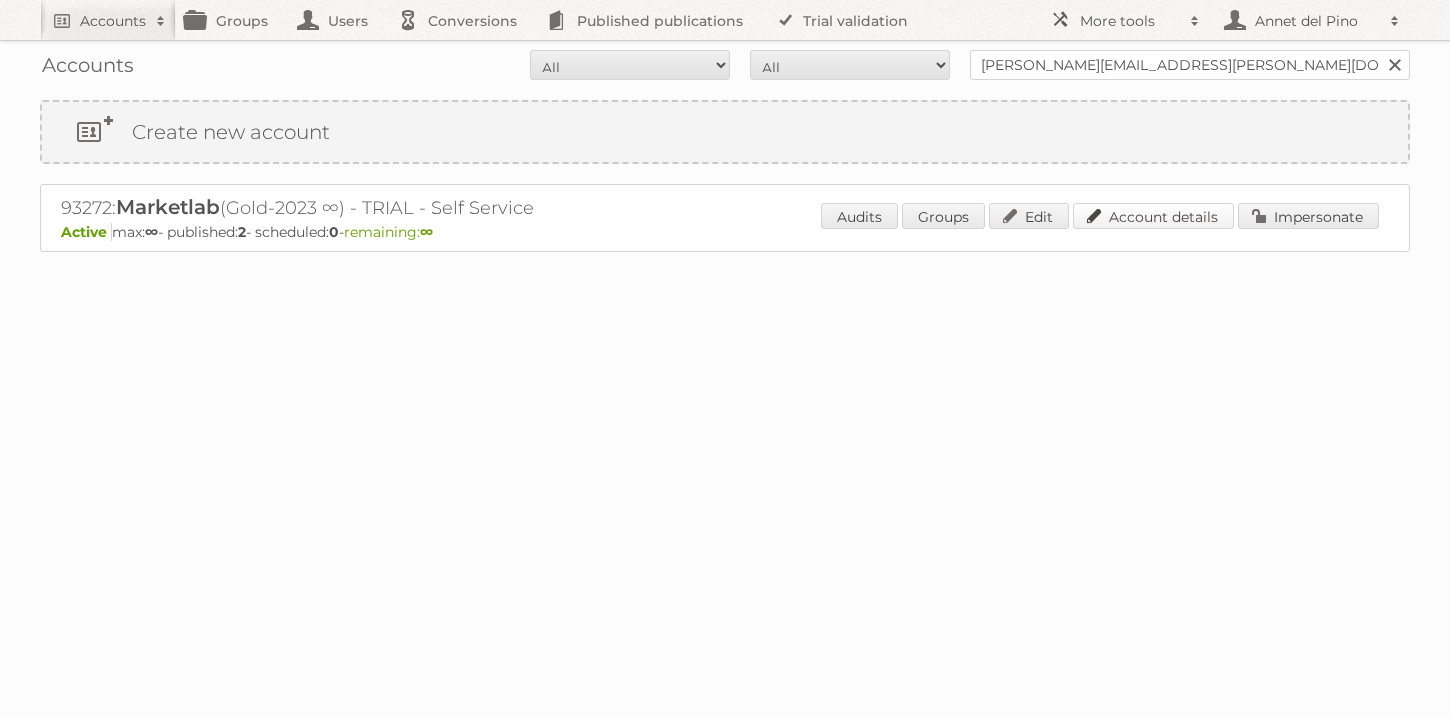 click on "Account details" at bounding box center [1153, 216] 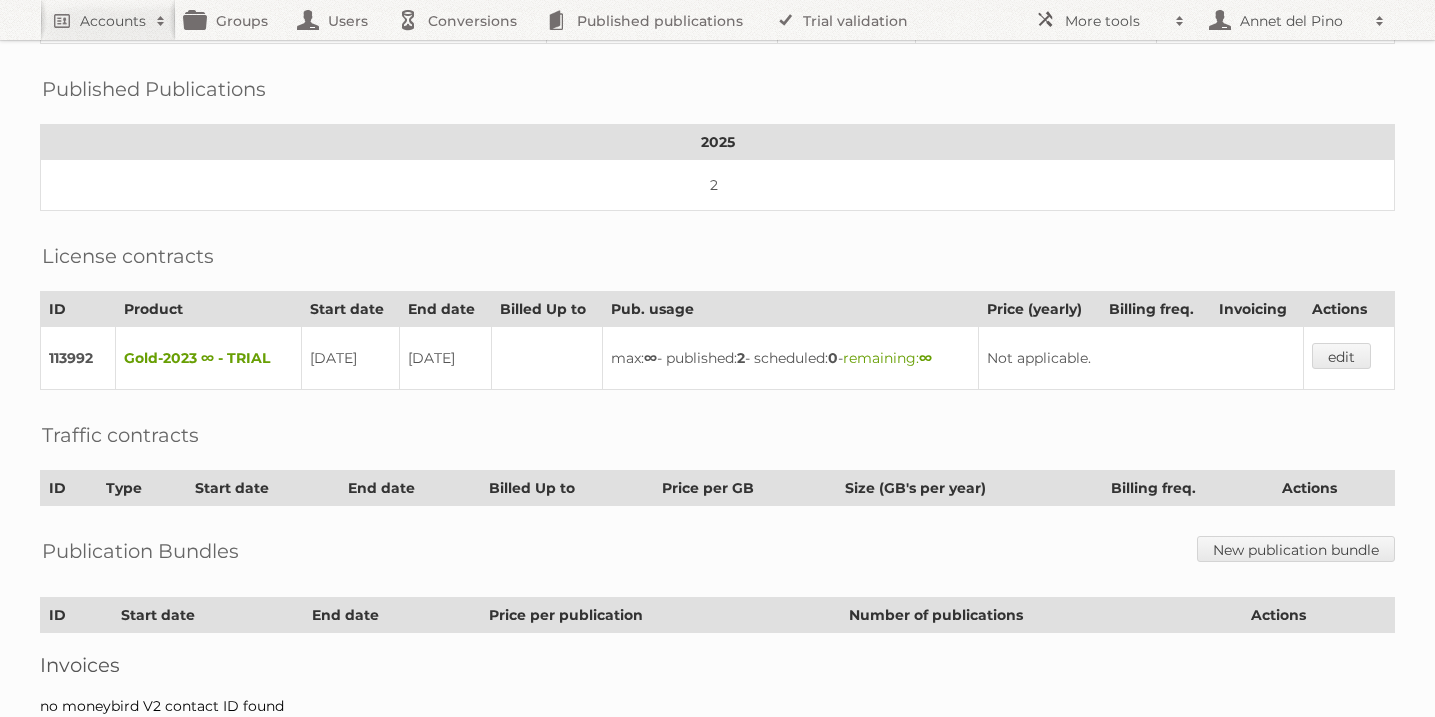 scroll, scrollTop: 384, scrollLeft: 0, axis: vertical 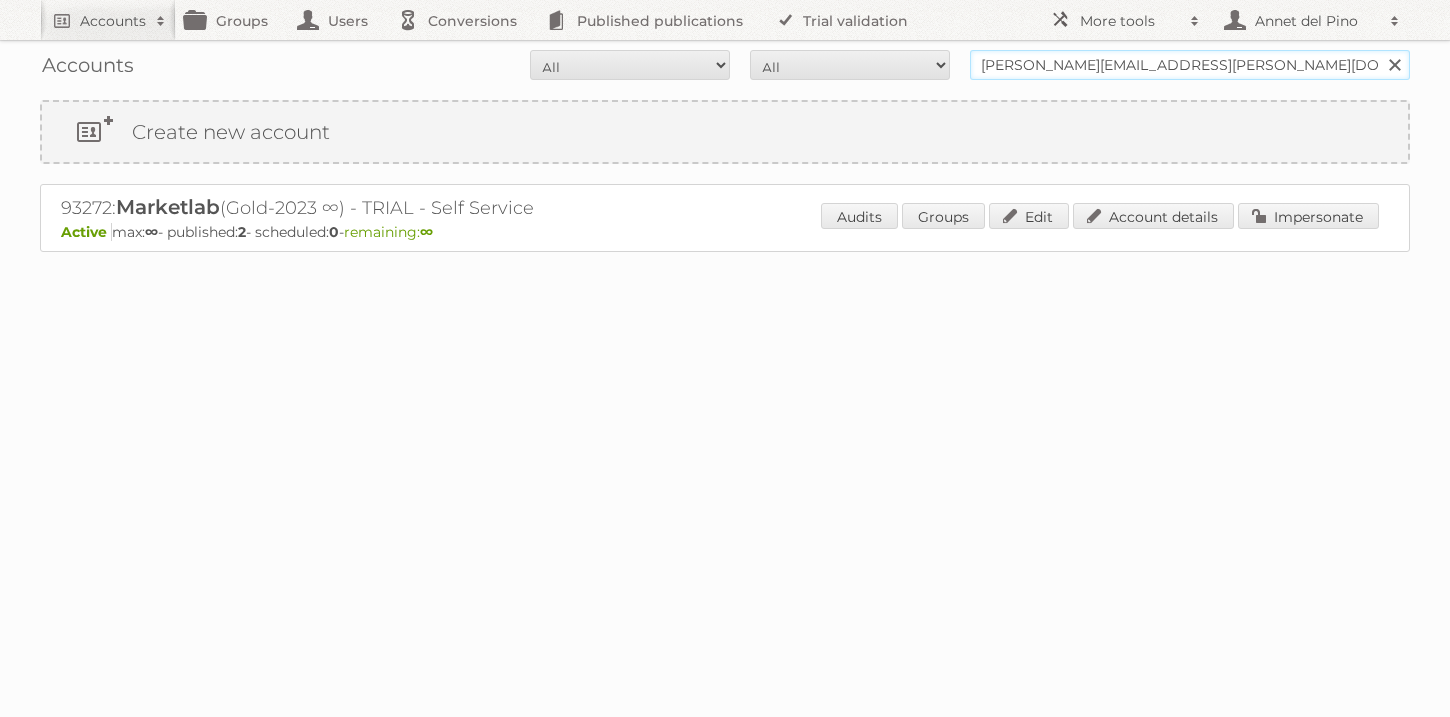 click on "[PERSON_NAME][EMAIL_ADDRESS][PERSON_NAME][DOMAIN_NAME]" at bounding box center (1190, 65) 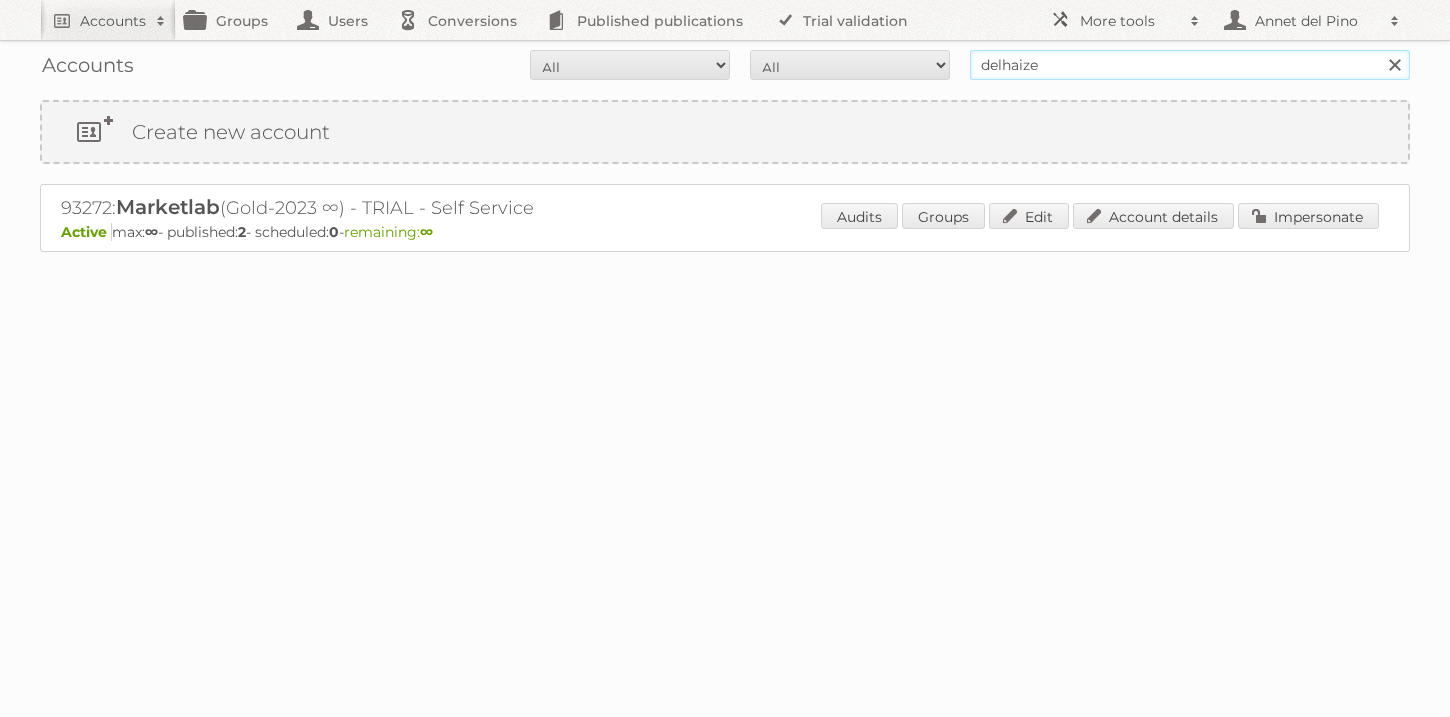 type on "delhaize" 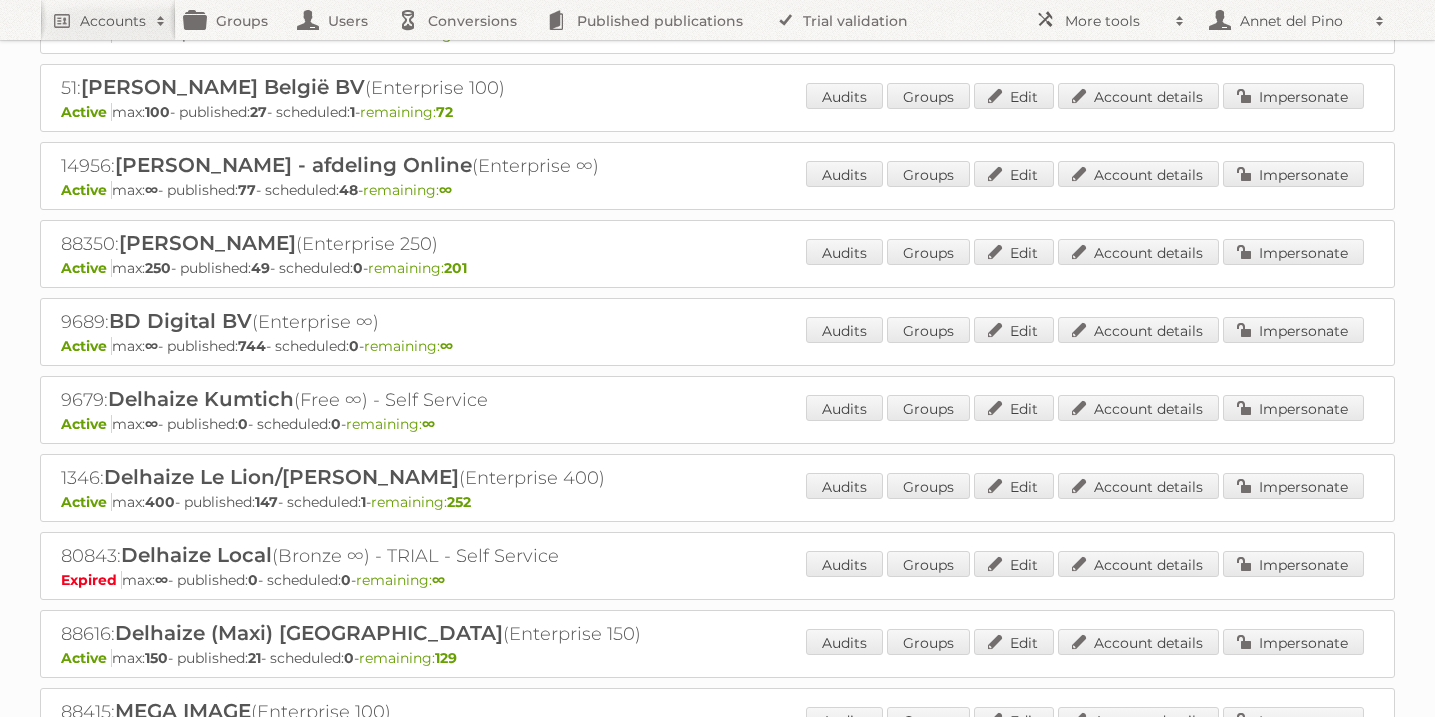 scroll, scrollTop: 430, scrollLeft: 0, axis: vertical 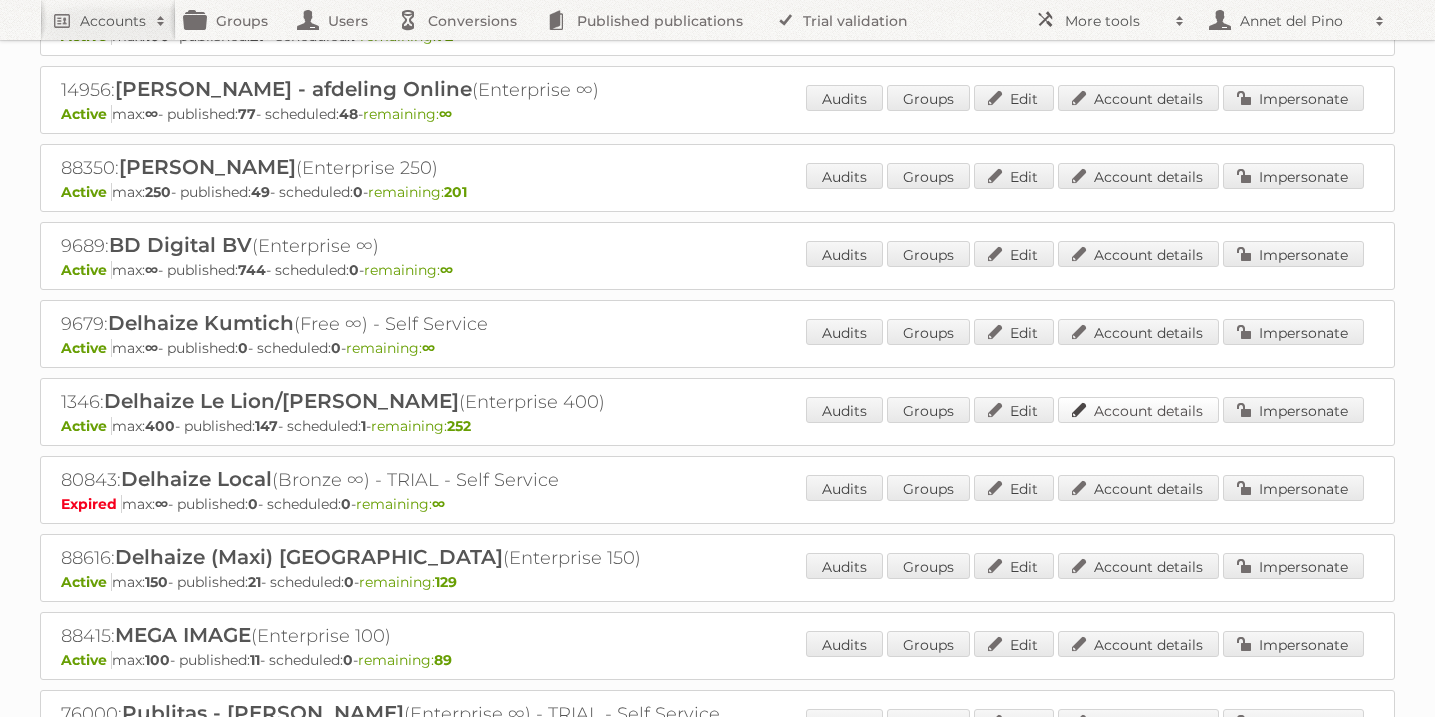 click on "Account details" at bounding box center (1138, 410) 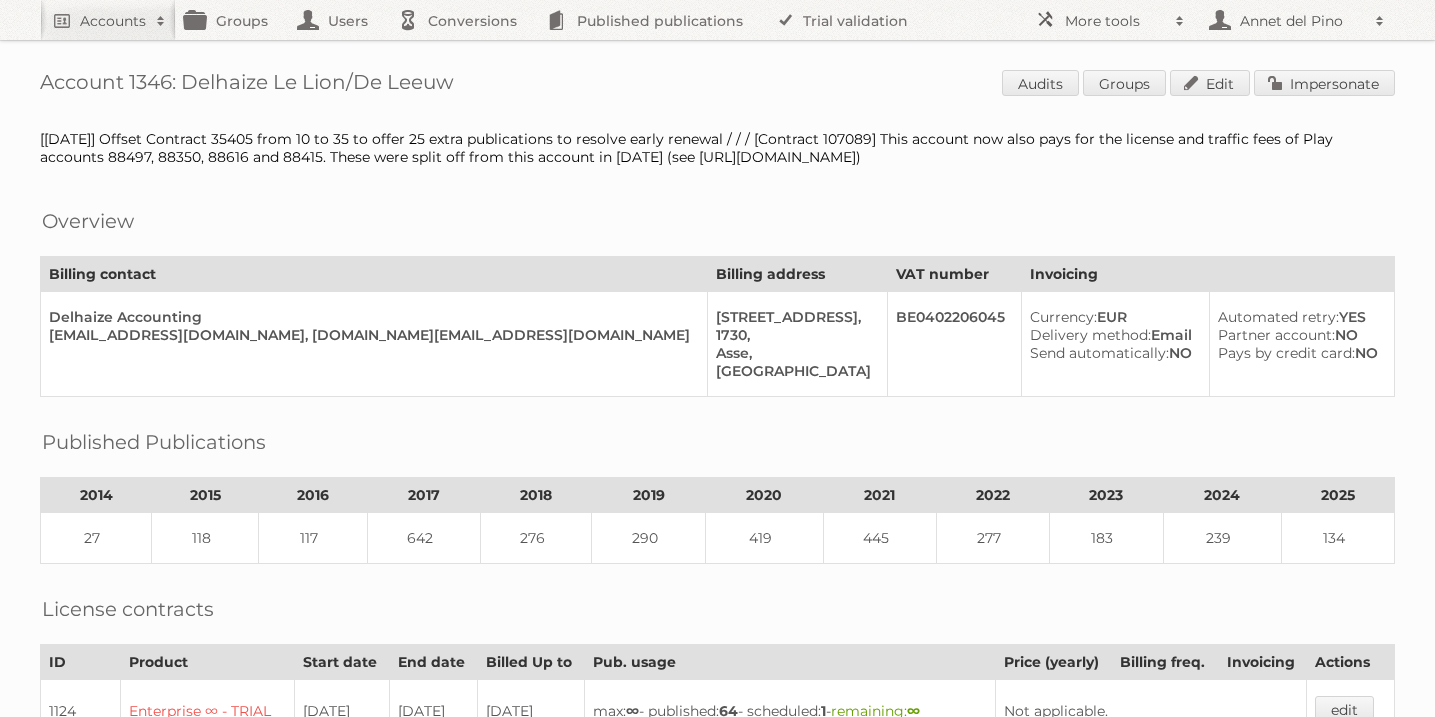scroll, scrollTop: 0, scrollLeft: 0, axis: both 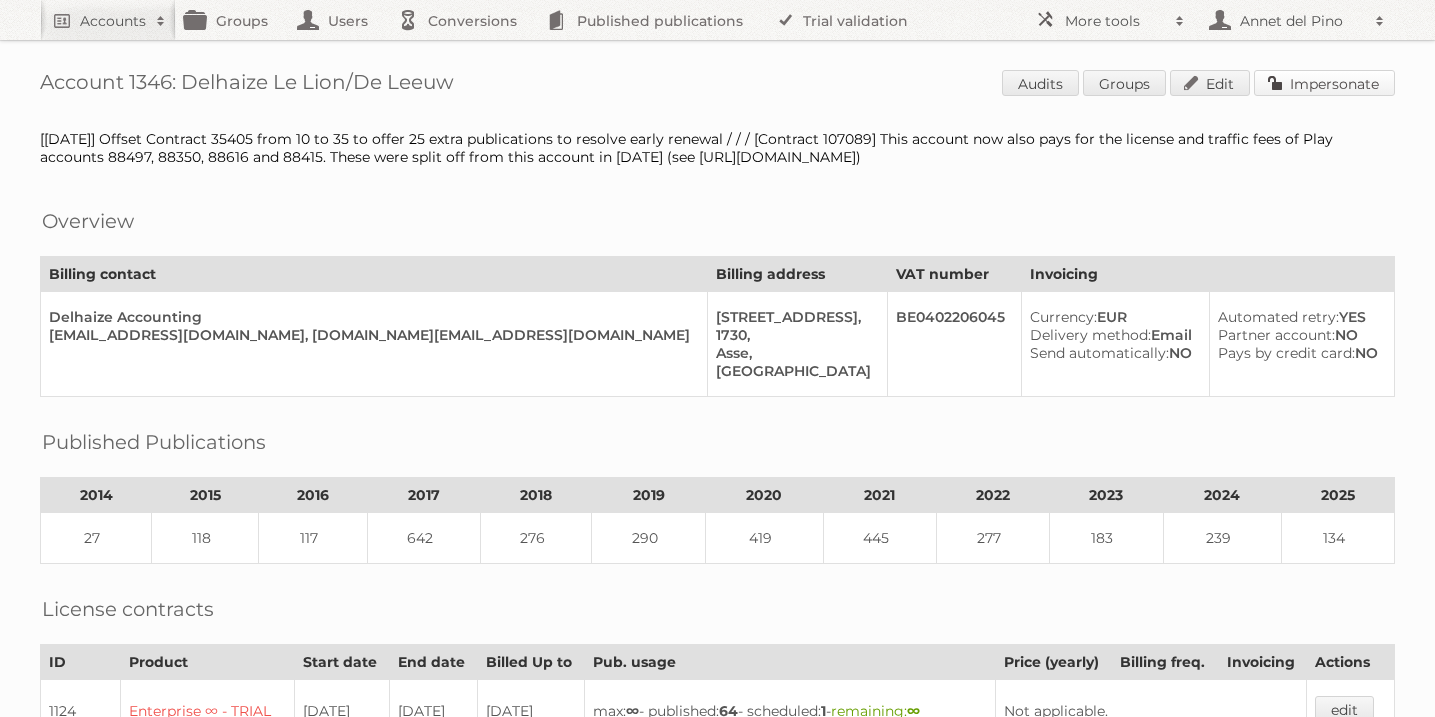 click on "Impersonate" at bounding box center (1324, 83) 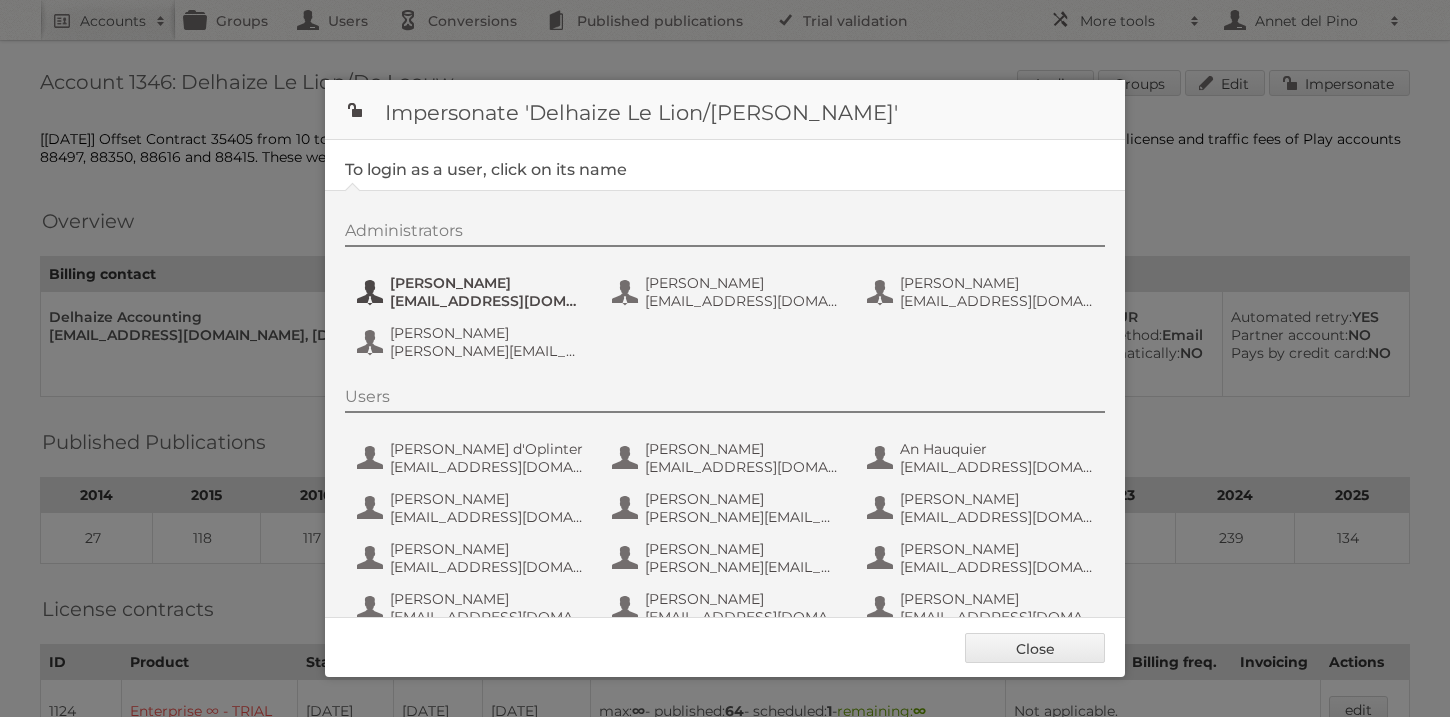 click on "cvicenteruiz@delhaize.be" at bounding box center (487, 301) 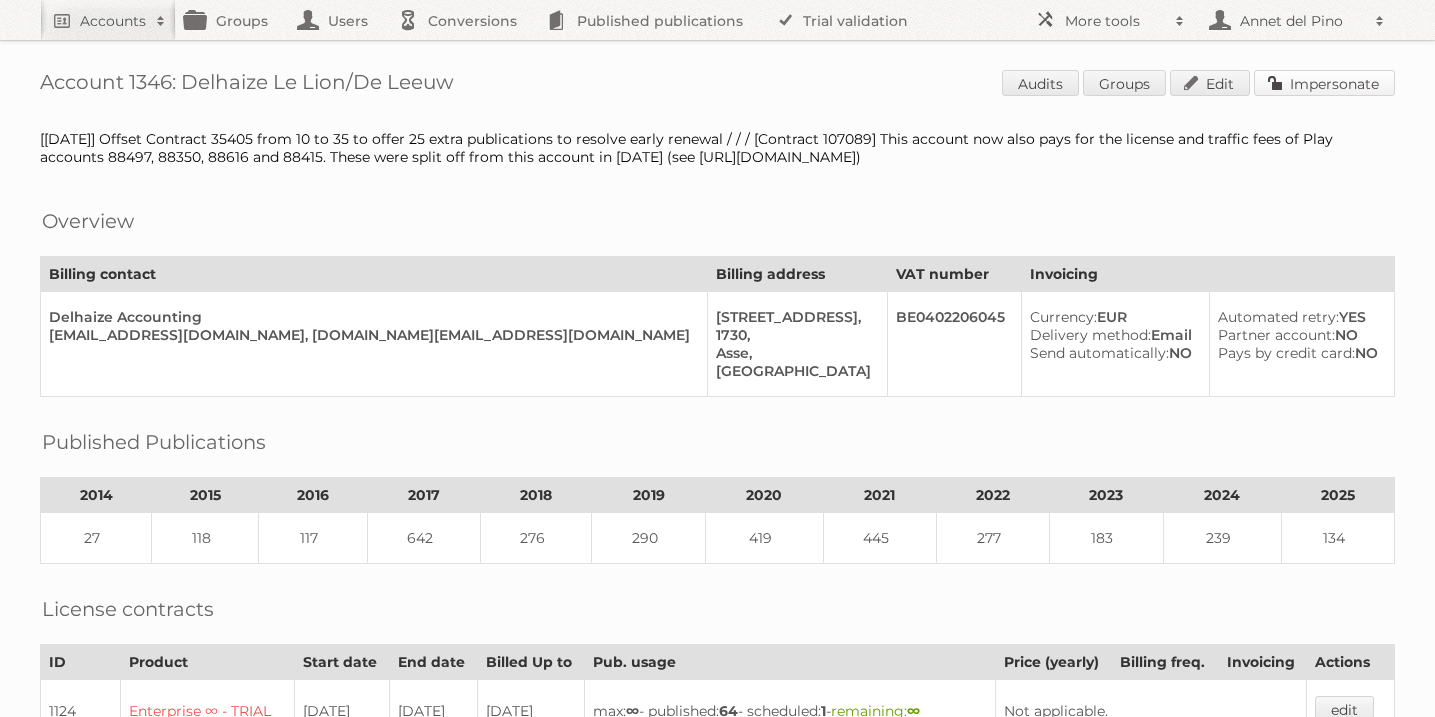 click on "Impersonate" at bounding box center (1324, 83) 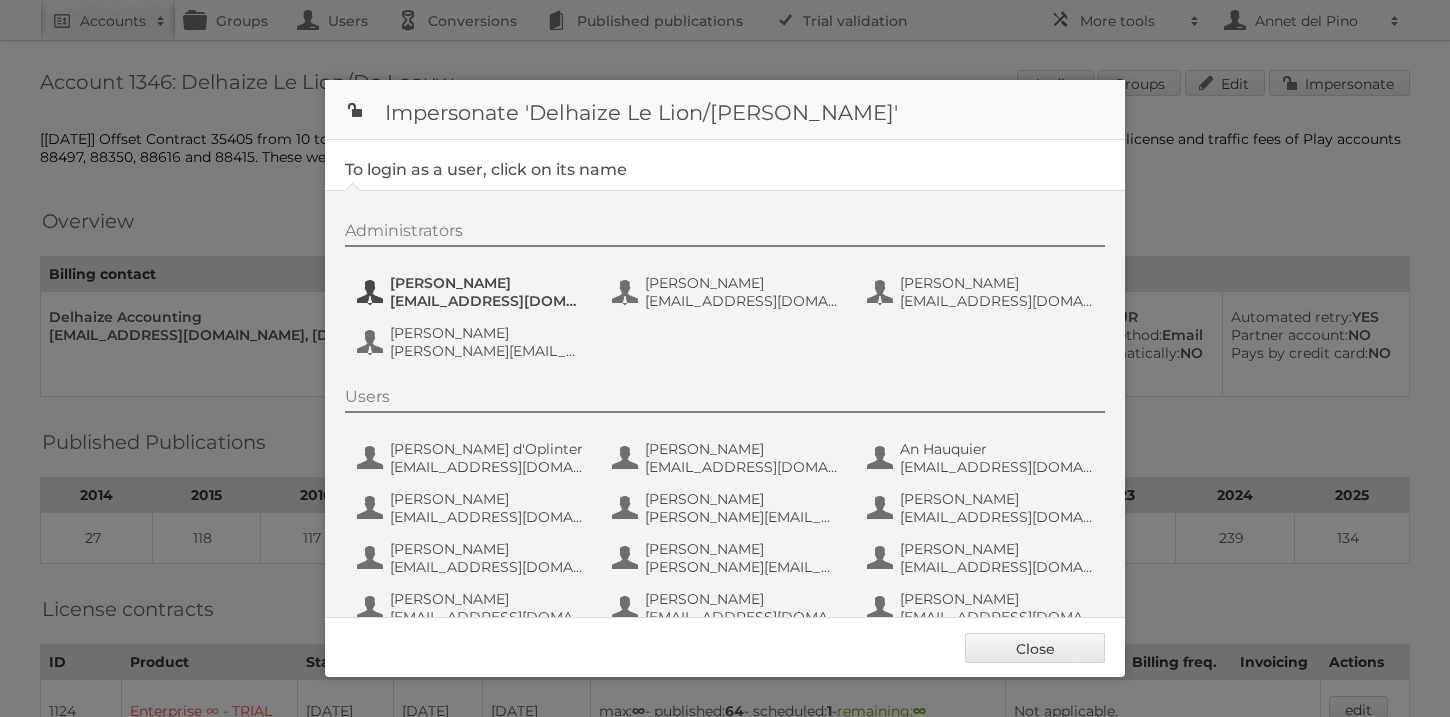 click on "Carlos Vicente Ruiz" at bounding box center (487, 283) 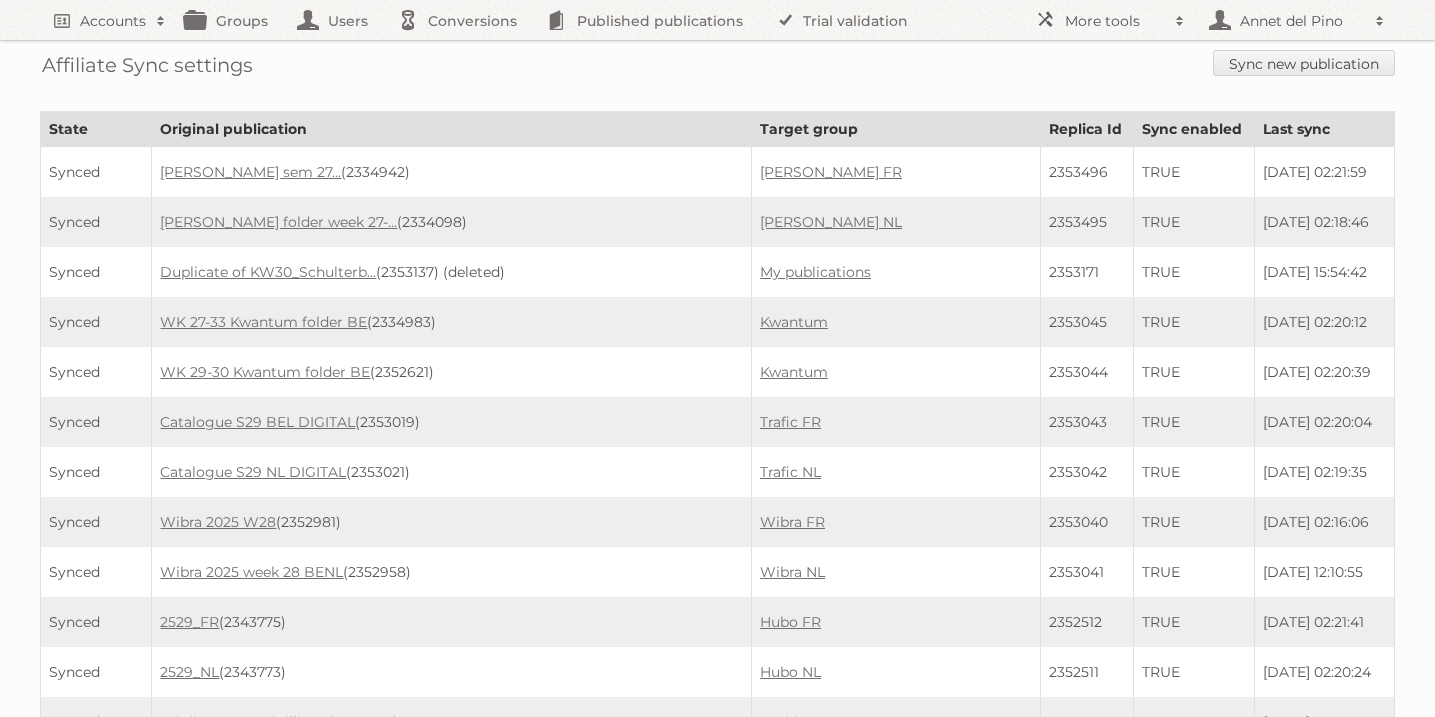 scroll, scrollTop: 0, scrollLeft: 0, axis: both 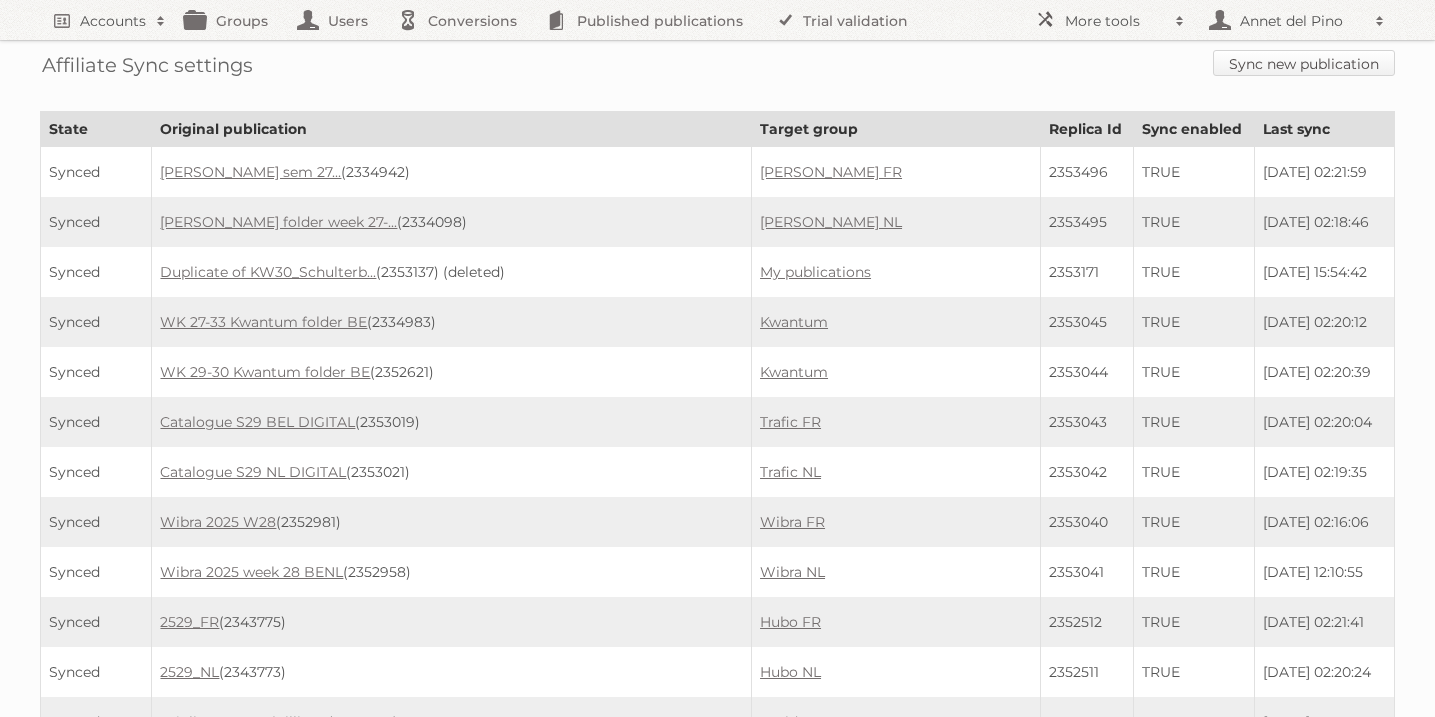 click on "Sync new publication" at bounding box center [1304, 63] 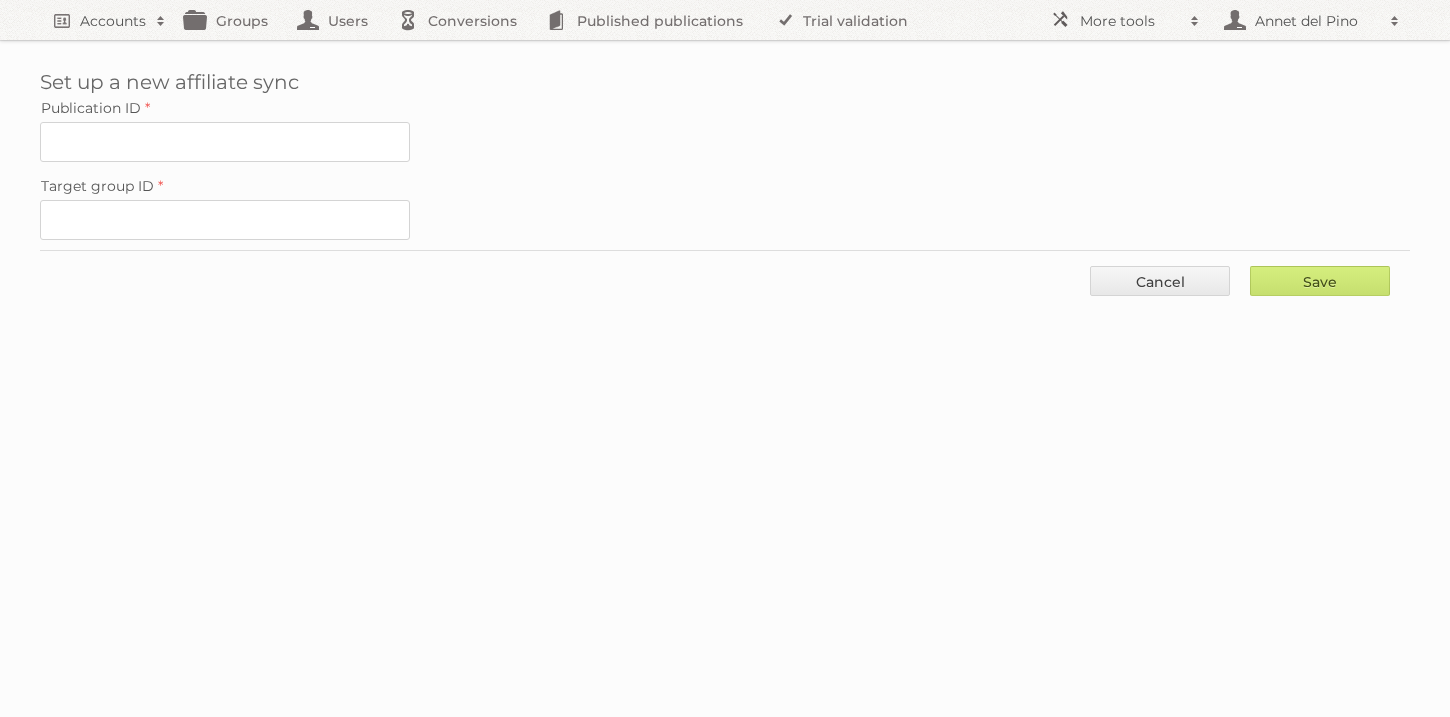scroll, scrollTop: 0, scrollLeft: 0, axis: both 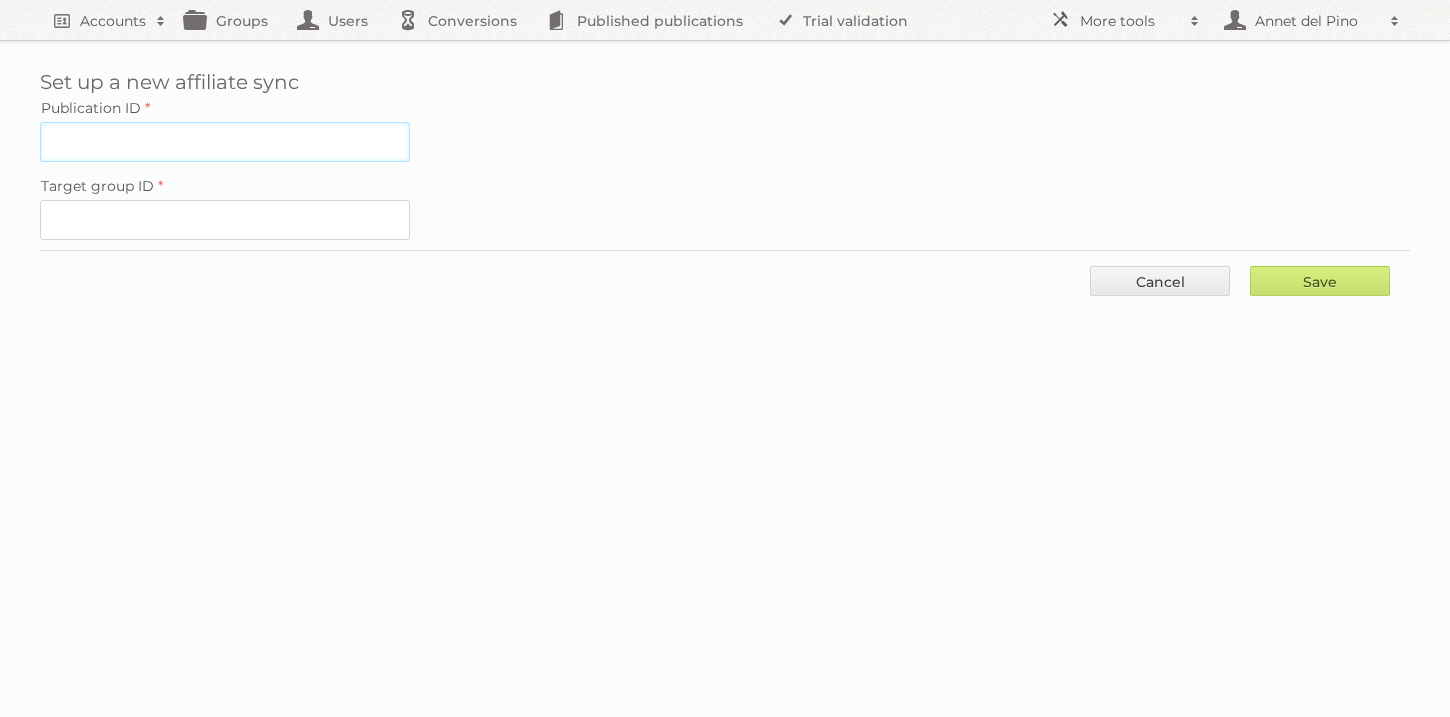 click on "Publication ID" at bounding box center (225, 142) 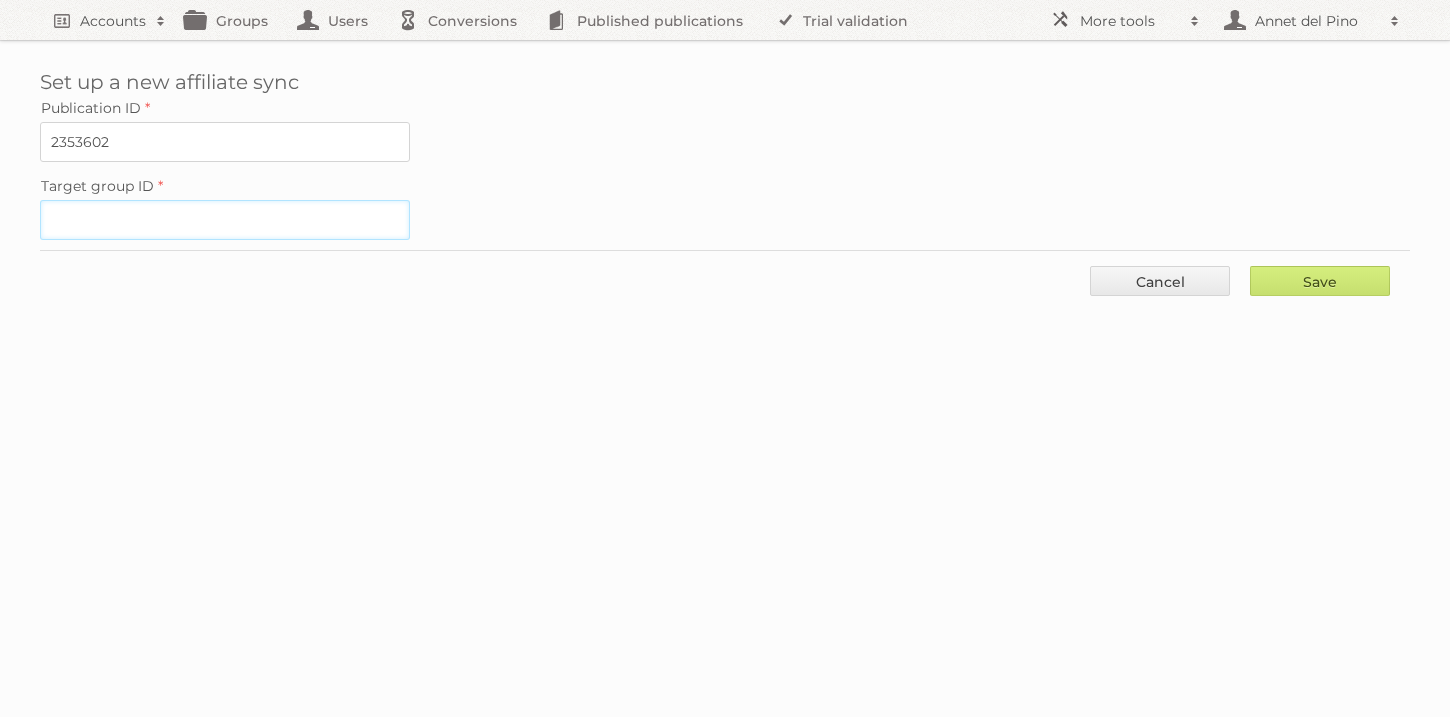 click on "Target group ID" at bounding box center [225, 220] 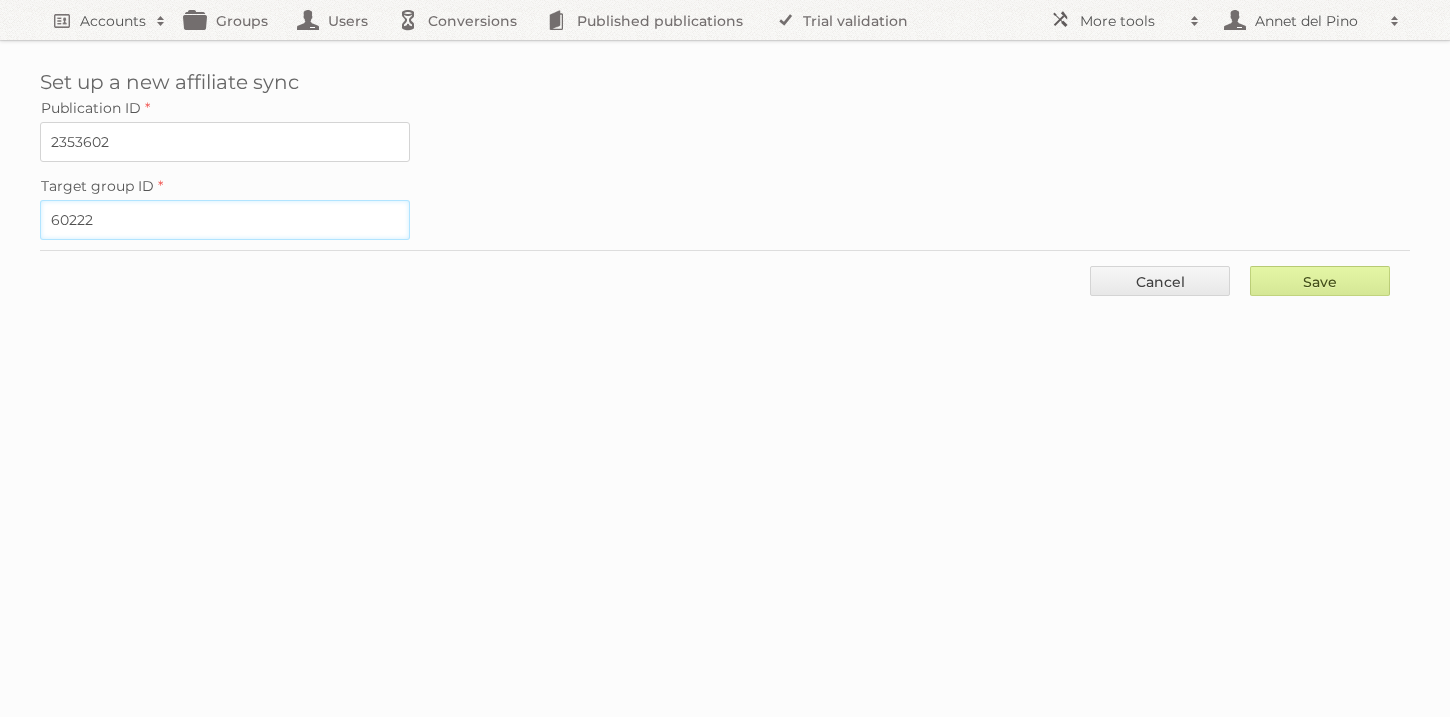 type on "60222" 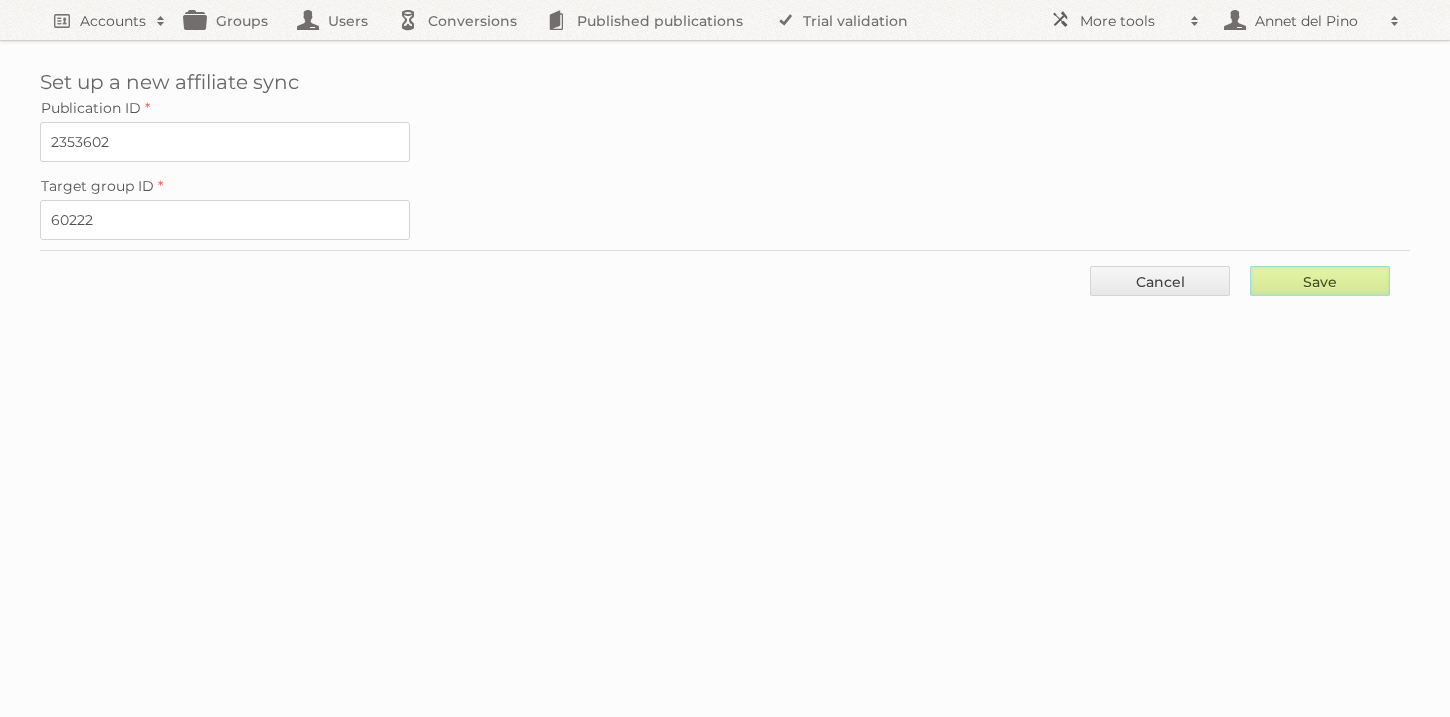 click on "Save" at bounding box center [1320, 281] 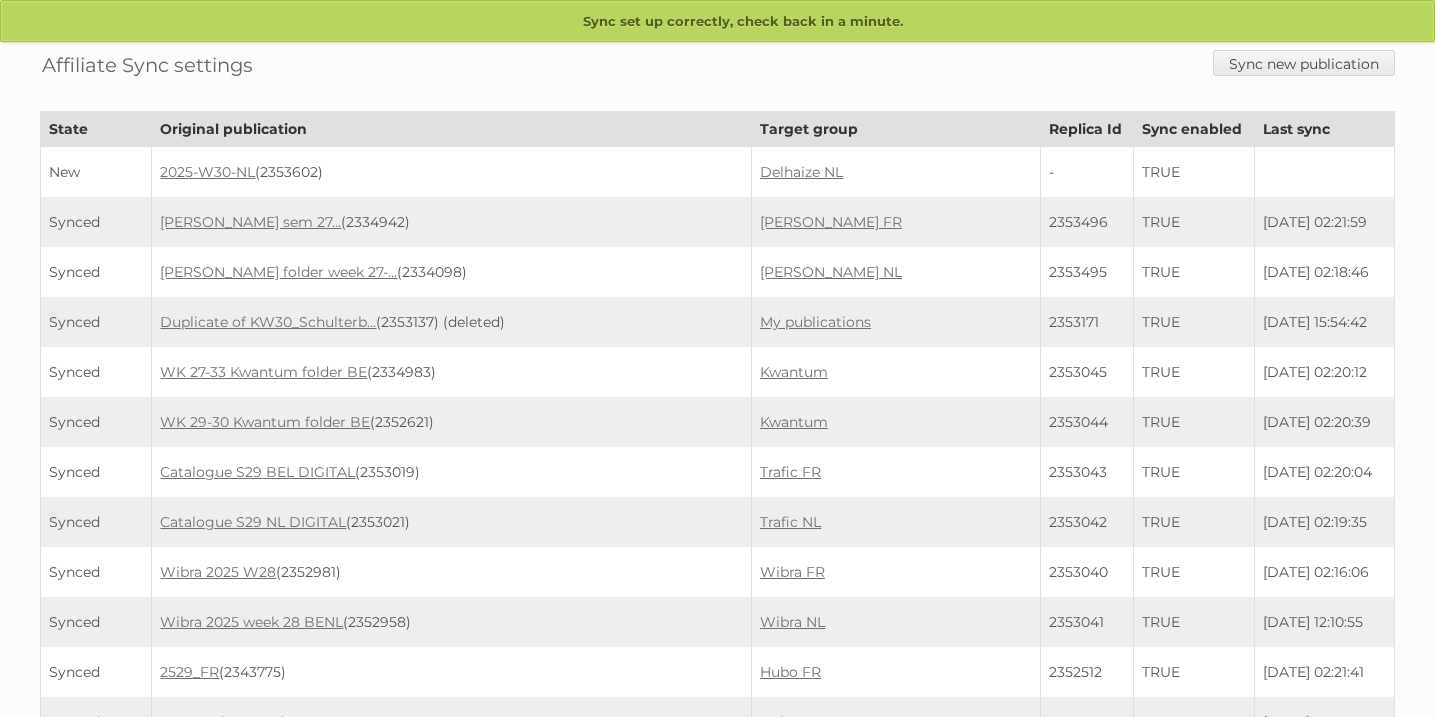 scroll, scrollTop: 0, scrollLeft: 0, axis: both 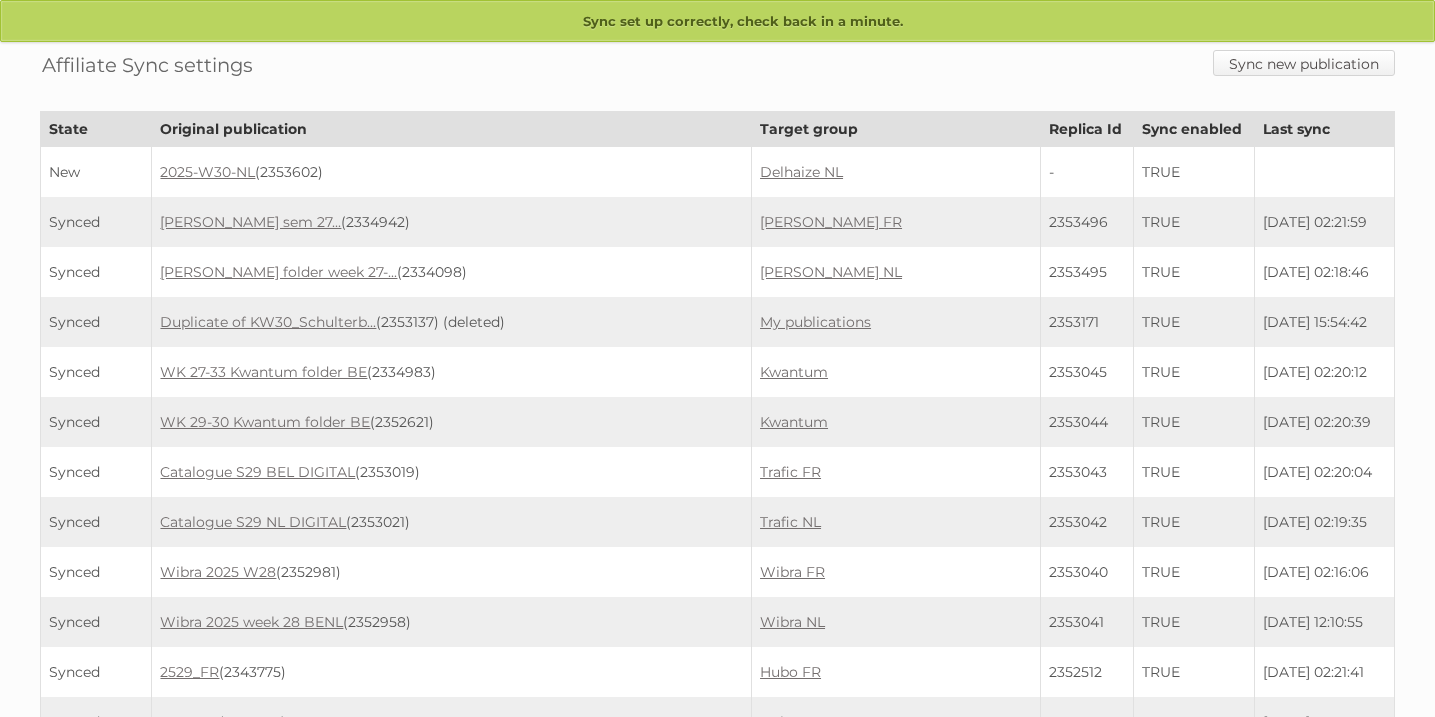 click on "Sync new publication" at bounding box center [1304, 63] 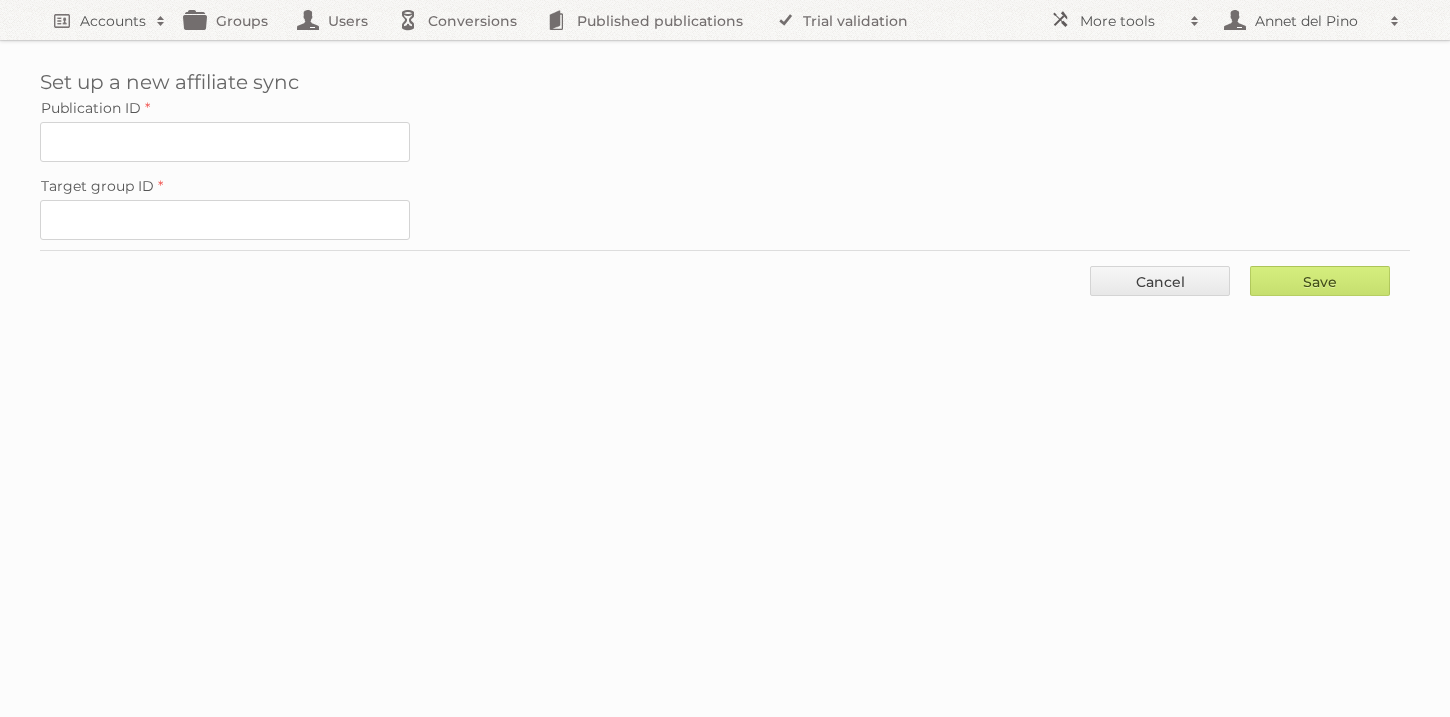 scroll, scrollTop: 0, scrollLeft: 0, axis: both 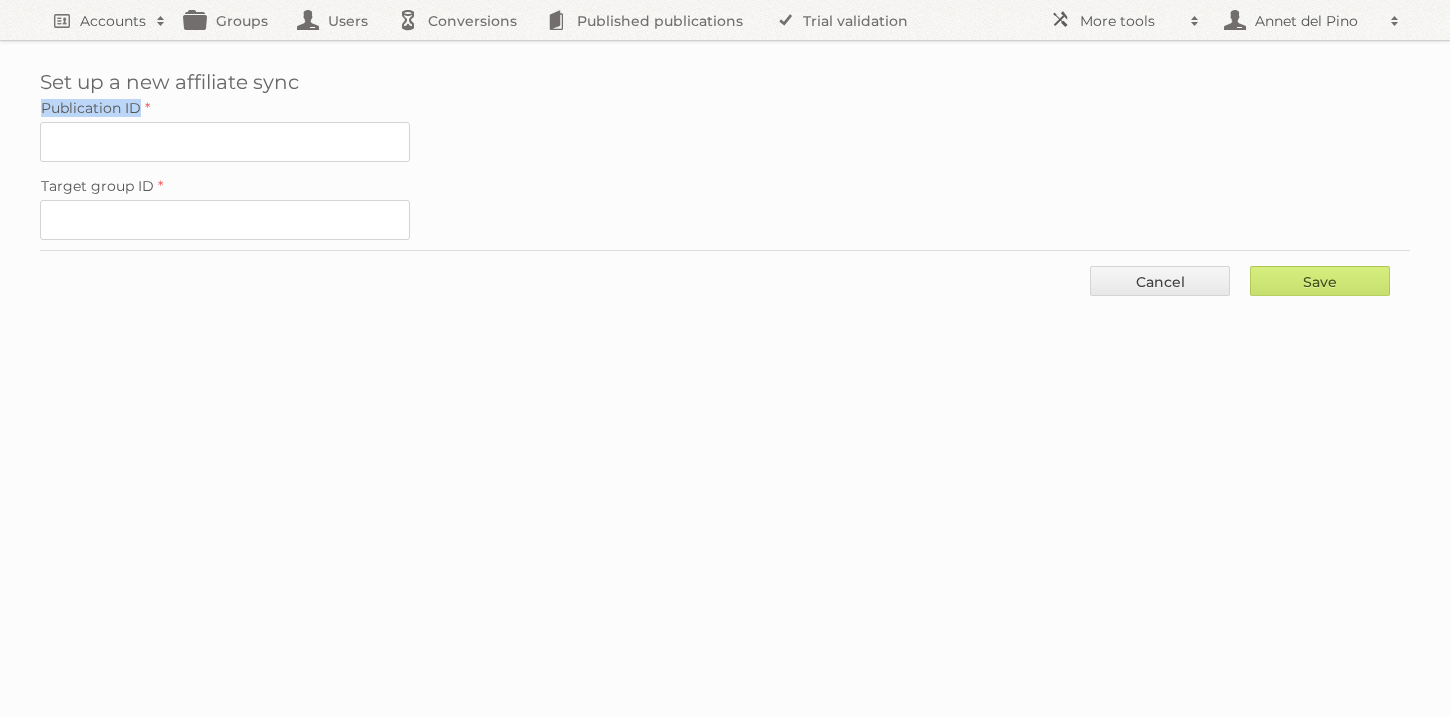 click on "Publication ID" at bounding box center [725, 128] 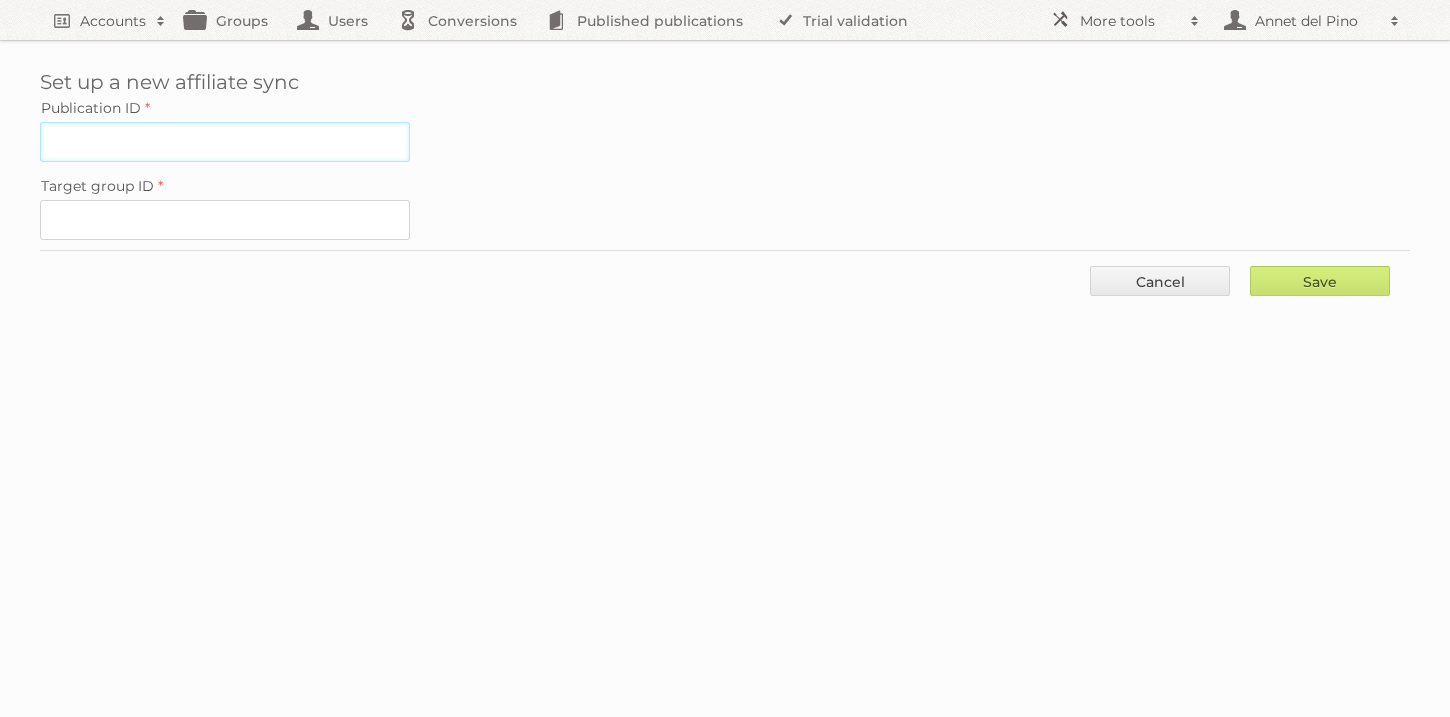 click on "Publication ID" at bounding box center (225, 142) 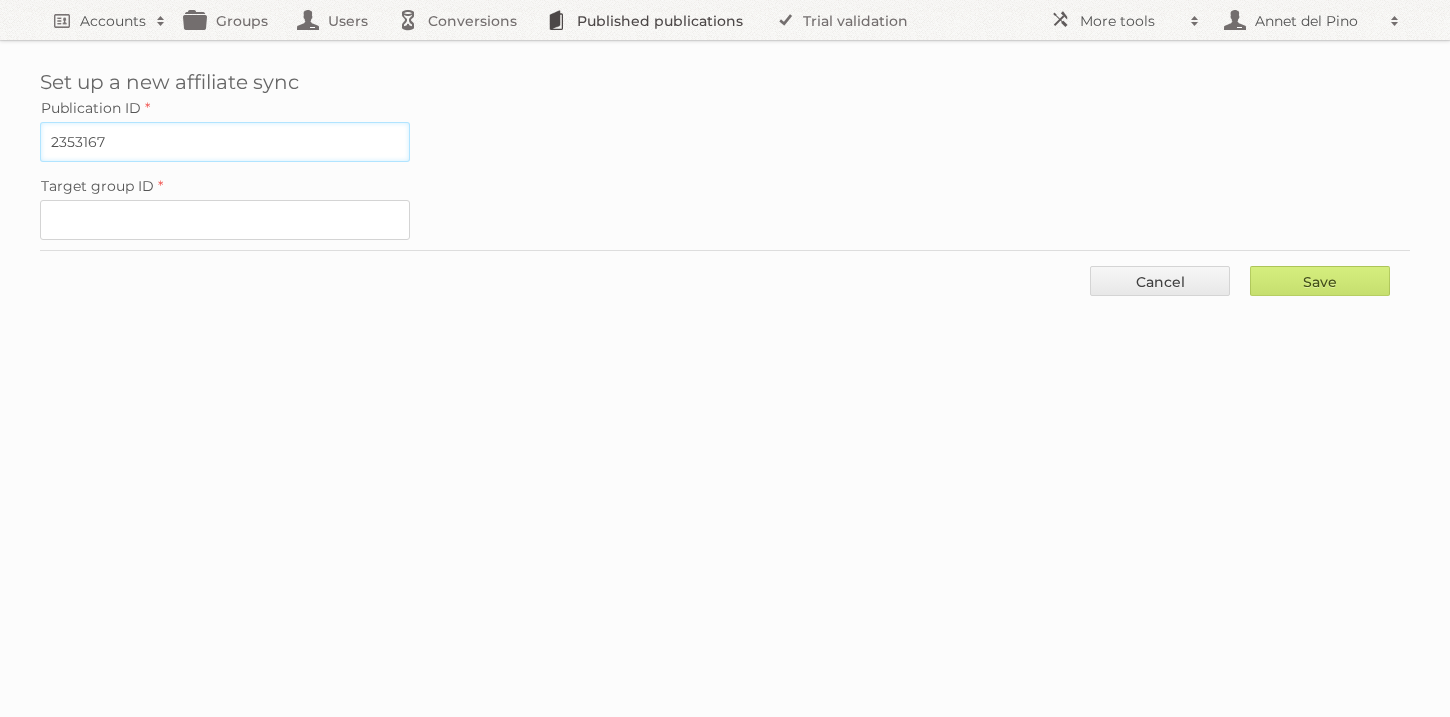 type on "2353167" 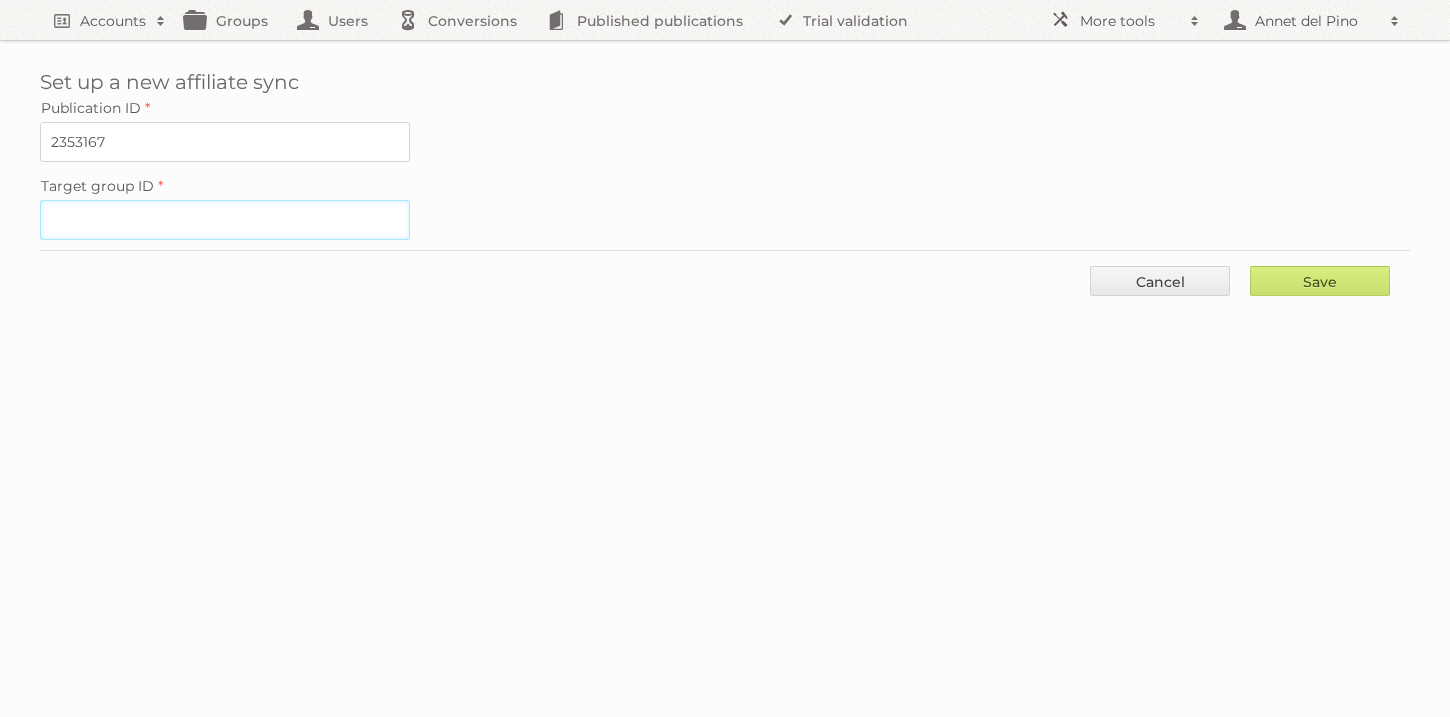 click on "Target group ID" at bounding box center [225, 220] 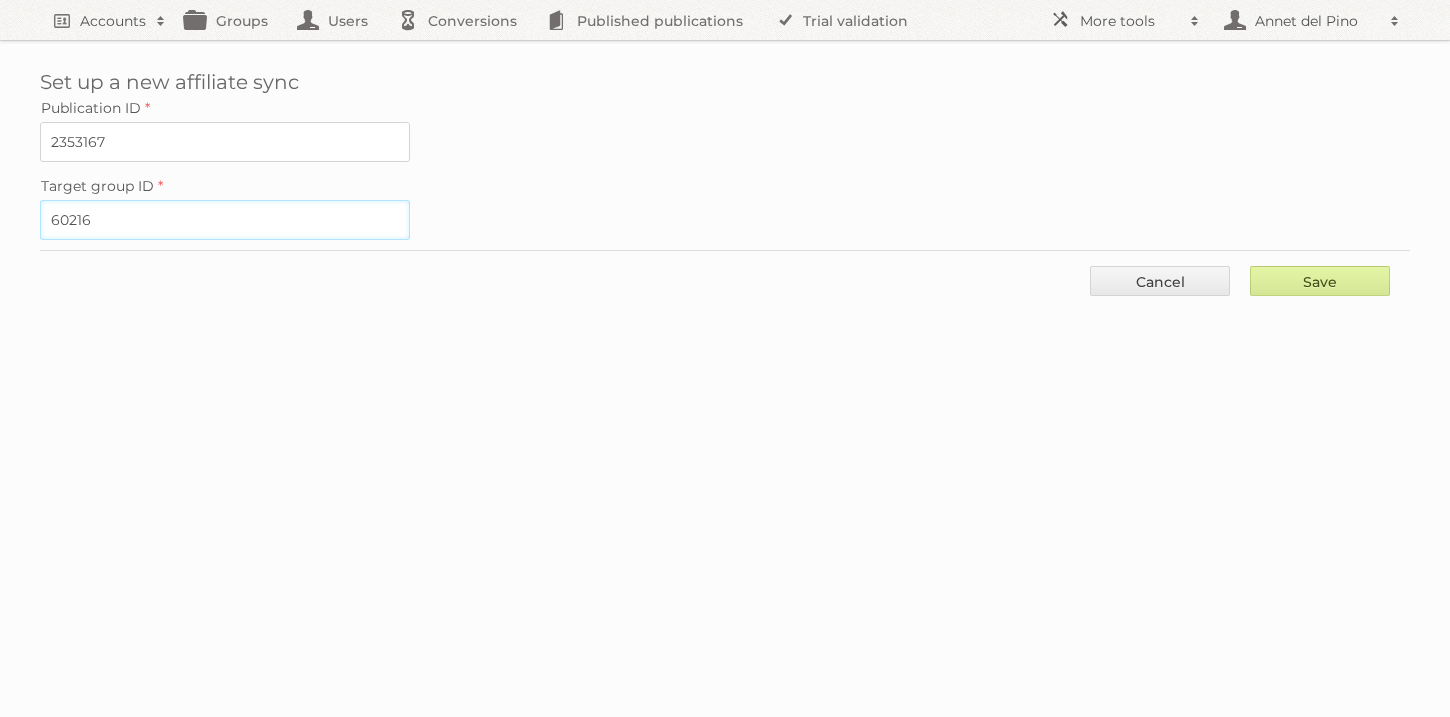 type on "60216" 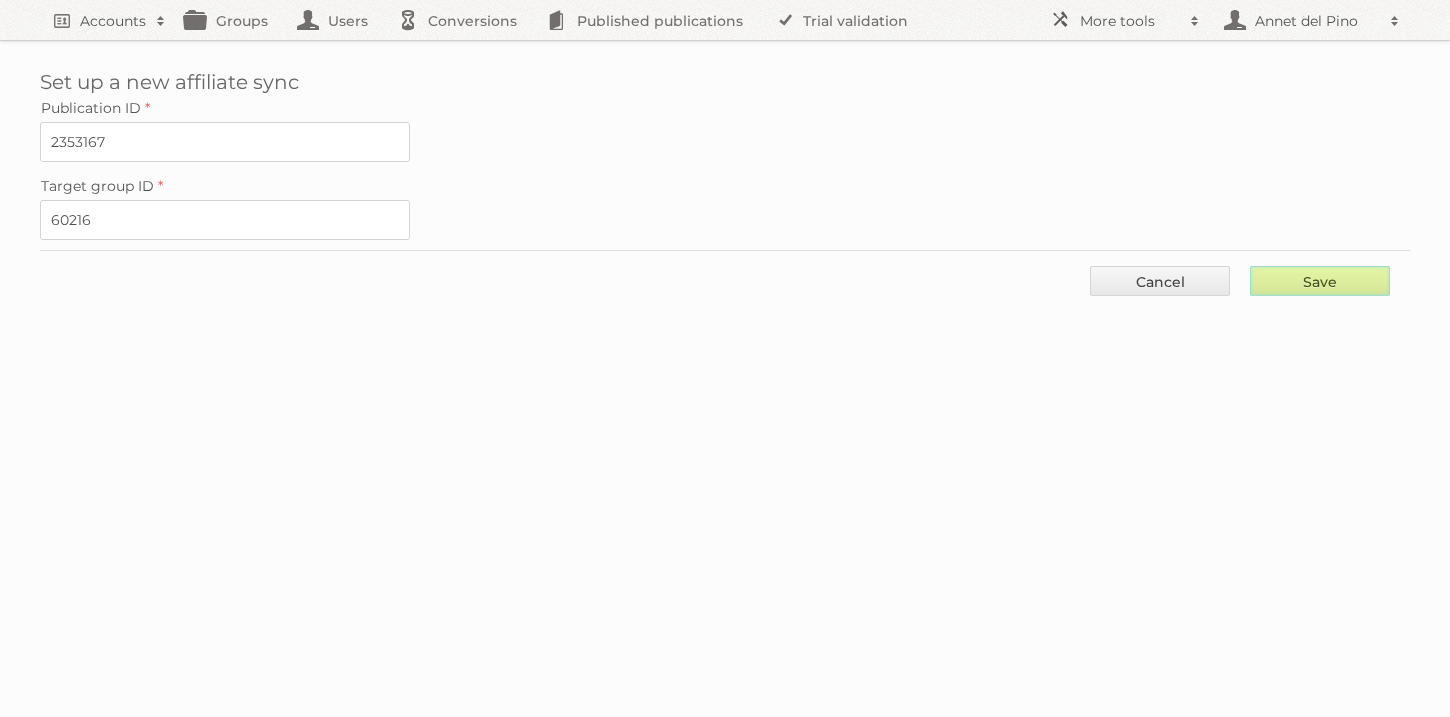 click on "Save" at bounding box center (1320, 281) 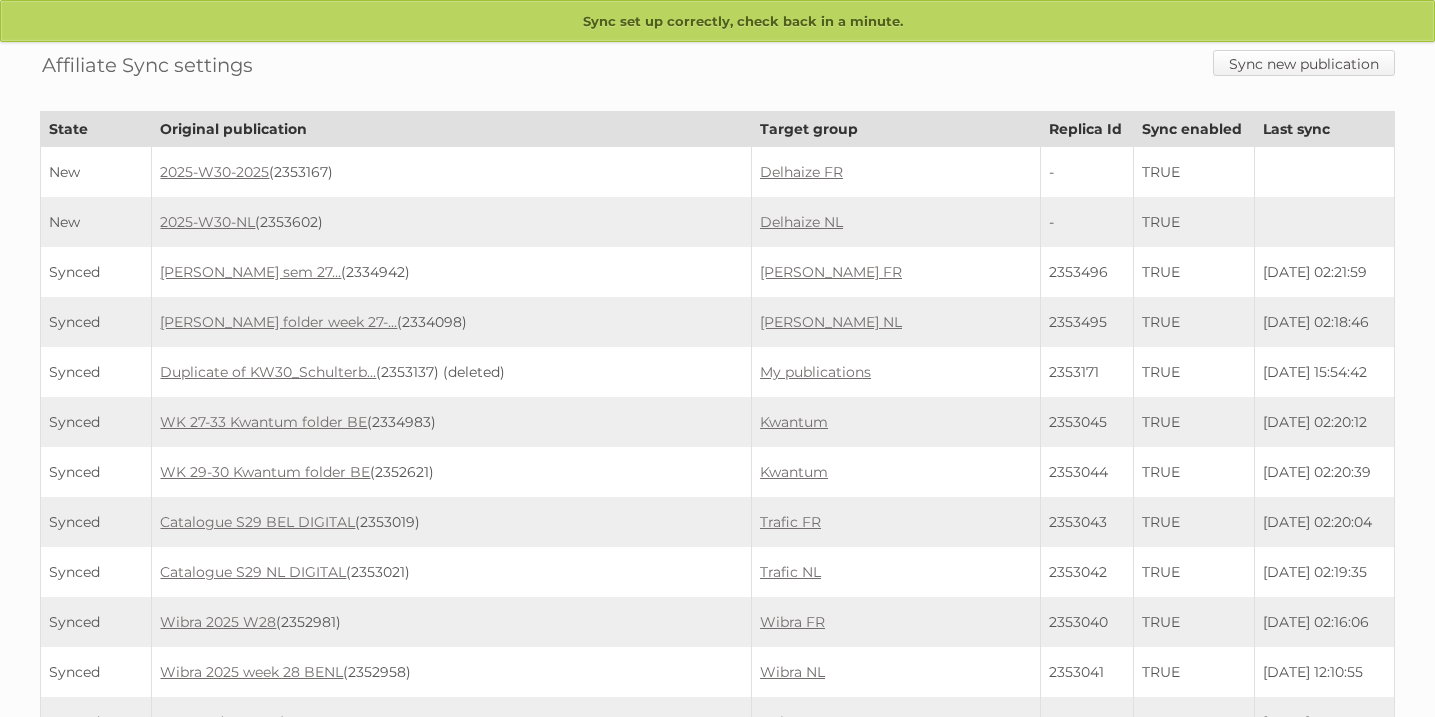 scroll, scrollTop: 0, scrollLeft: 0, axis: both 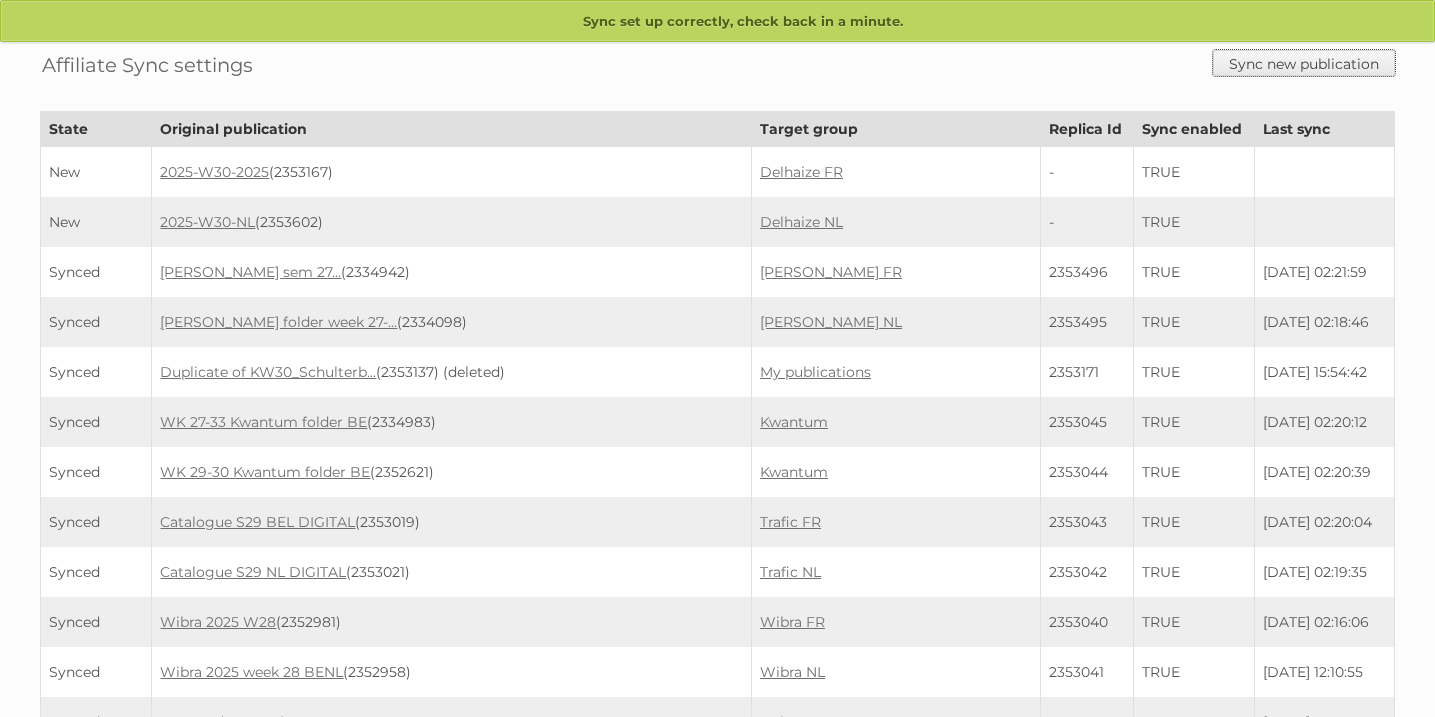 click on "Sync new publication" at bounding box center [1304, 63] 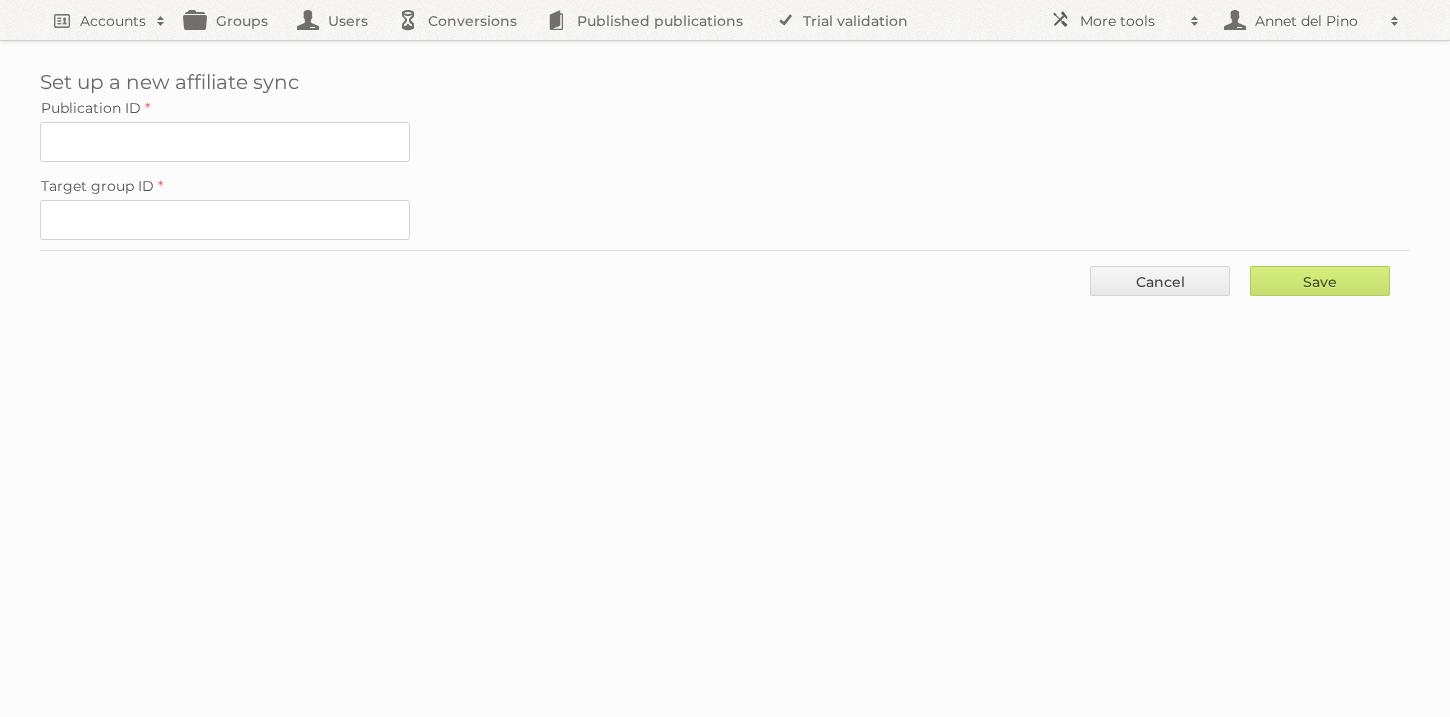 scroll, scrollTop: 0, scrollLeft: 0, axis: both 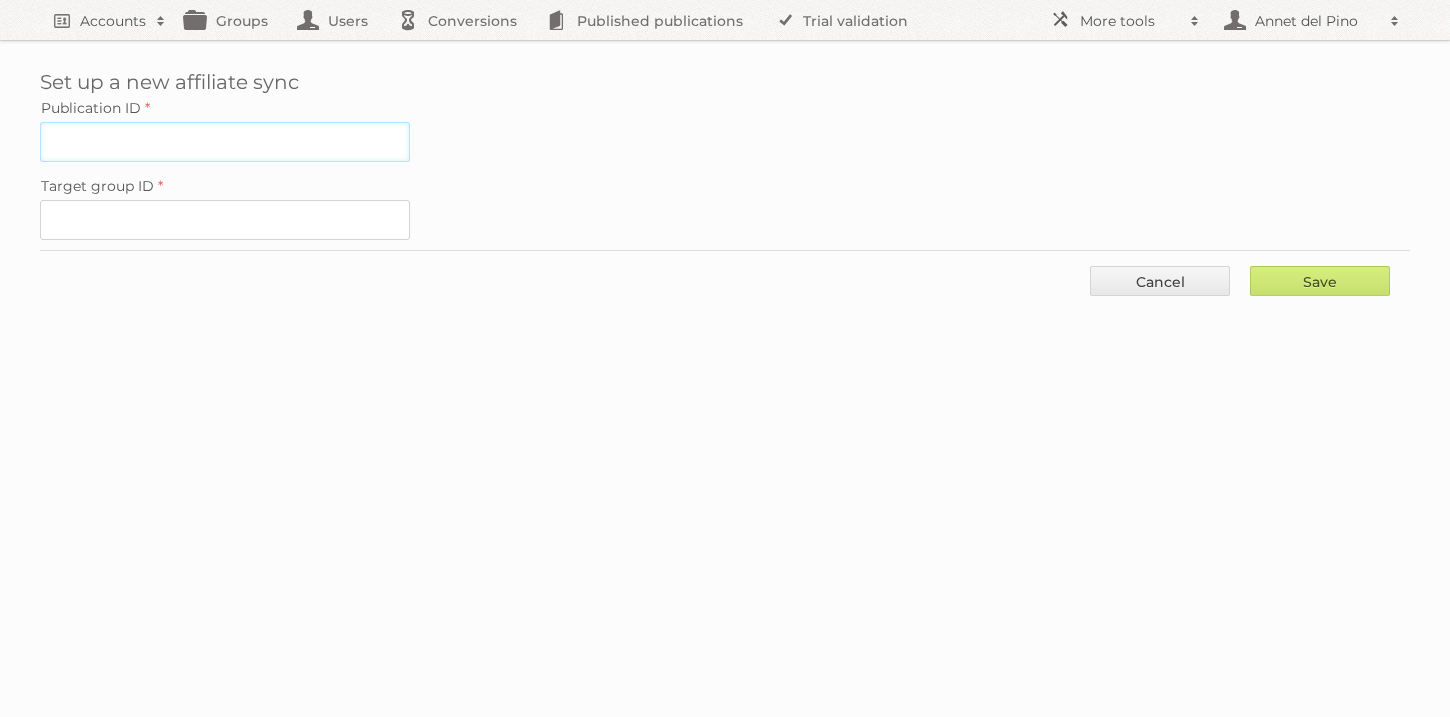 click on "Publication ID" at bounding box center (225, 142) 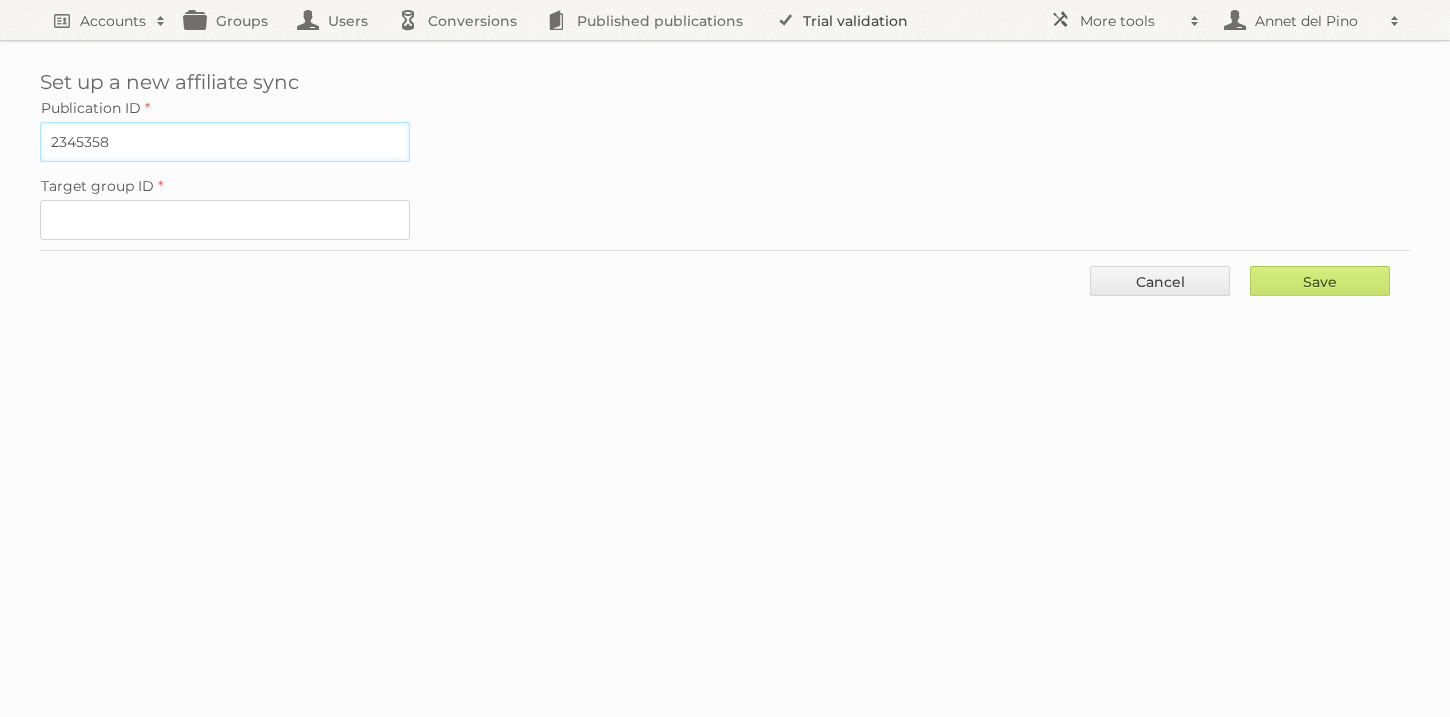 type on "2345358" 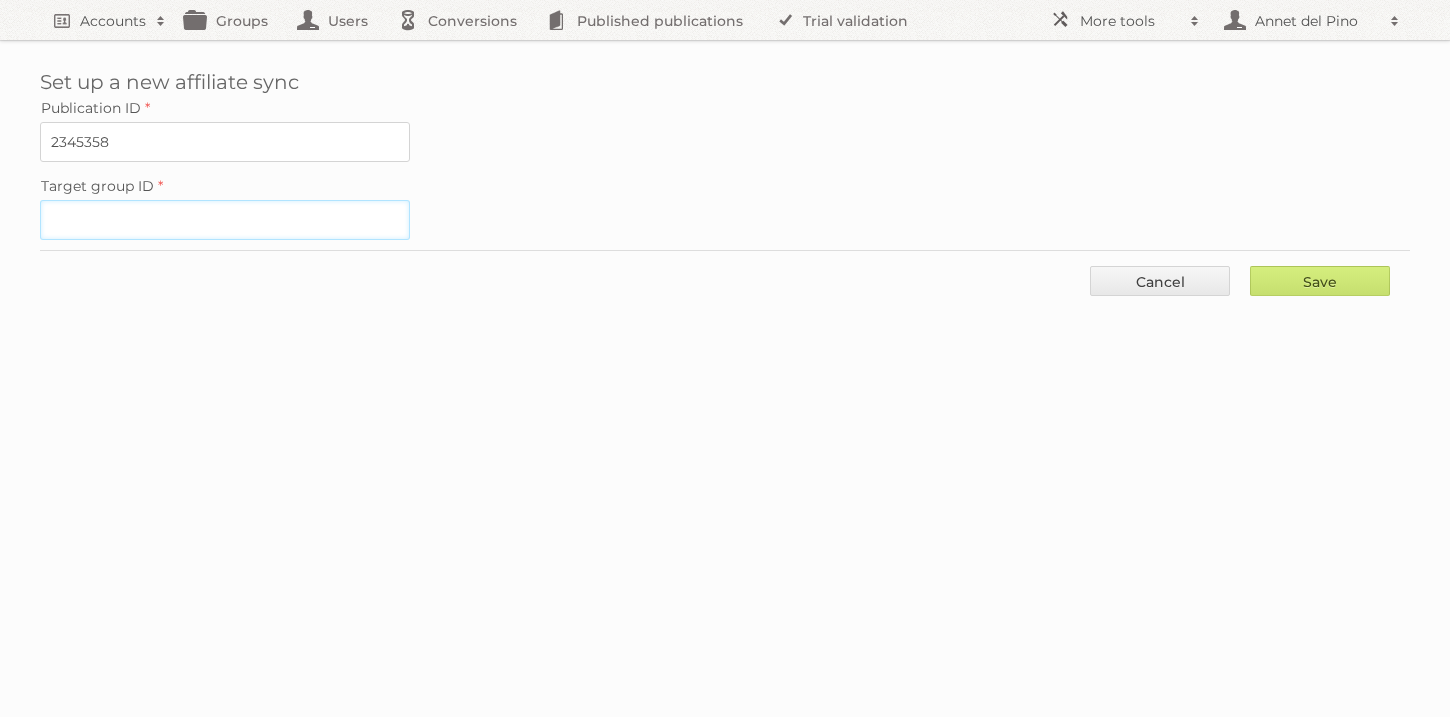 click on "Target group ID" at bounding box center [225, 220] 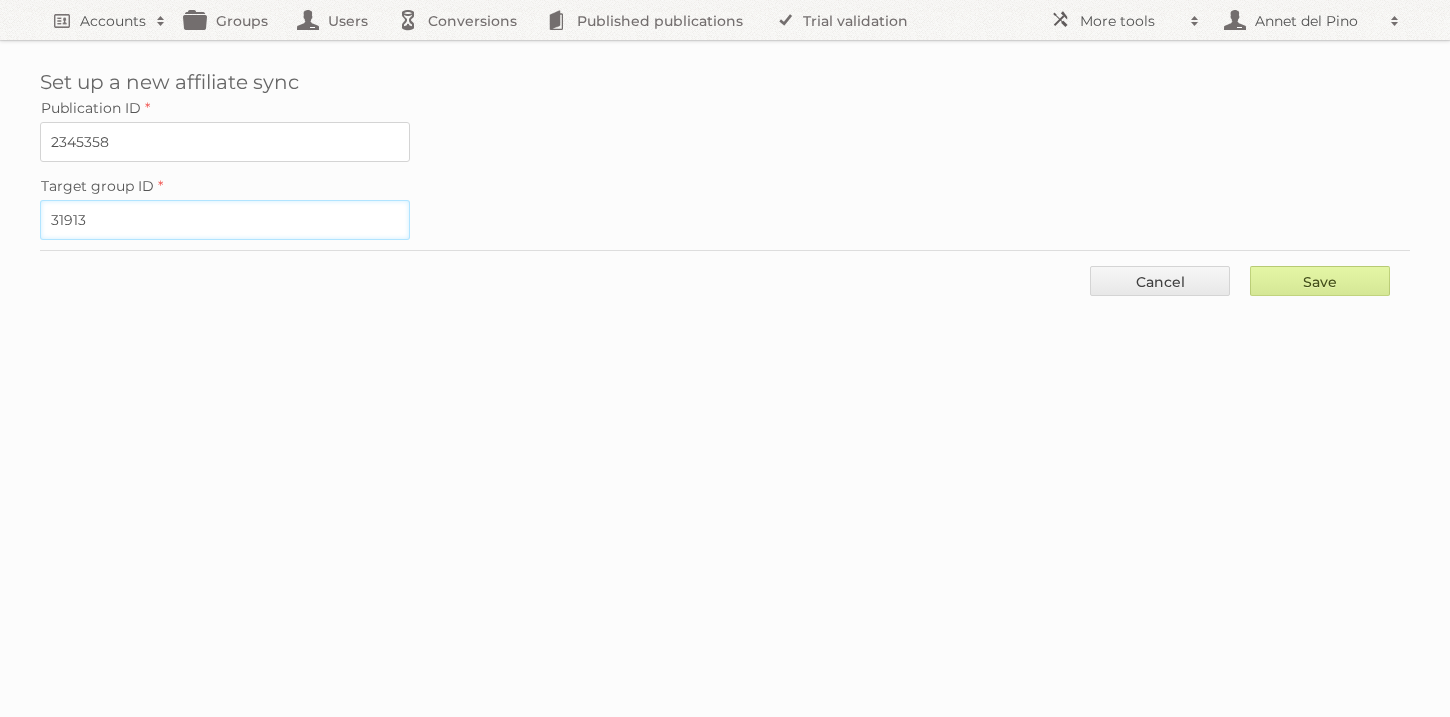 type on "31913" 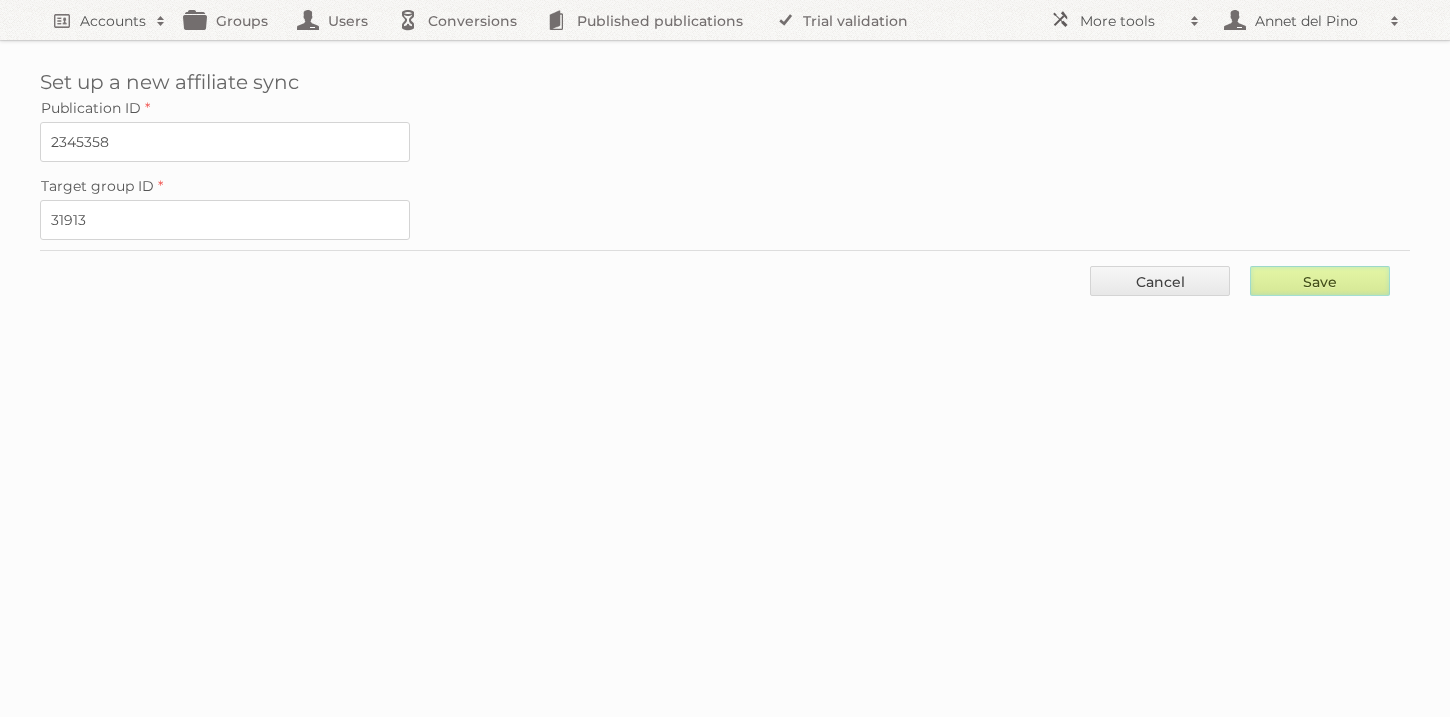 click on "Save" at bounding box center [1320, 281] 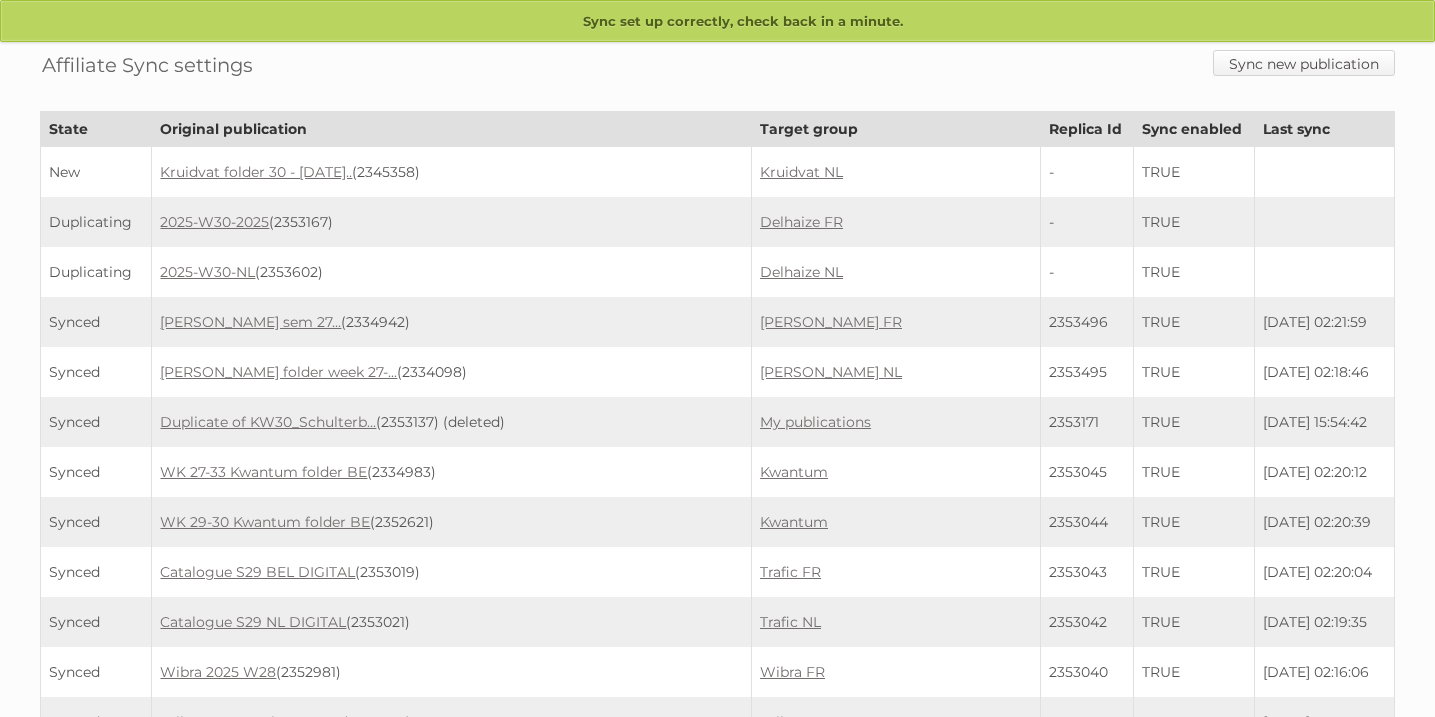 scroll, scrollTop: 0, scrollLeft: 0, axis: both 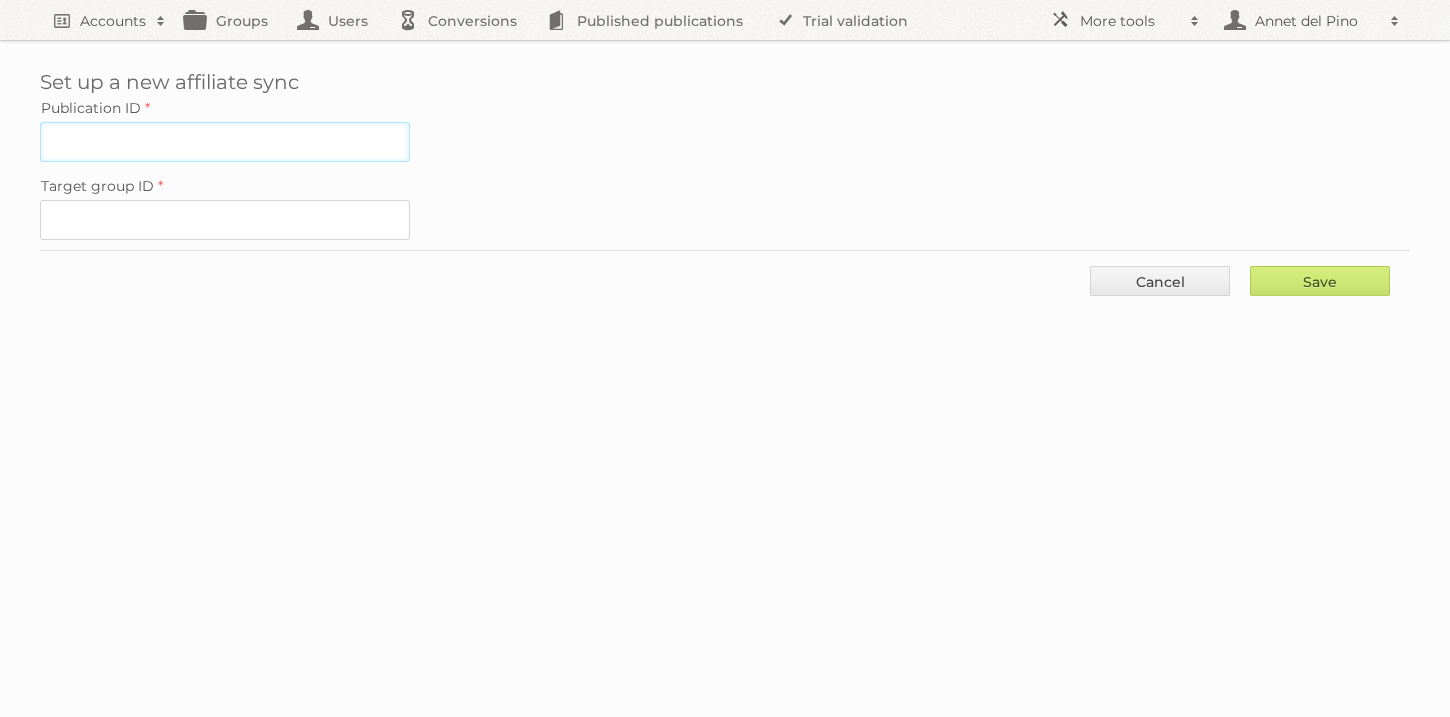 click on "Publication ID" at bounding box center [225, 142] 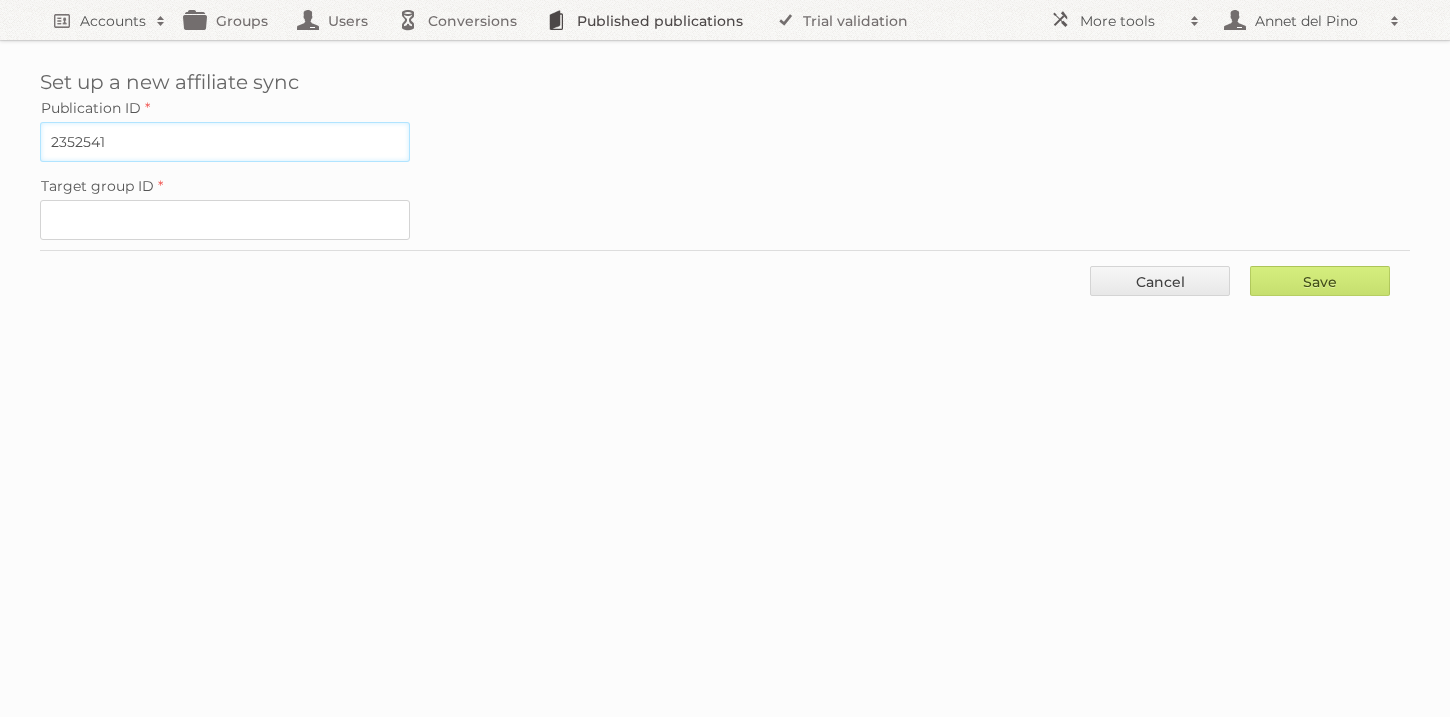 type on "2352541" 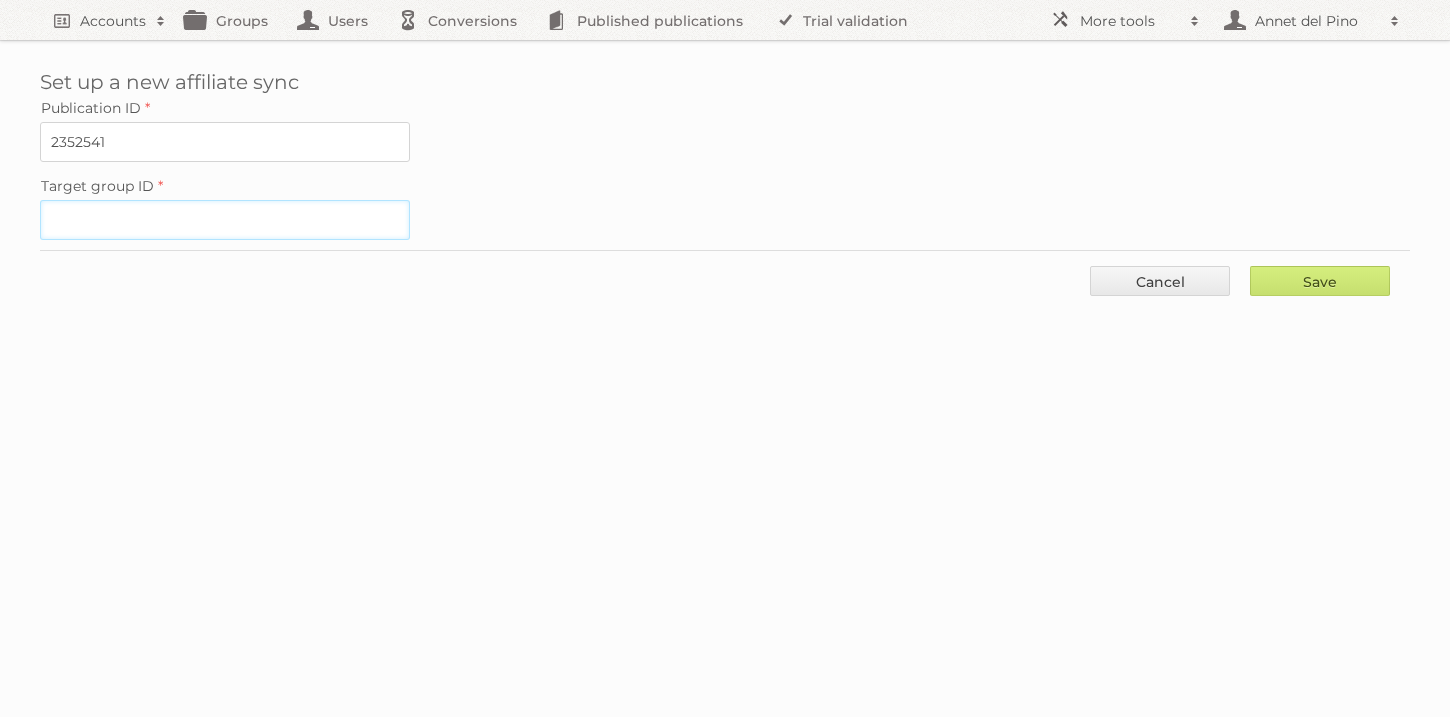 click on "Target group ID" at bounding box center (225, 220) 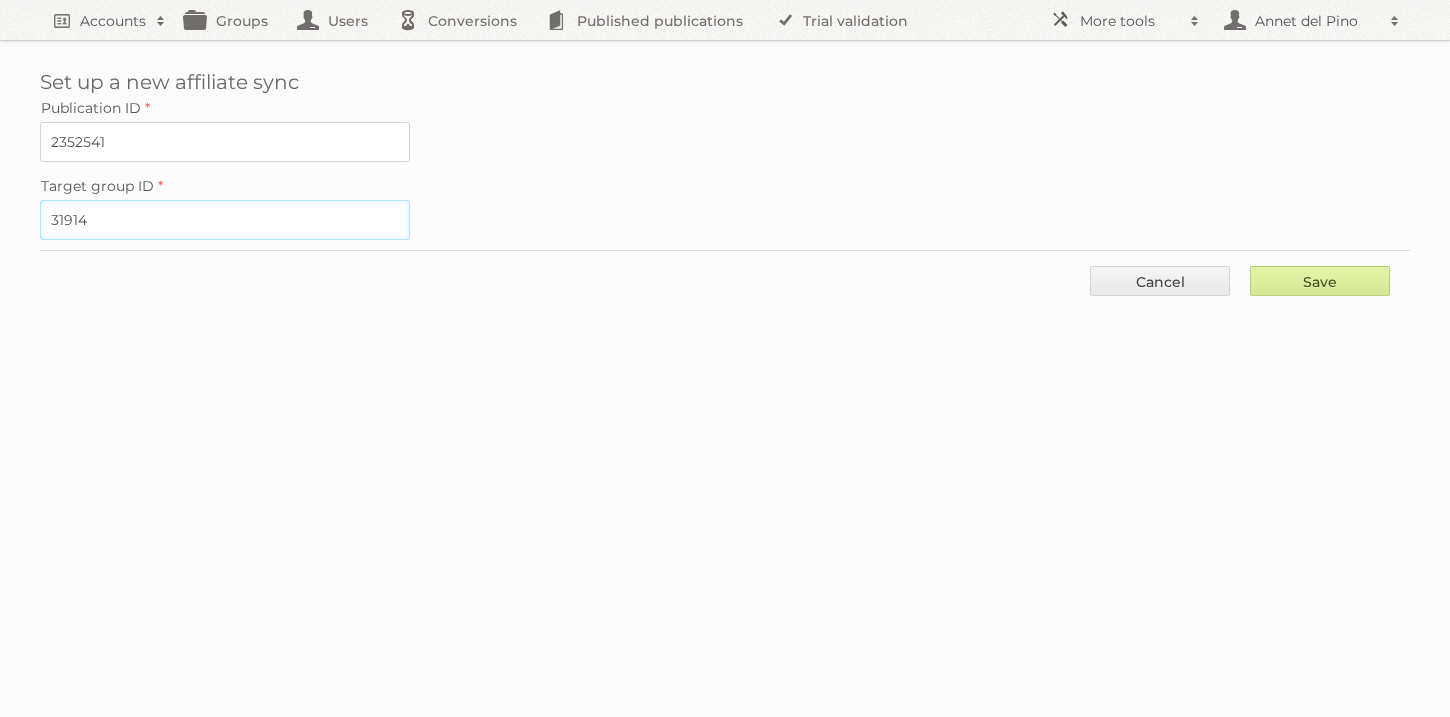 type on "31914" 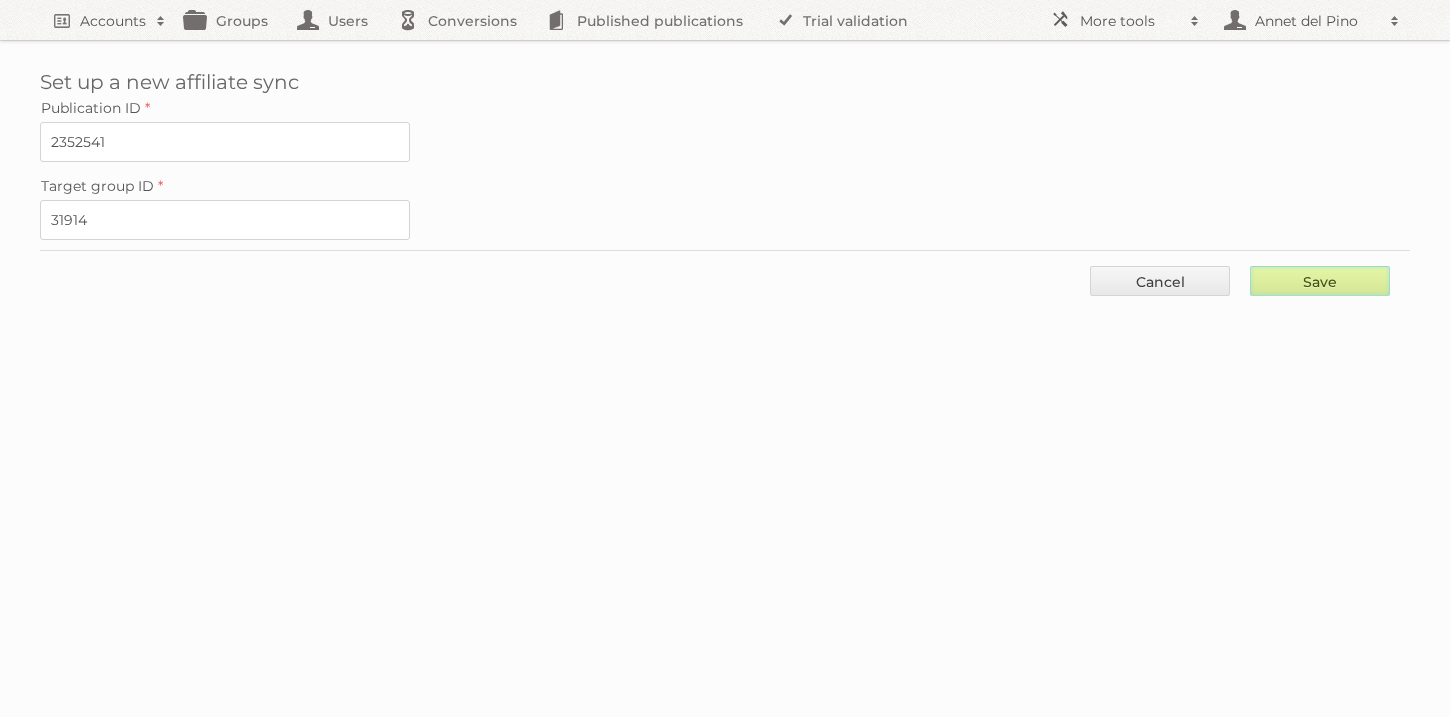 click on "Save" at bounding box center (1320, 281) 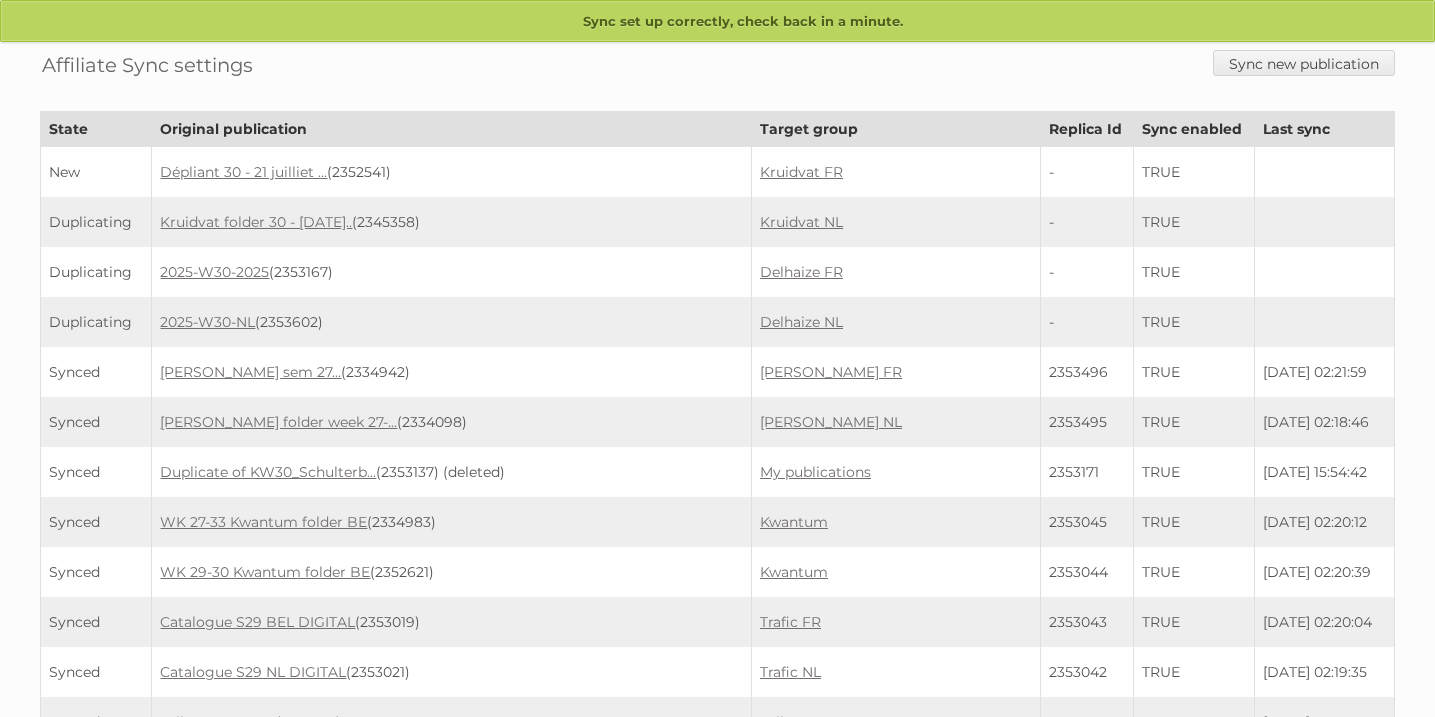 scroll, scrollTop: 0, scrollLeft: 0, axis: both 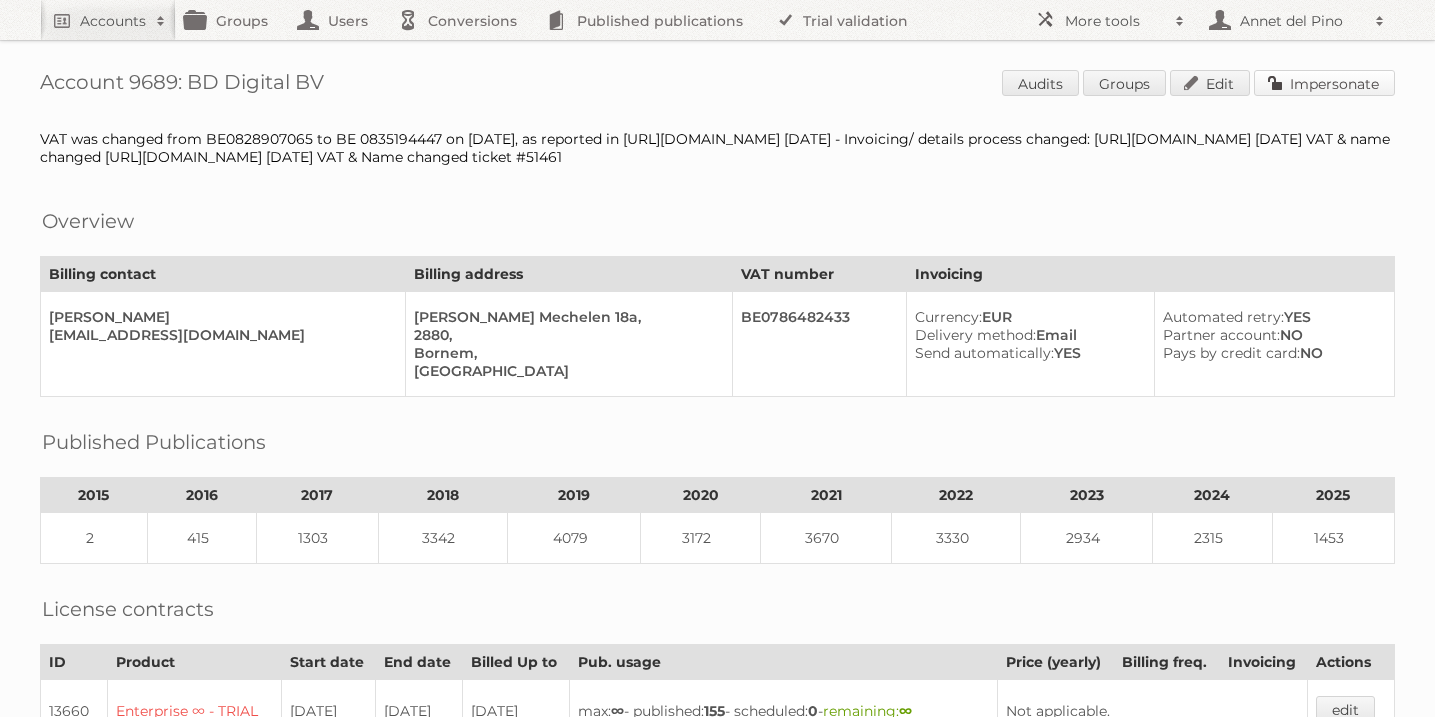 click on "Impersonate" at bounding box center (1324, 83) 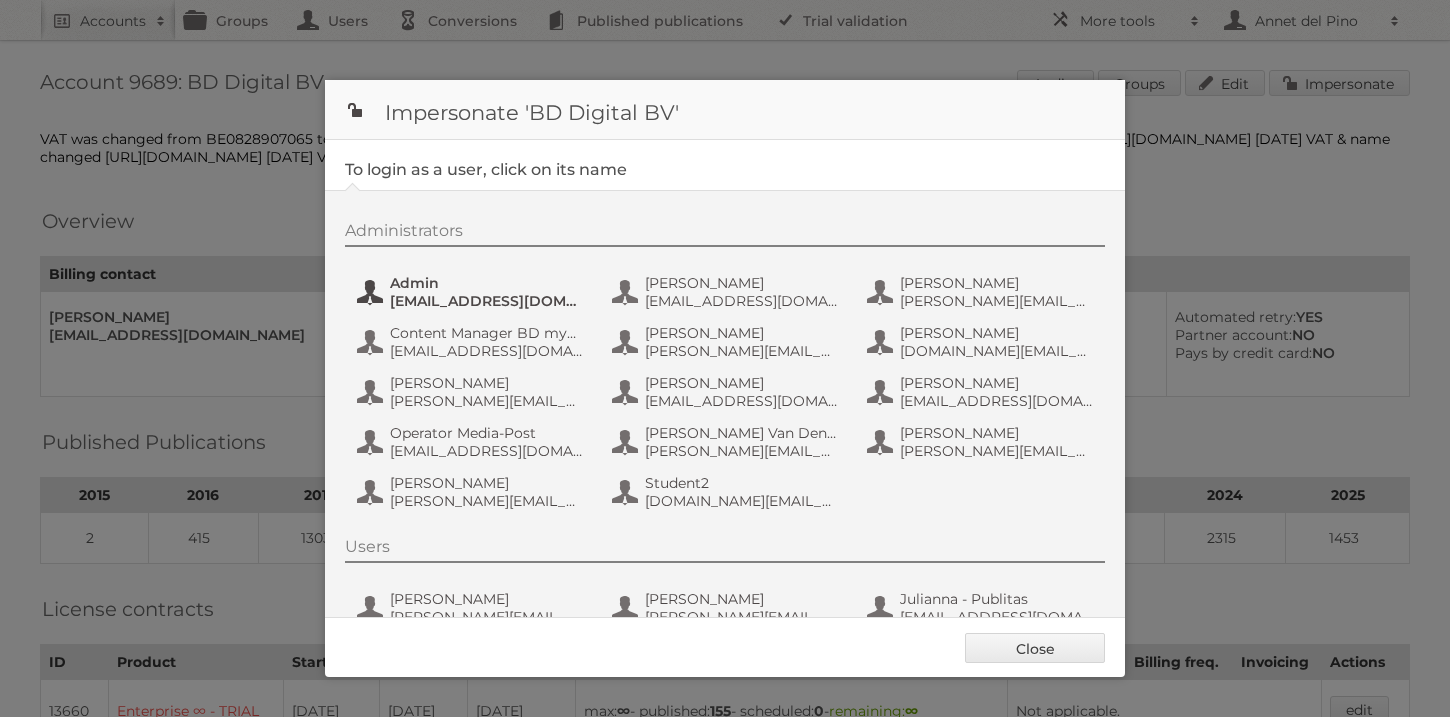 click on "Admin" at bounding box center (487, 283) 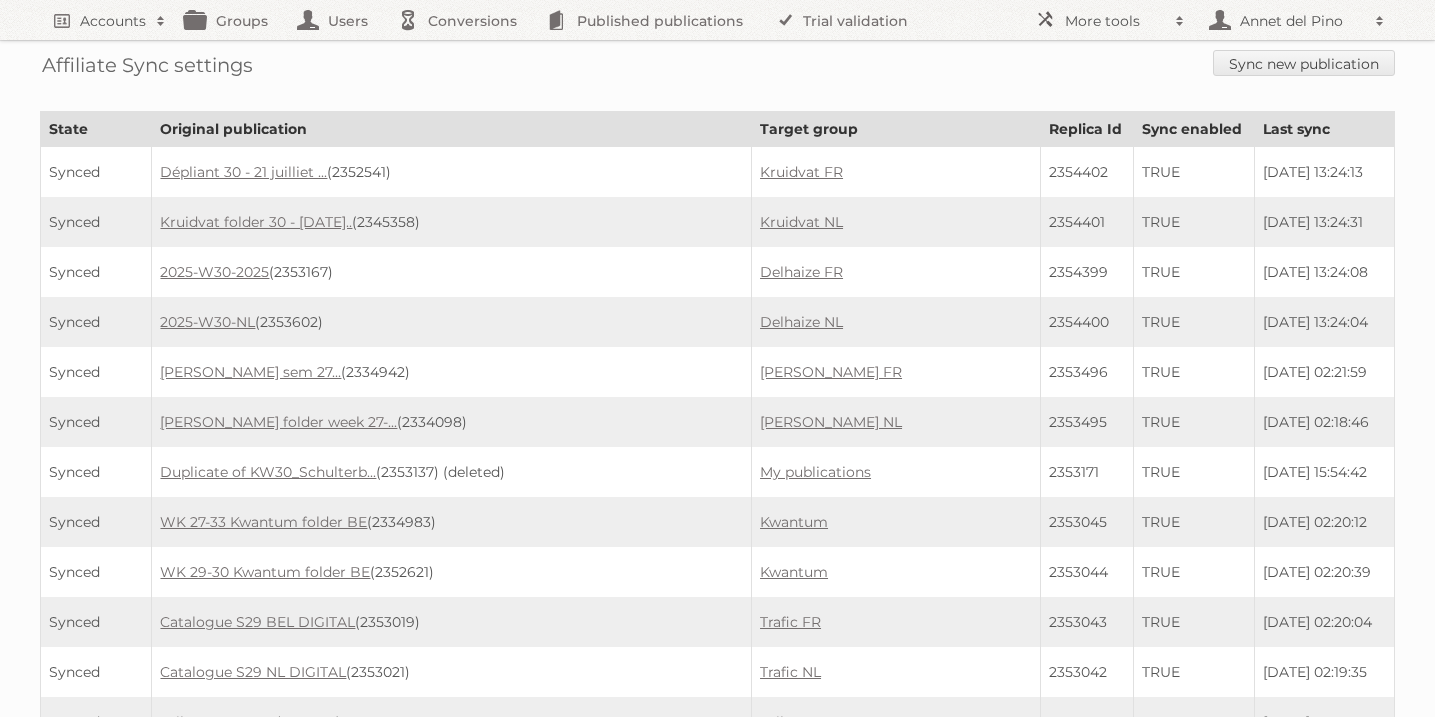 scroll, scrollTop: 0, scrollLeft: 0, axis: both 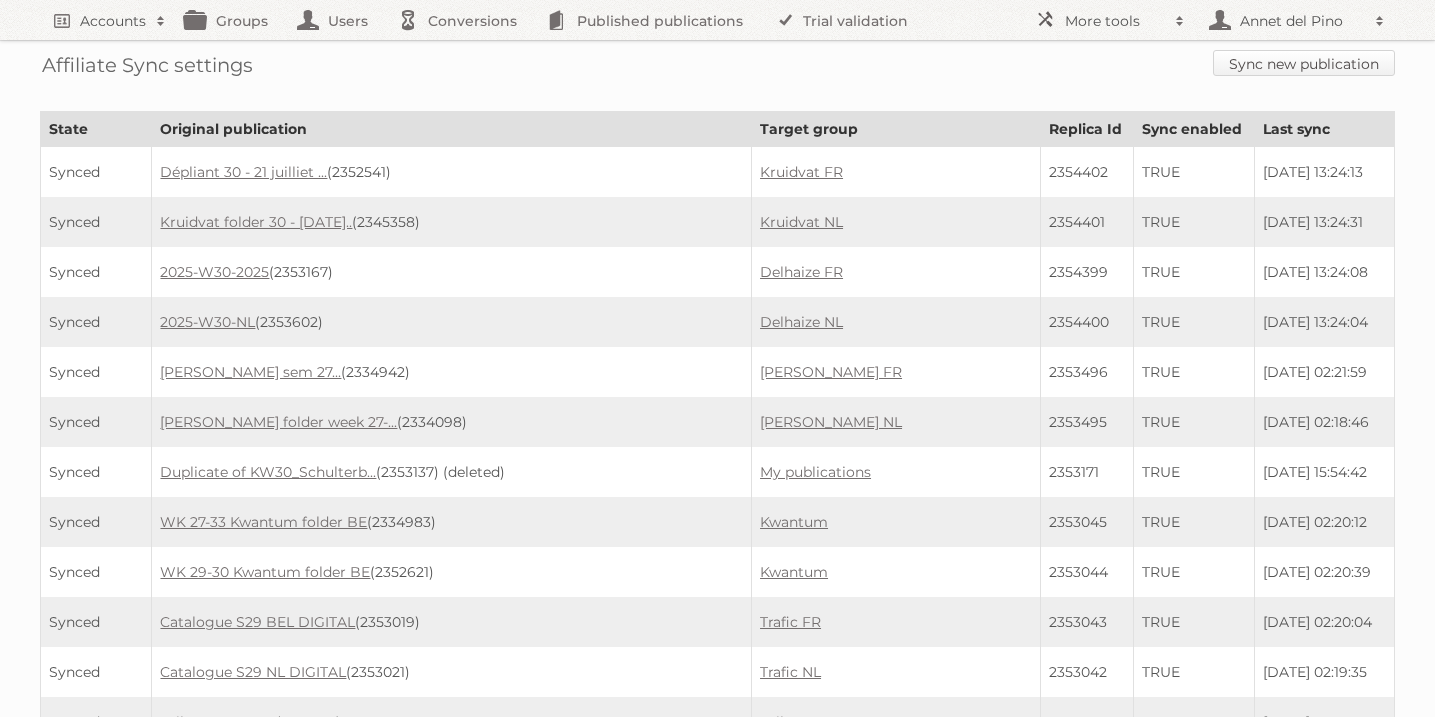click on "Sync new publication" at bounding box center (1304, 63) 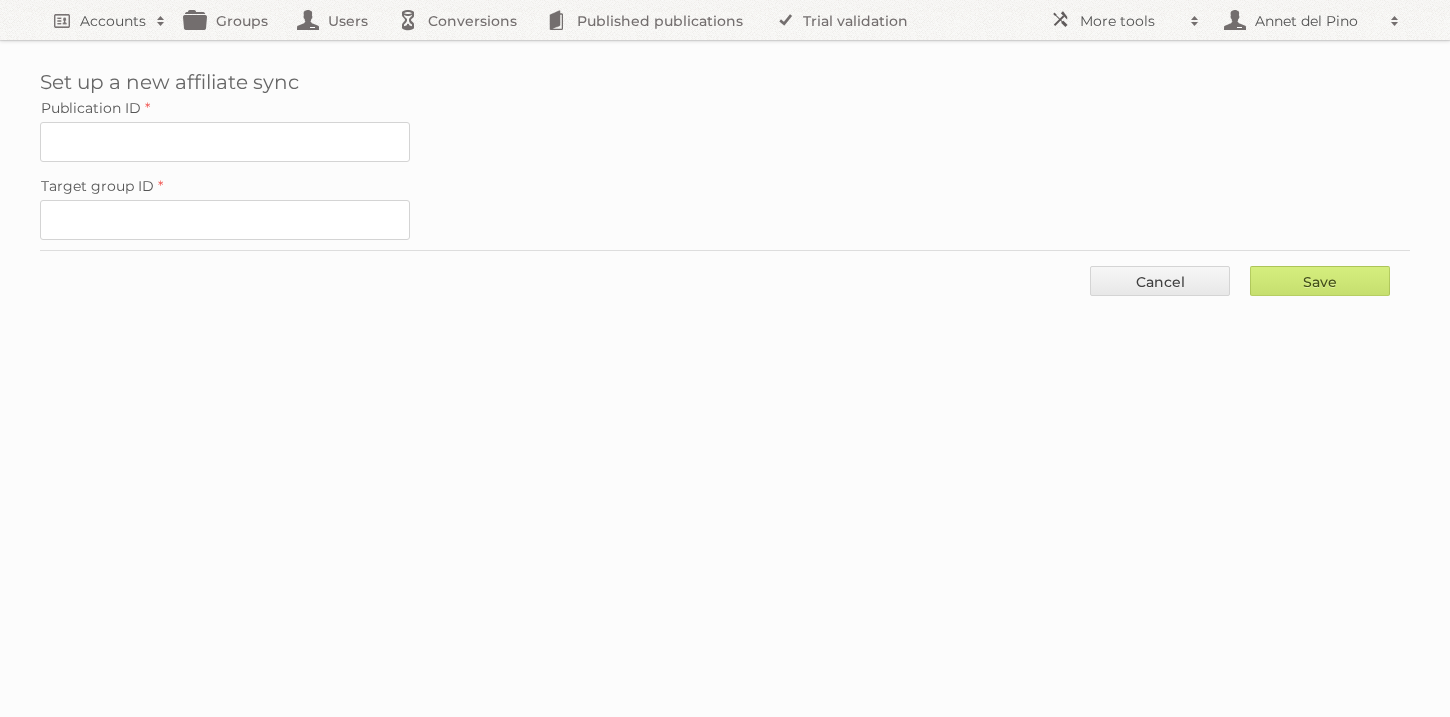 scroll, scrollTop: 0, scrollLeft: 0, axis: both 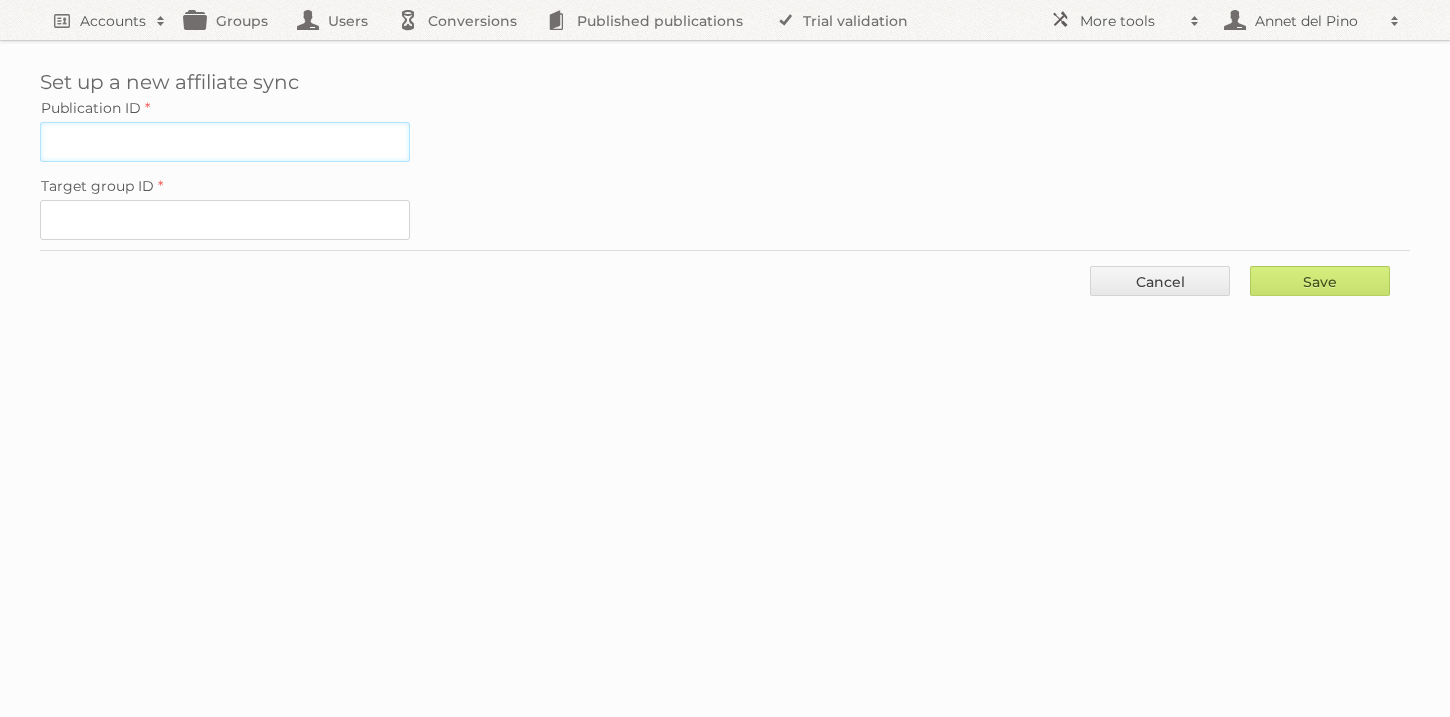 click on "Publication ID" at bounding box center [225, 142] 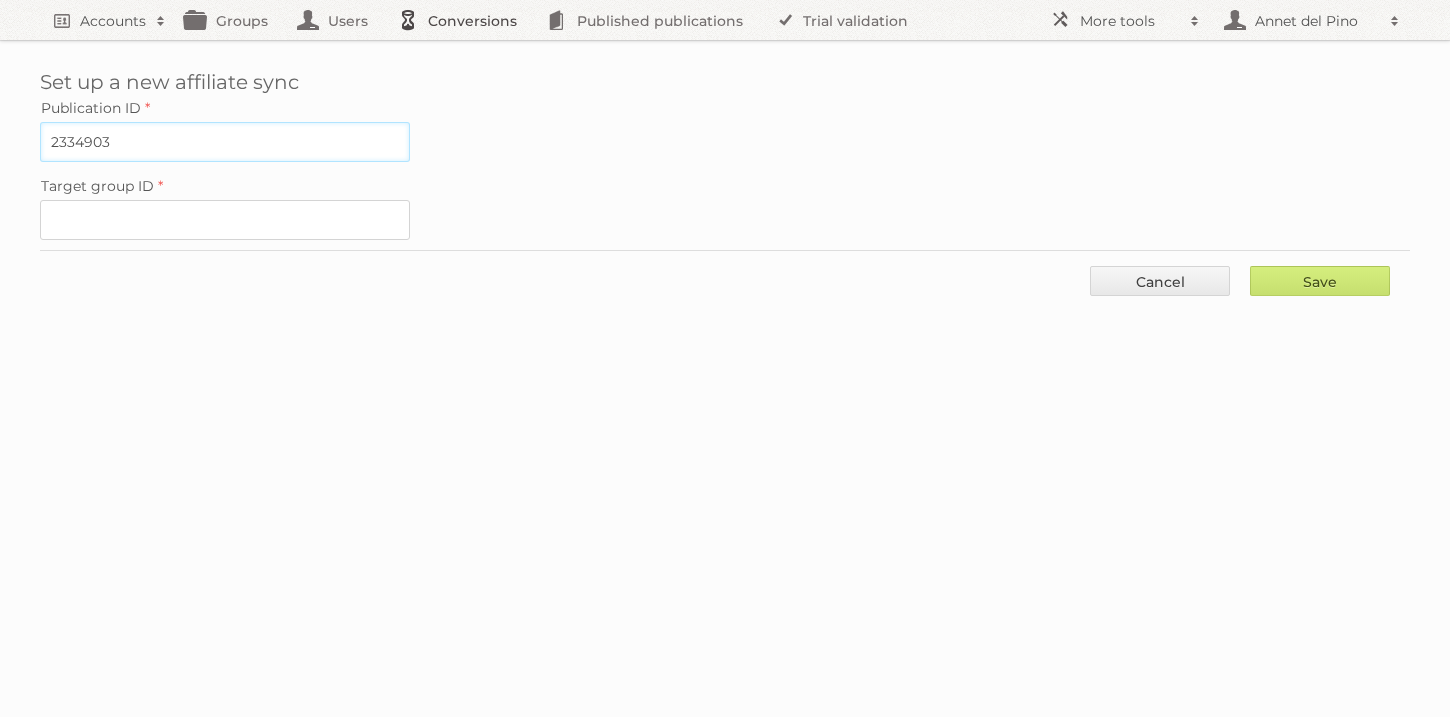 type on "2334903" 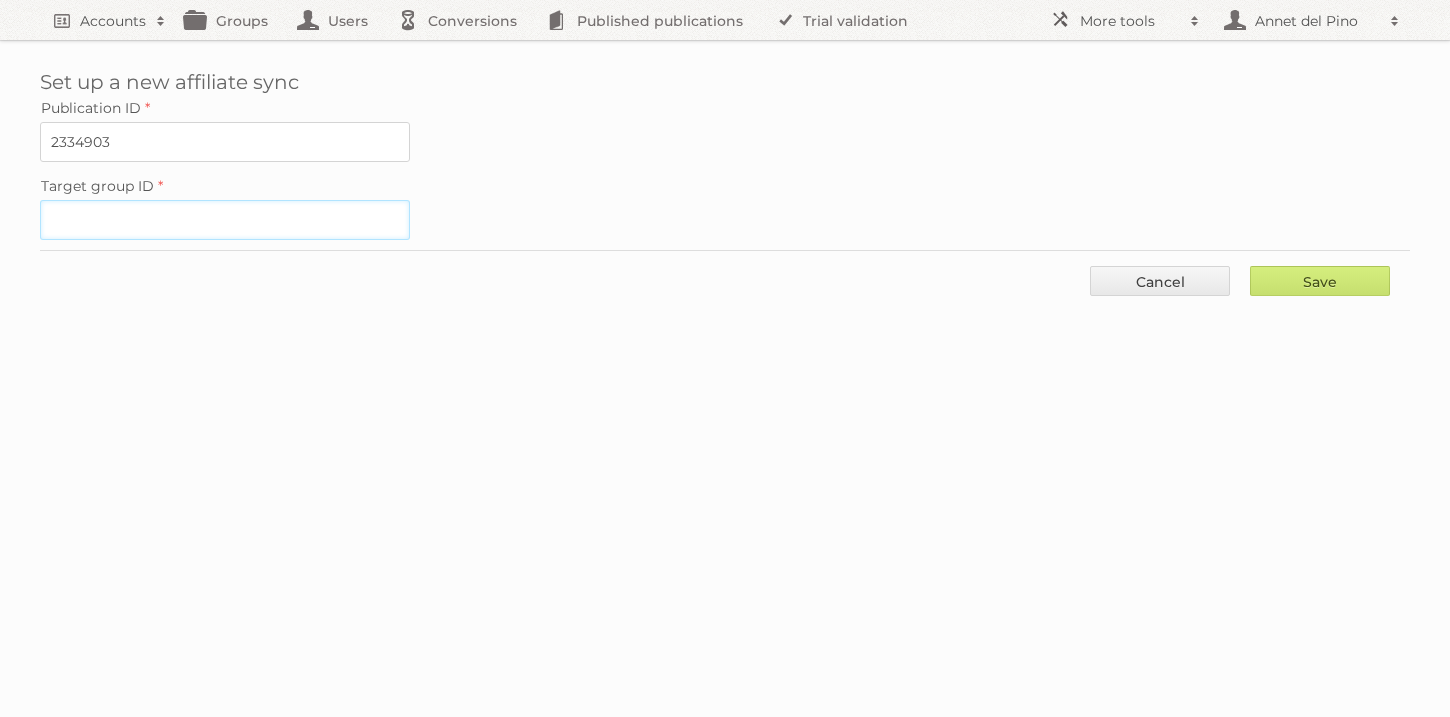 click on "Target group ID" at bounding box center [225, 220] 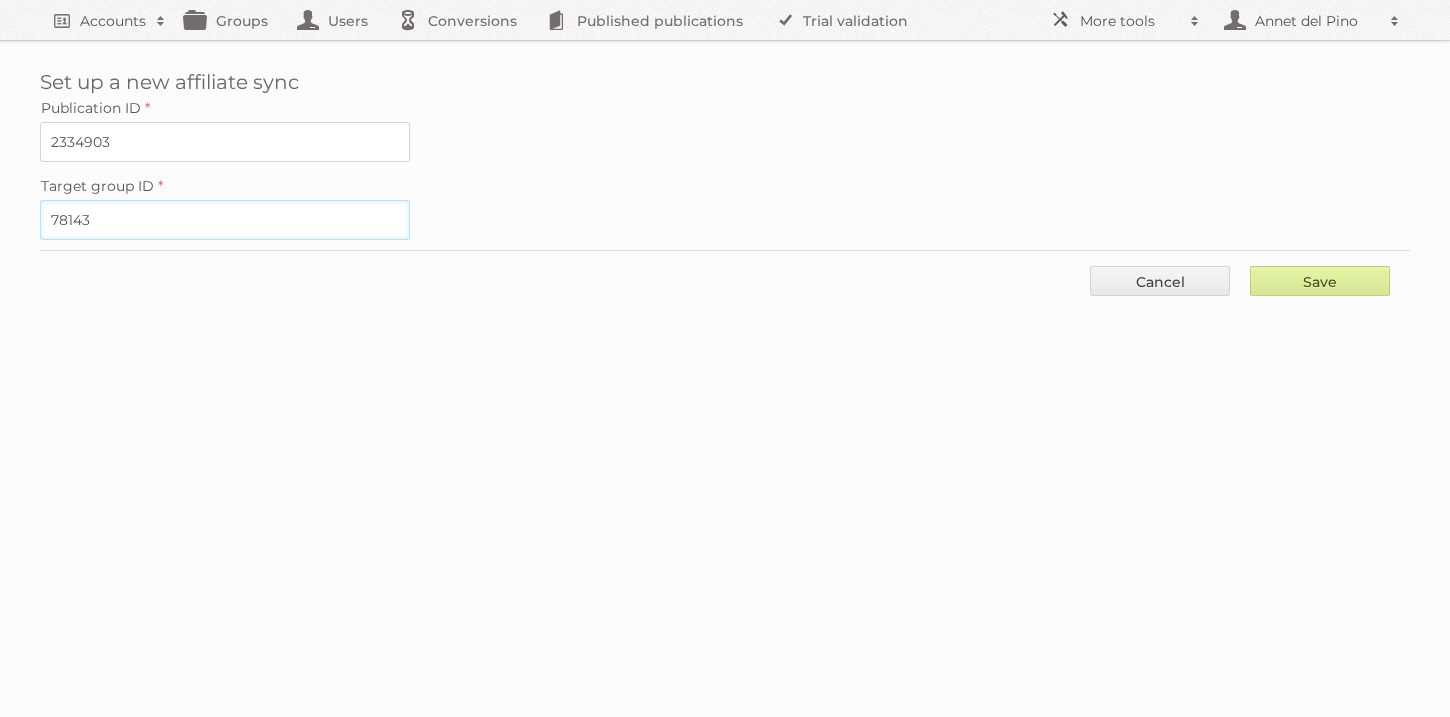 type on "78143" 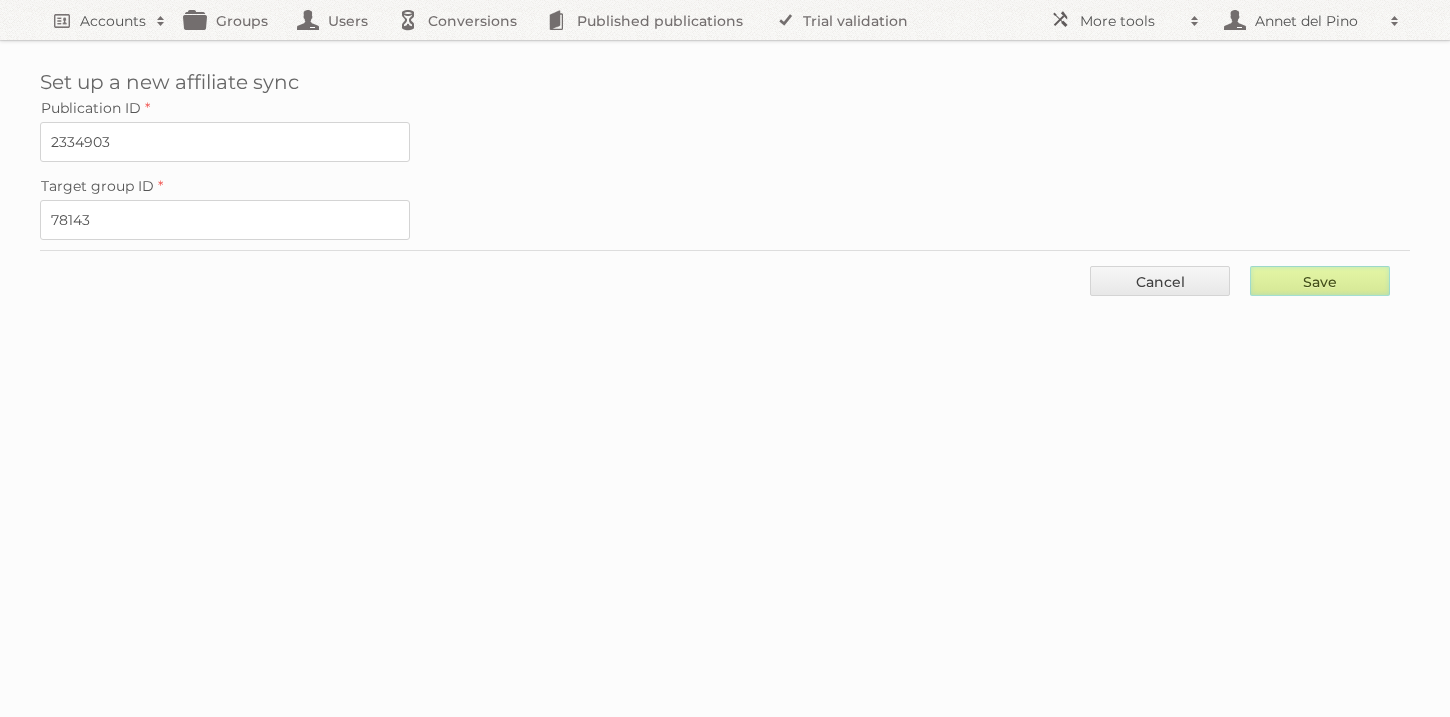 click on "Save" at bounding box center [1320, 281] 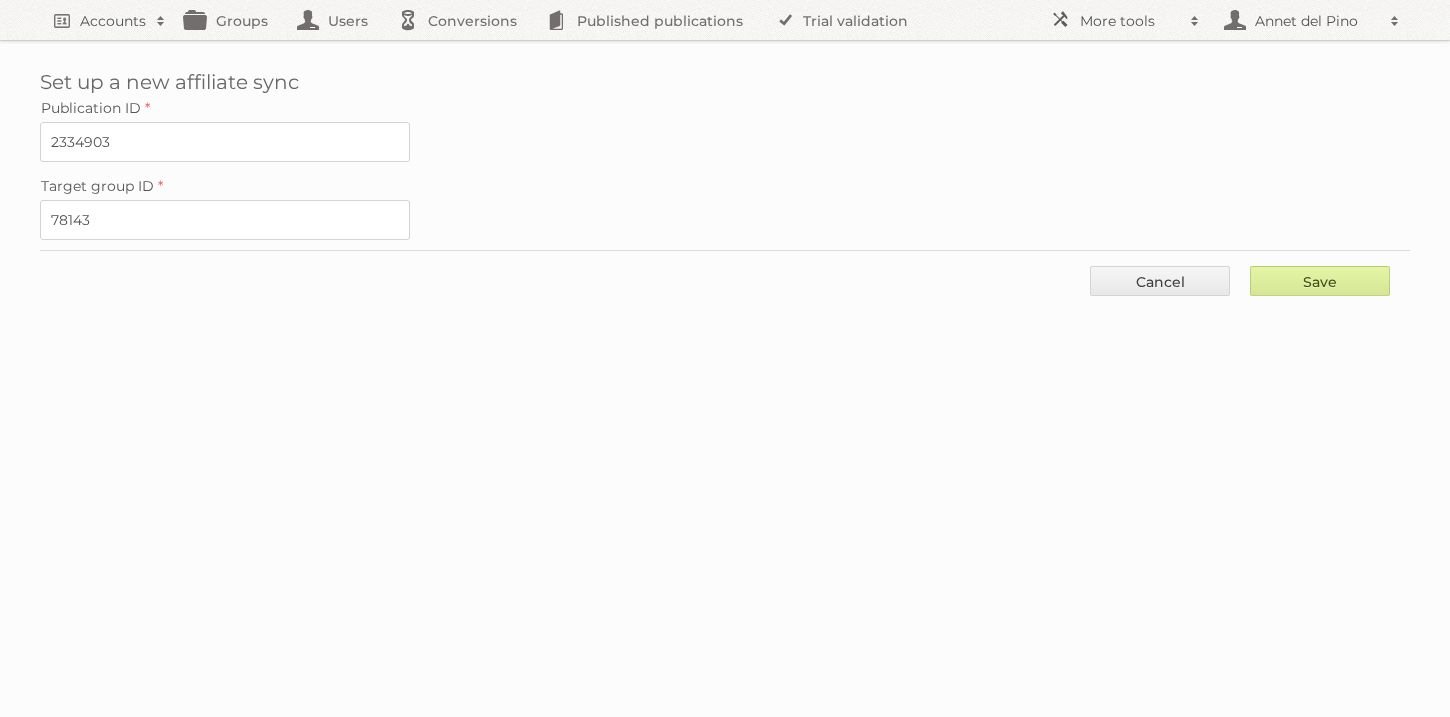 type on "..." 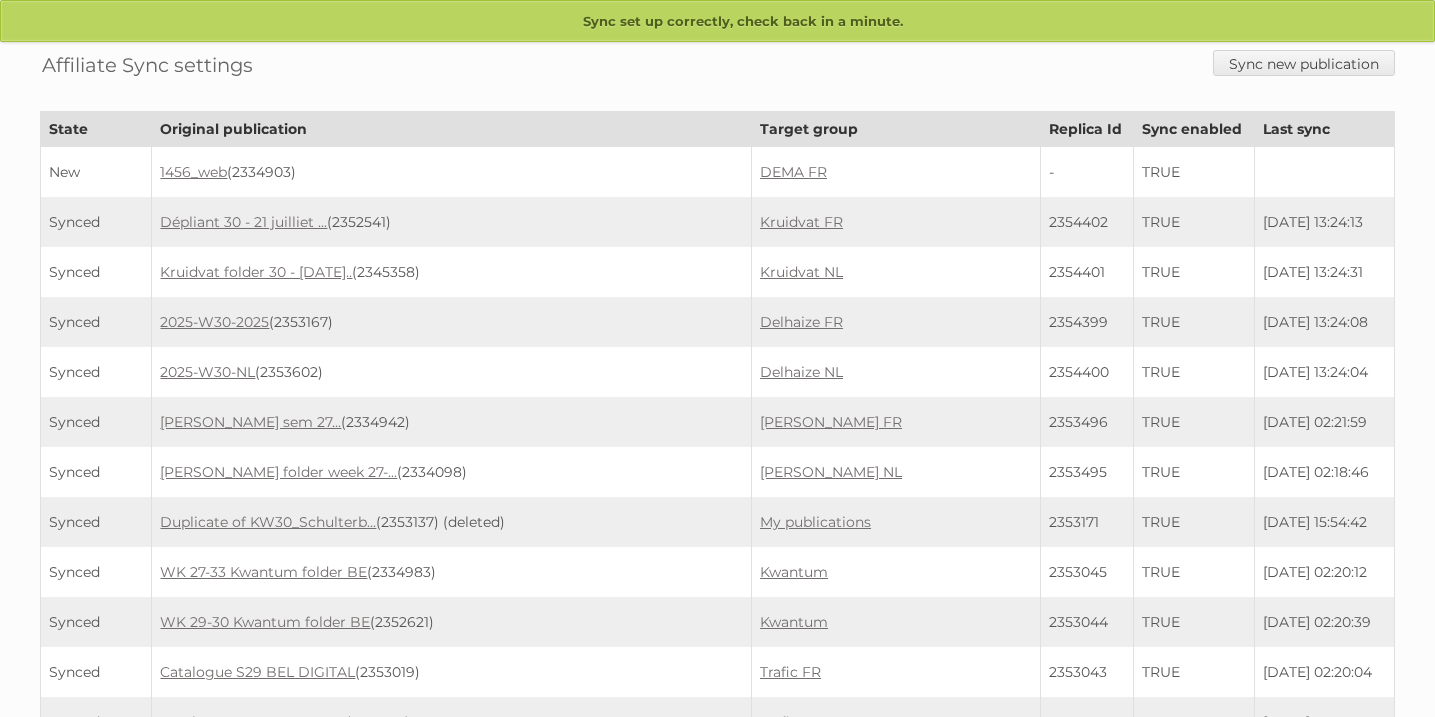 scroll, scrollTop: 0, scrollLeft: 0, axis: both 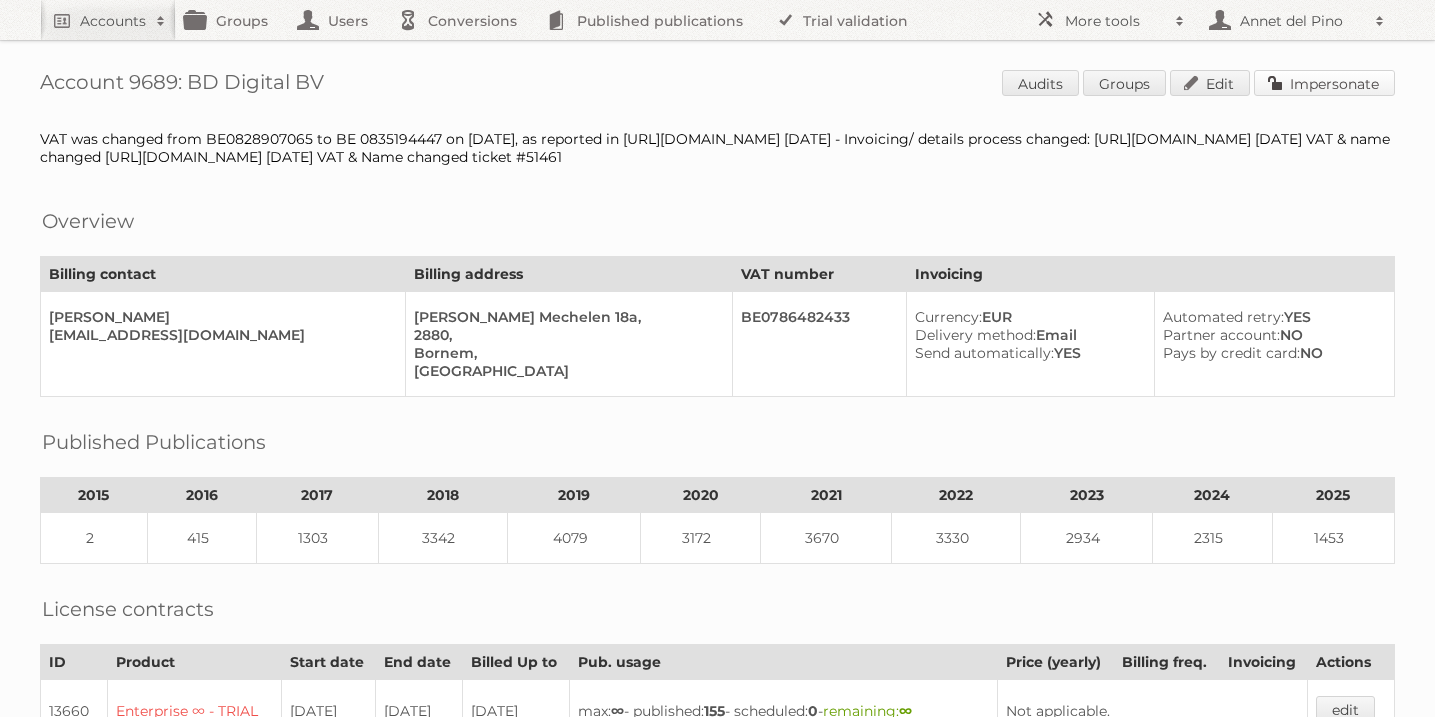 click on "Impersonate" at bounding box center (1324, 83) 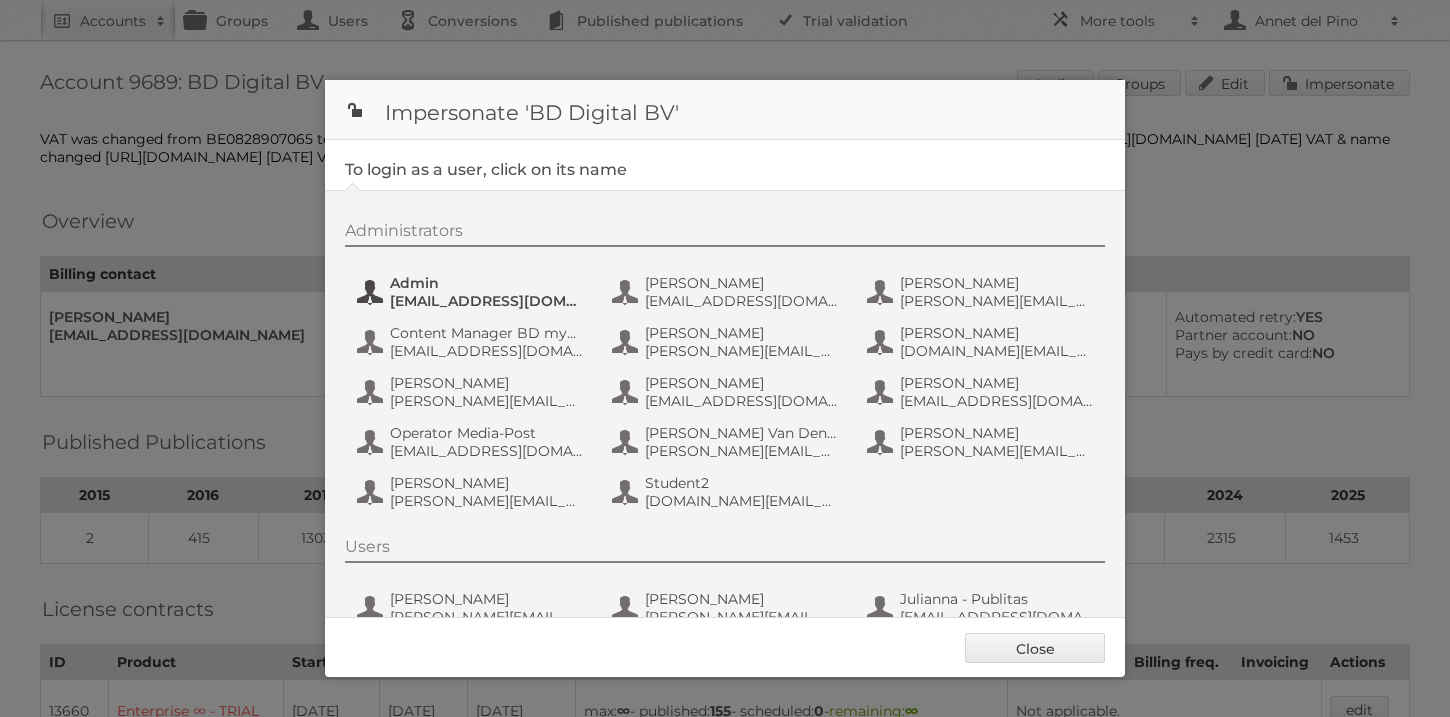 click on "Admin" at bounding box center [487, 283] 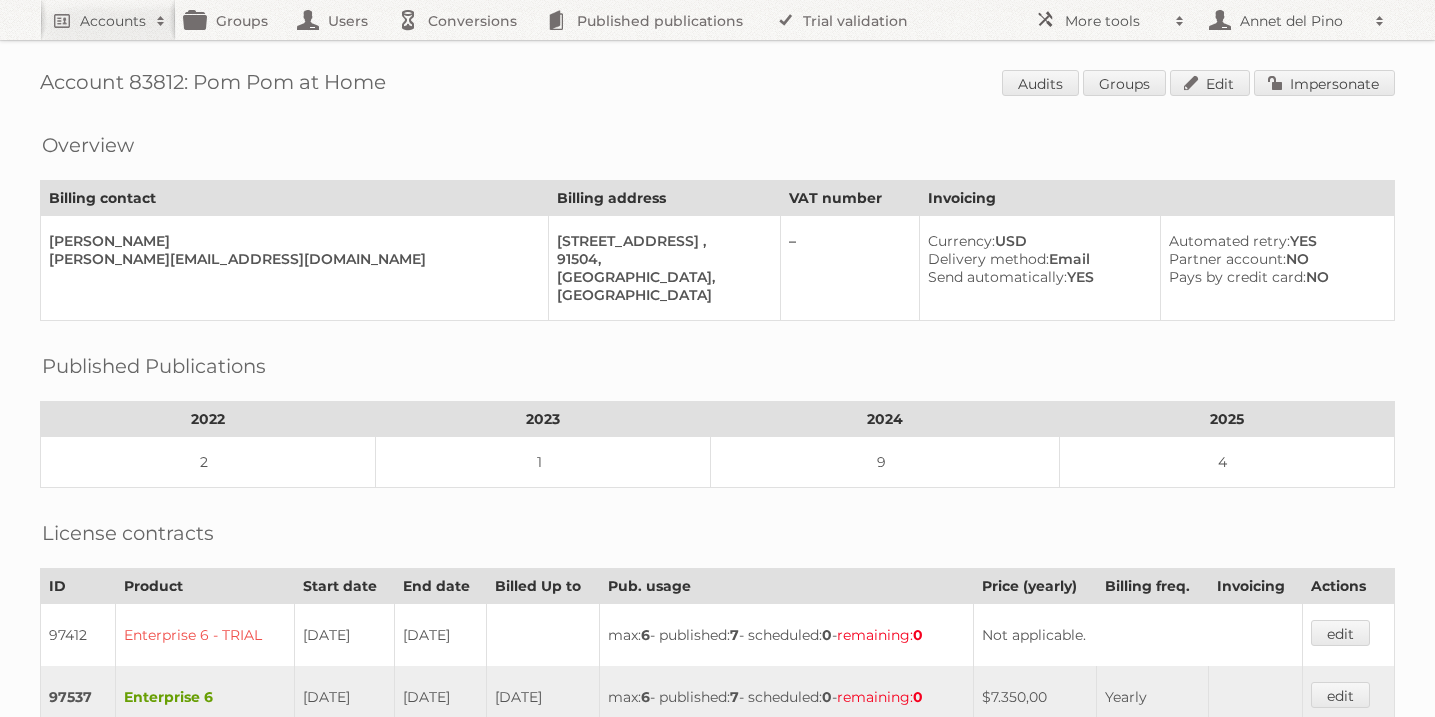 scroll, scrollTop: 0, scrollLeft: 0, axis: both 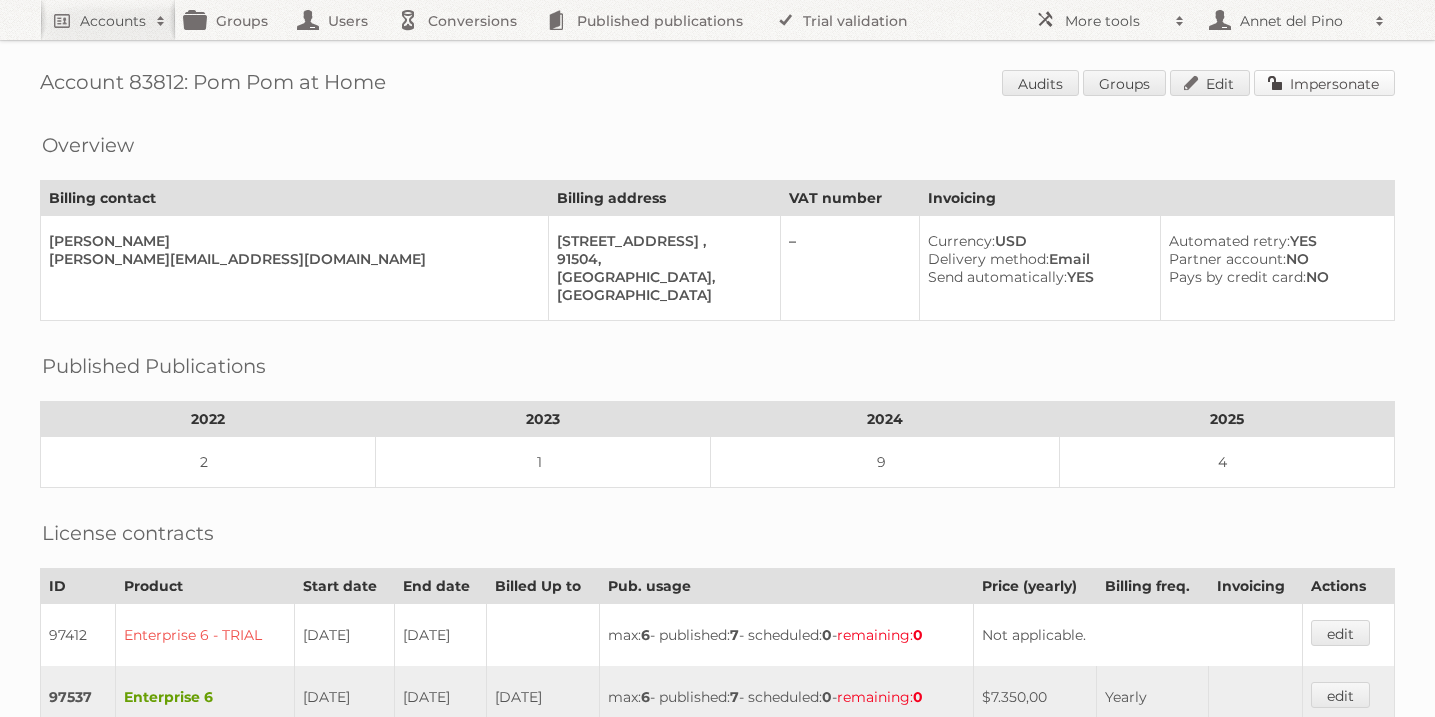 click on "Impersonate" at bounding box center [1324, 83] 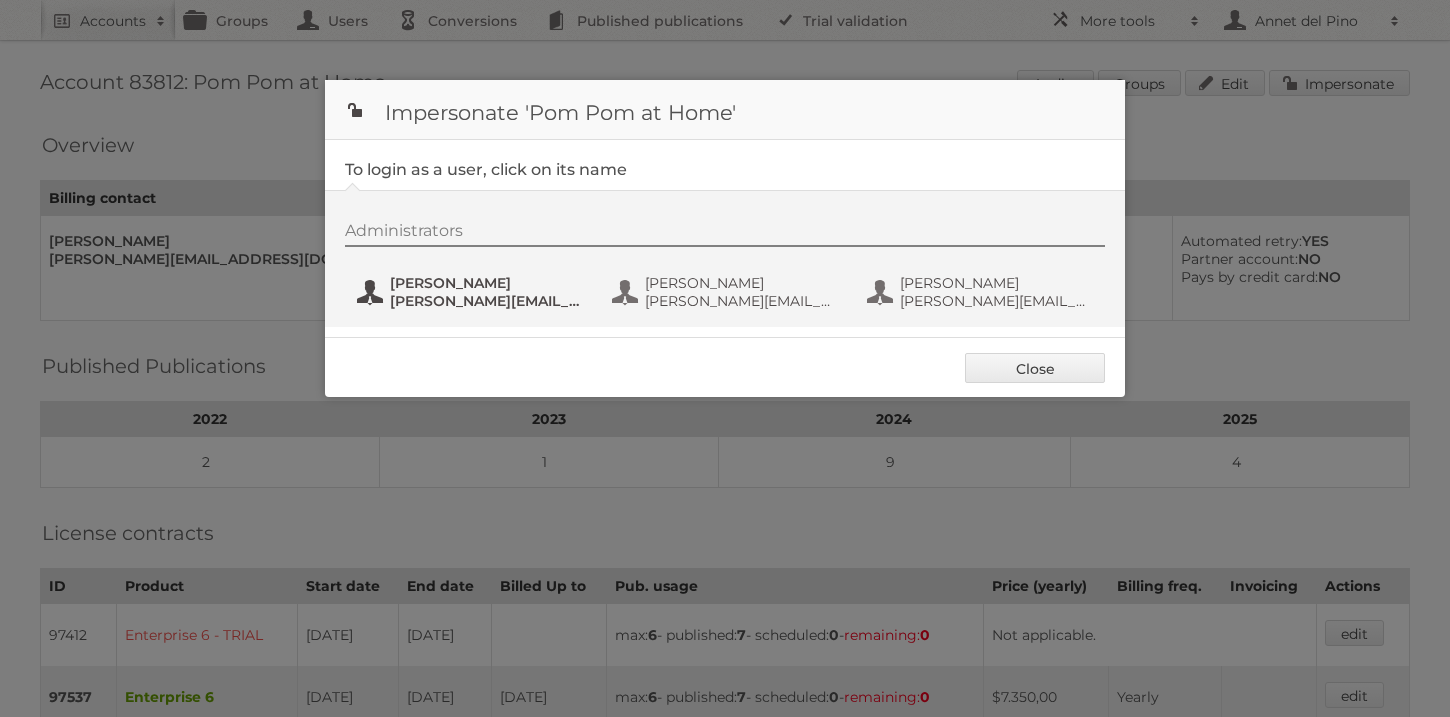 click on "[PERSON_NAME]" at bounding box center (487, 283) 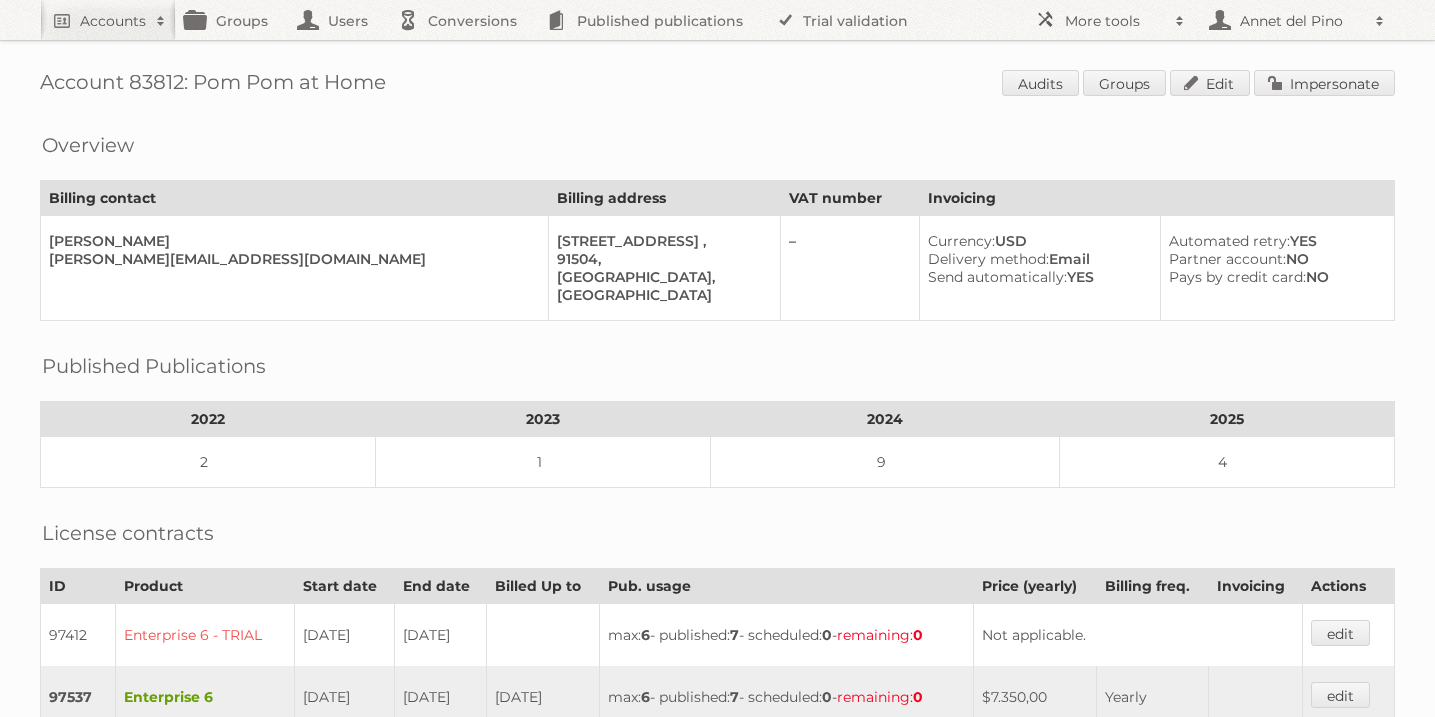 scroll, scrollTop: 0, scrollLeft: 0, axis: both 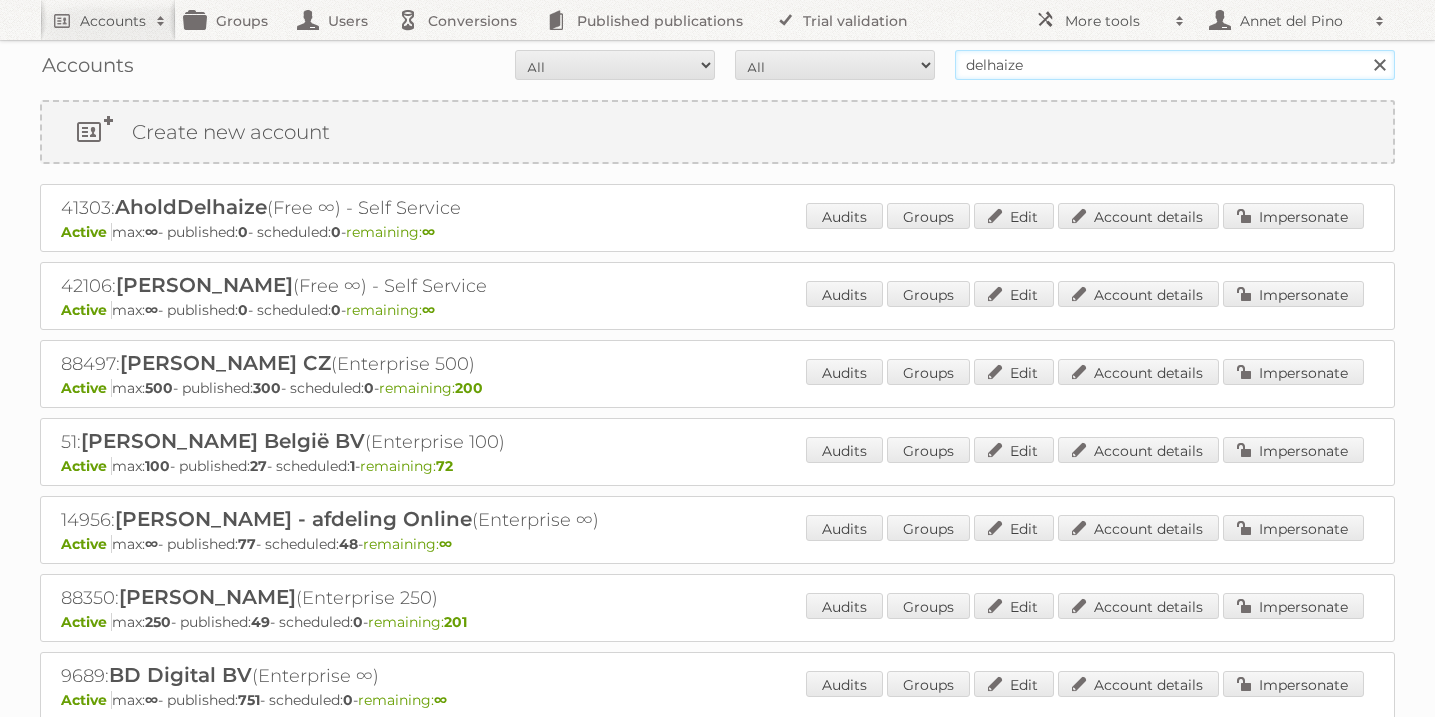 click on "delhaize" at bounding box center [1175, 65] 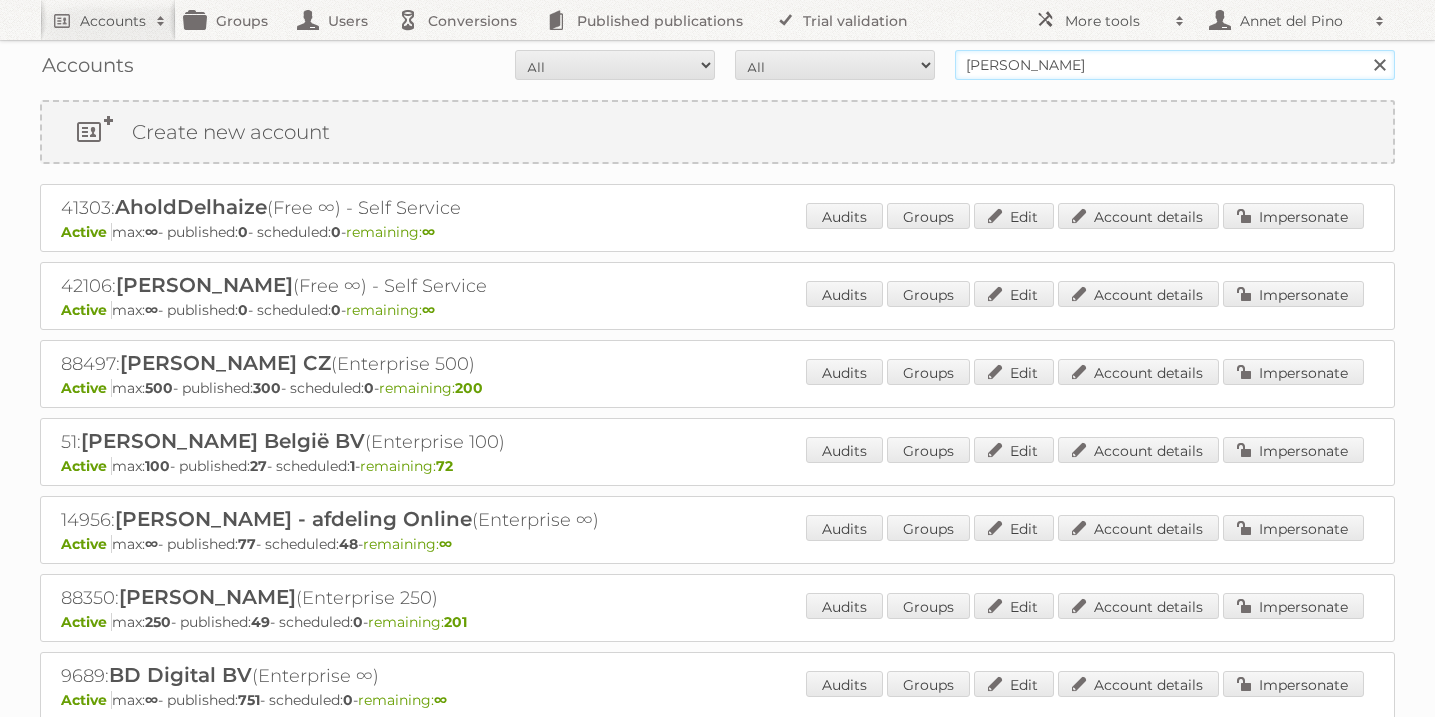 type on "Albert Heijn" 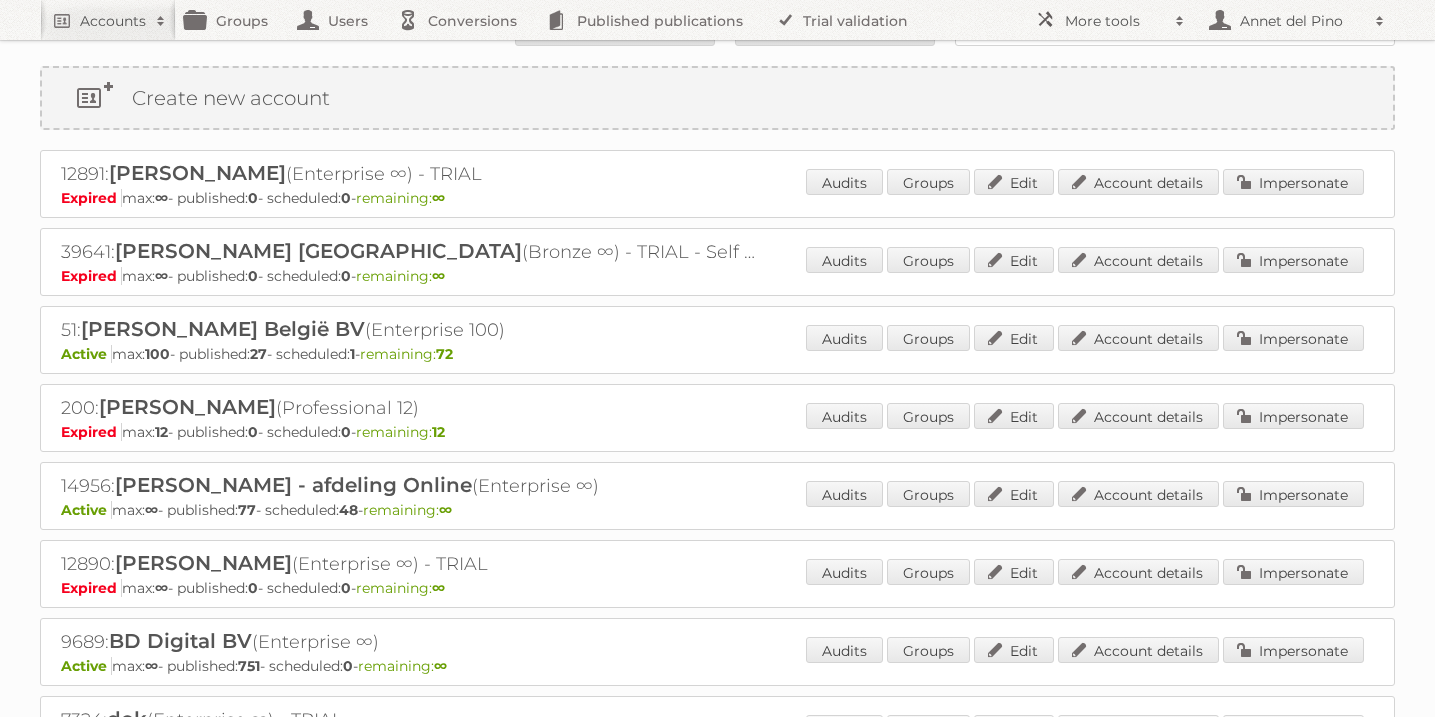 scroll, scrollTop: 0, scrollLeft: 0, axis: both 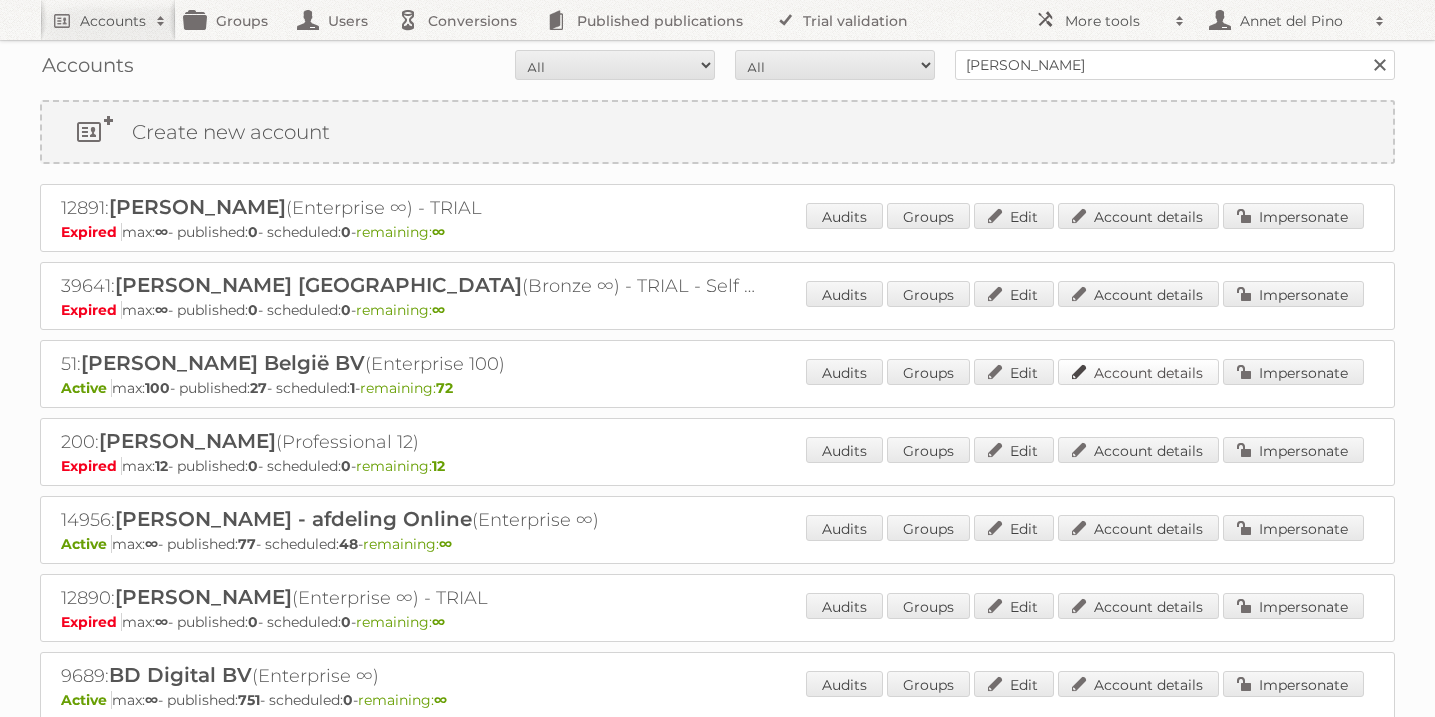 click on "Account details" at bounding box center [1138, 372] 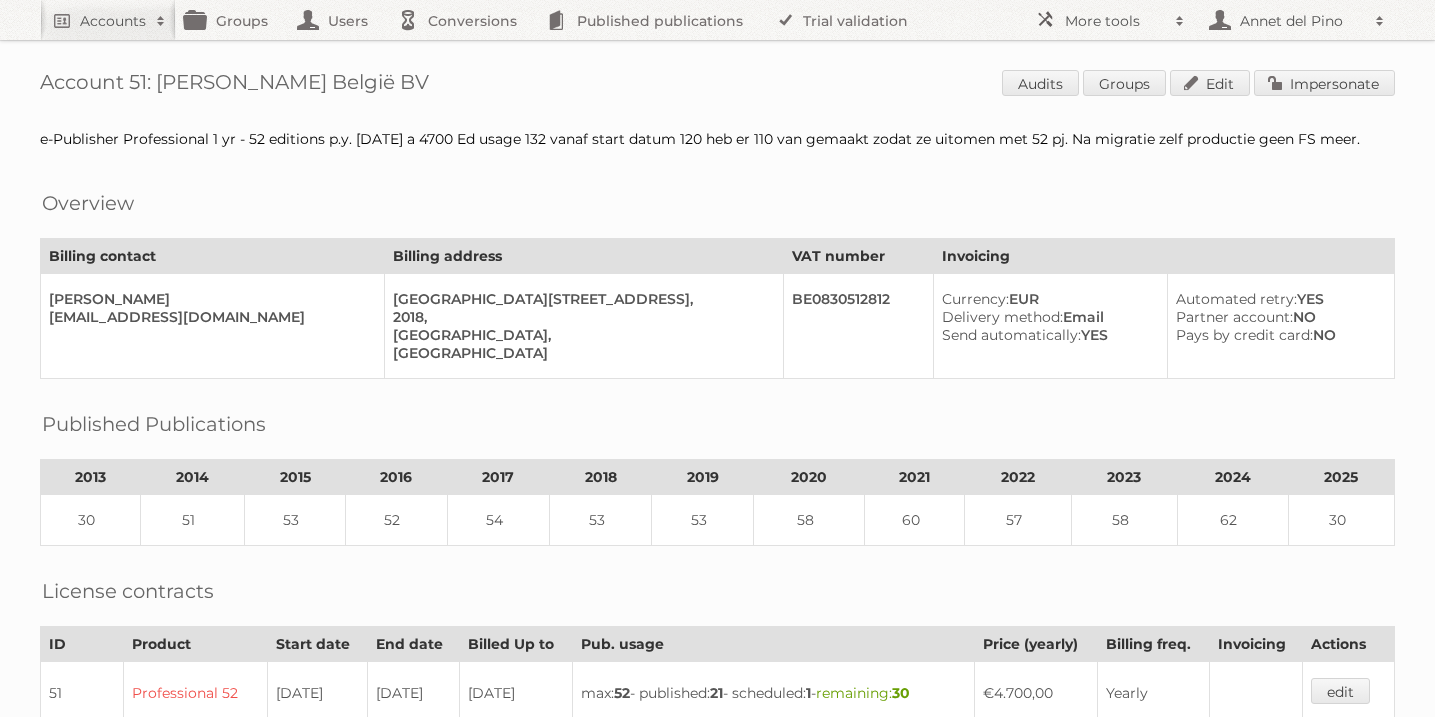 scroll, scrollTop: 0, scrollLeft: 0, axis: both 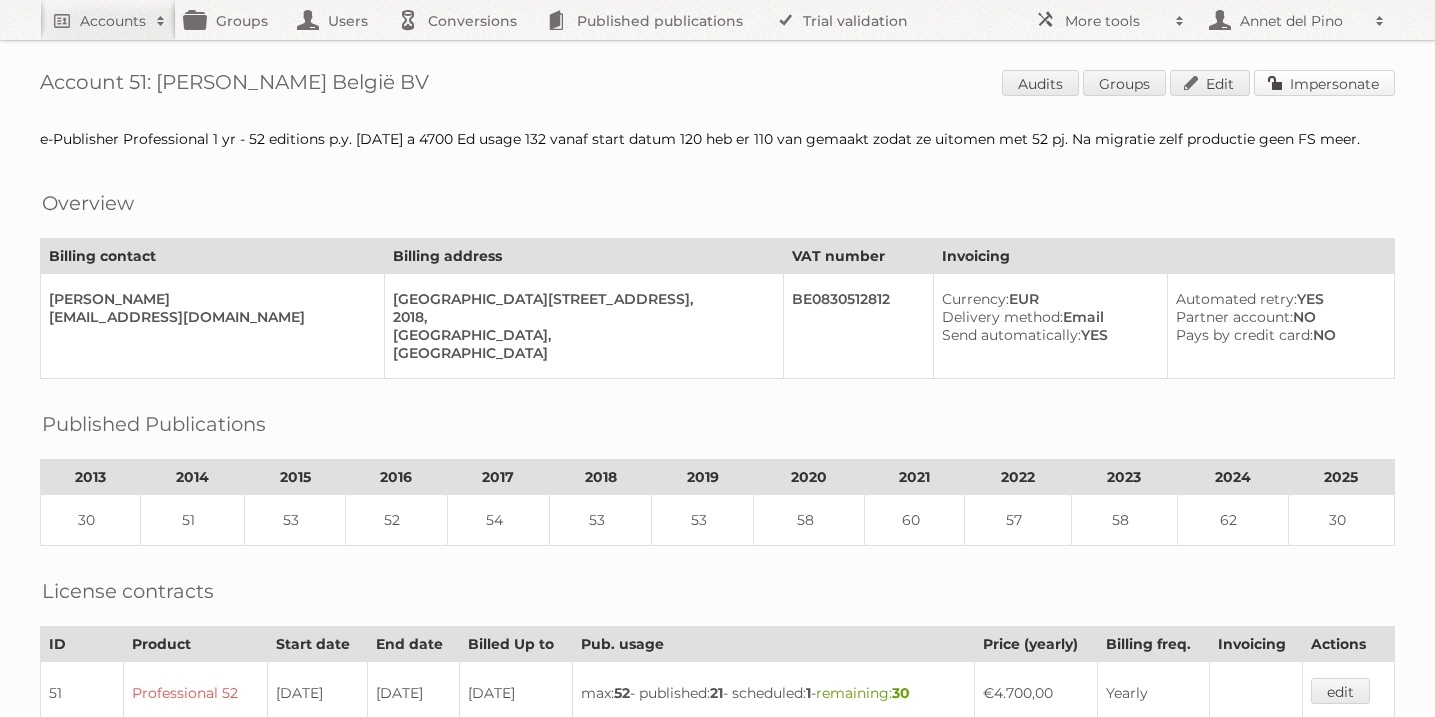 click on "Impersonate" at bounding box center (1324, 83) 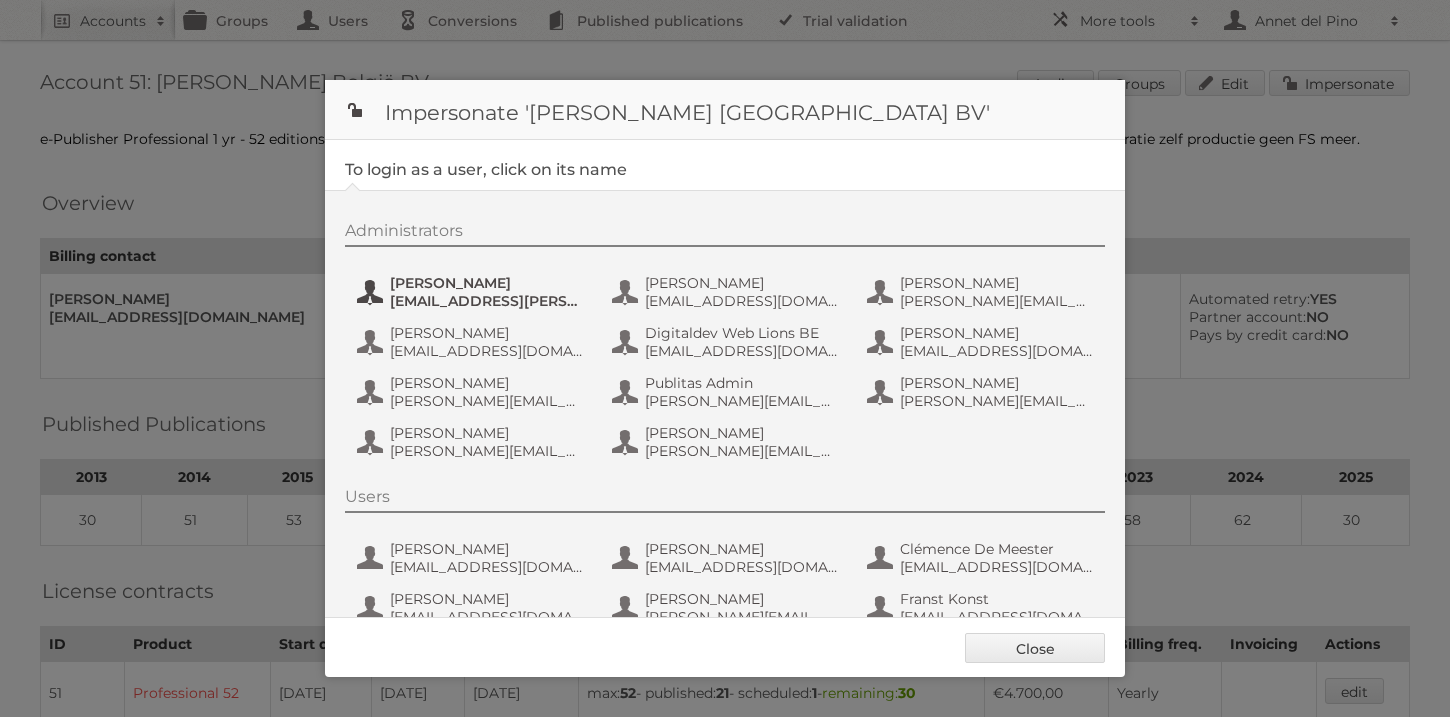 click on "anais.wille@ah.nl" at bounding box center [487, 301] 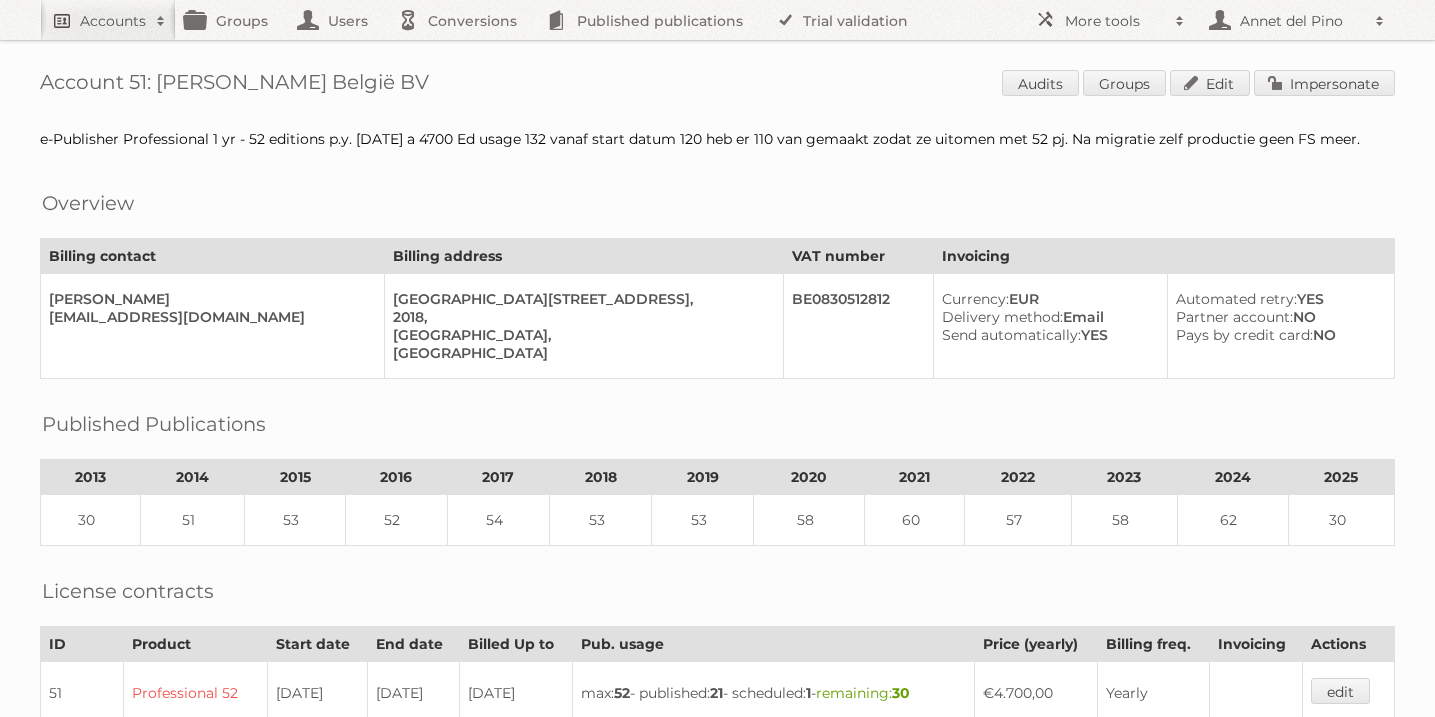 click on "Accounts" at bounding box center (108, 20) 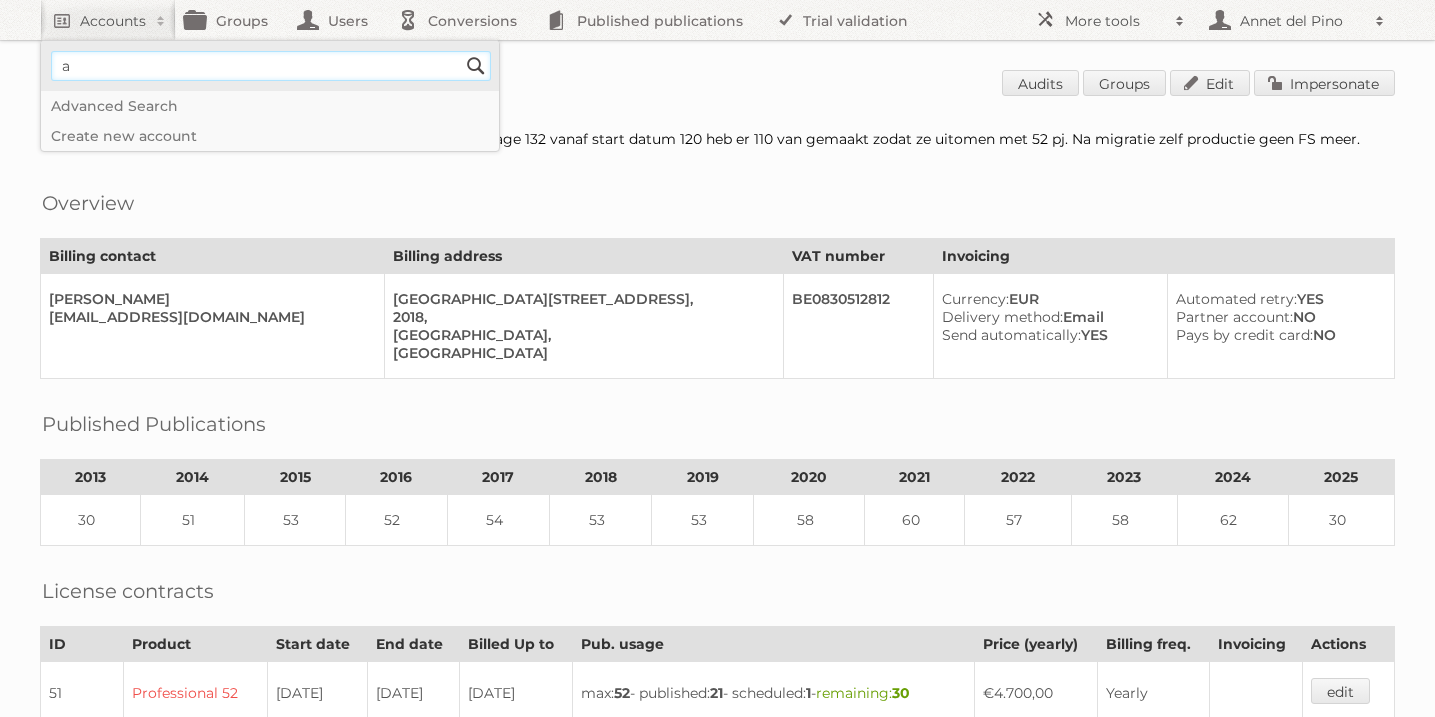 type on "Albert Heijn B.V." 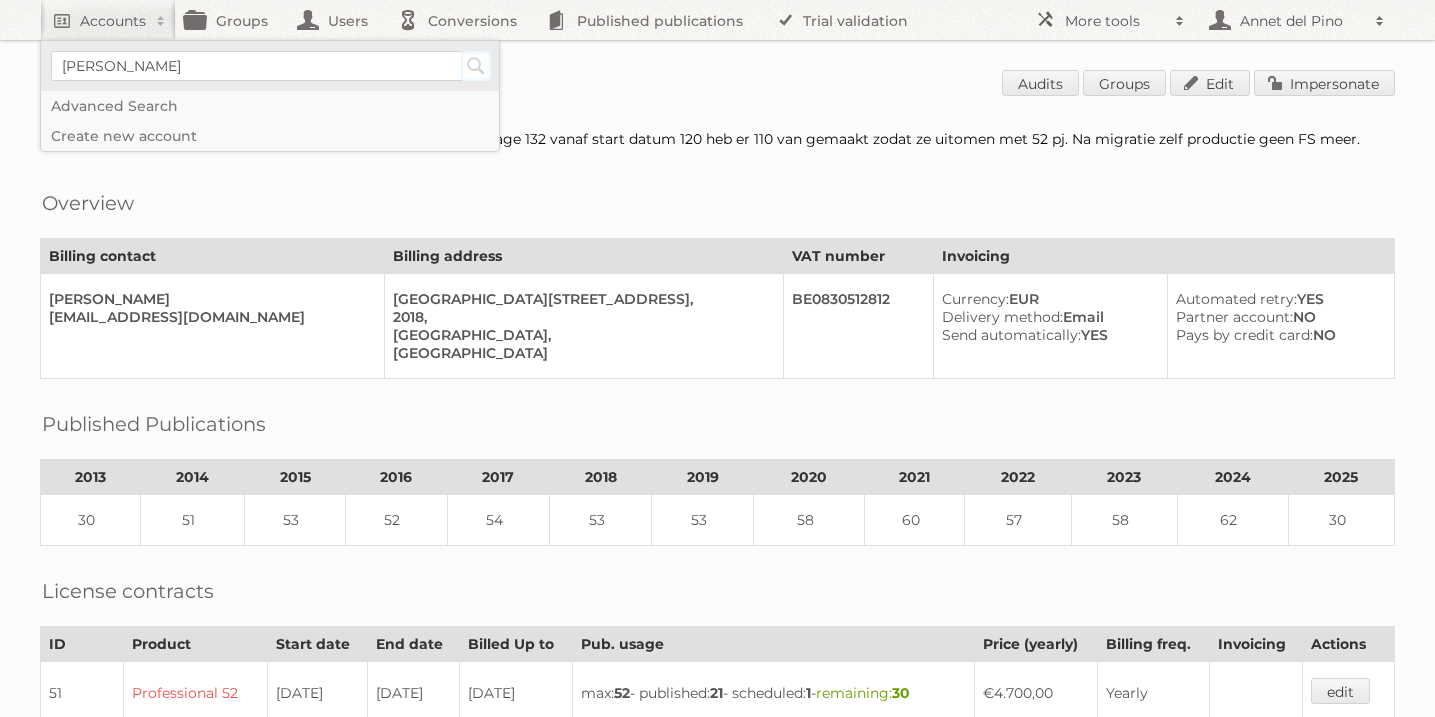 click on "Search" at bounding box center [476, 66] 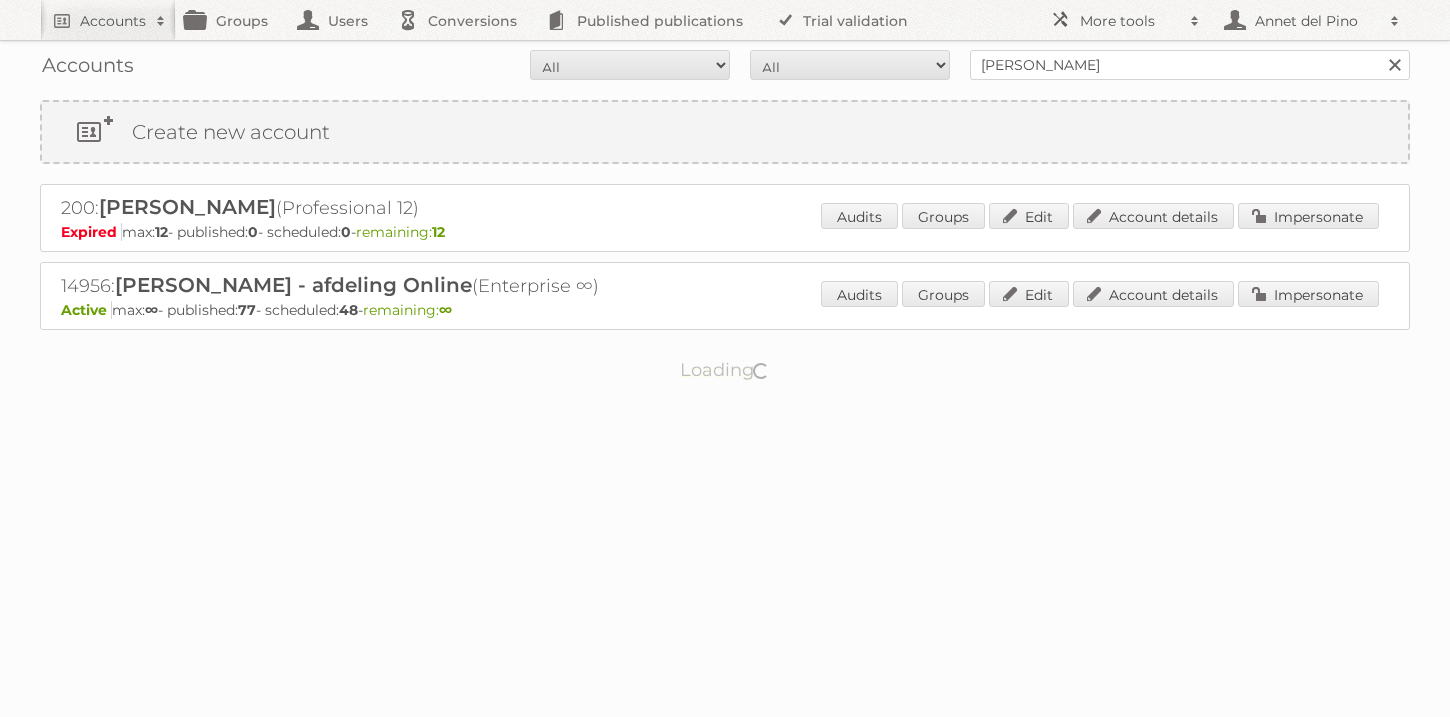 scroll, scrollTop: 0, scrollLeft: 0, axis: both 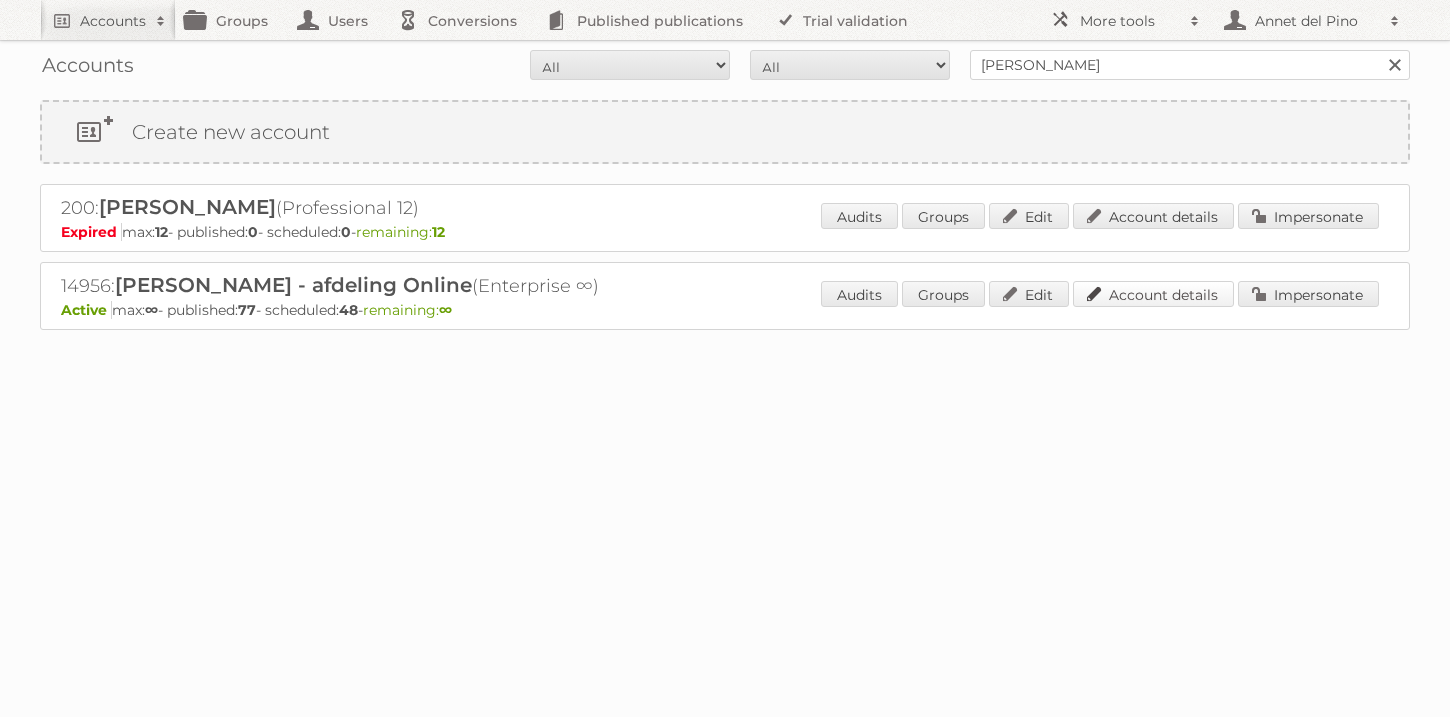 click on "Account details" at bounding box center [1153, 294] 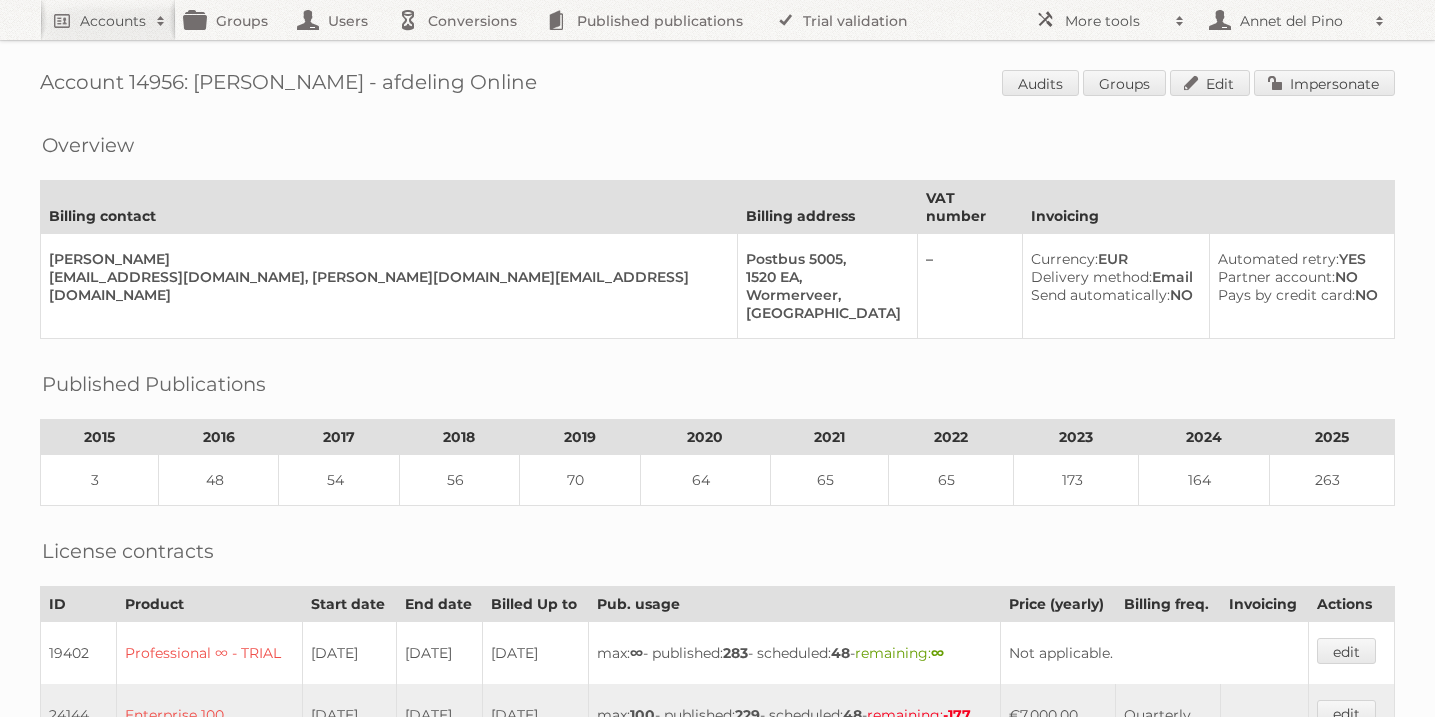 scroll, scrollTop: 0, scrollLeft: 0, axis: both 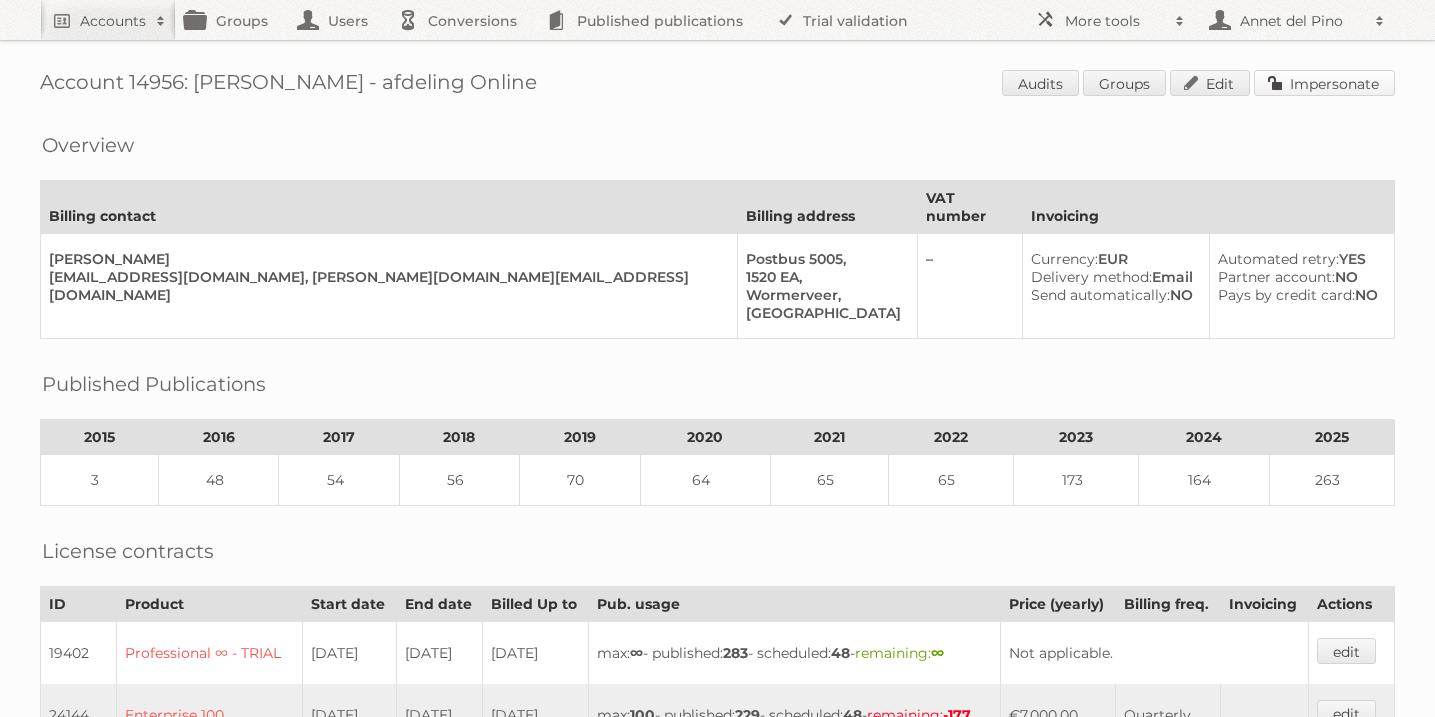 click on "Impersonate" at bounding box center (1324, 83) 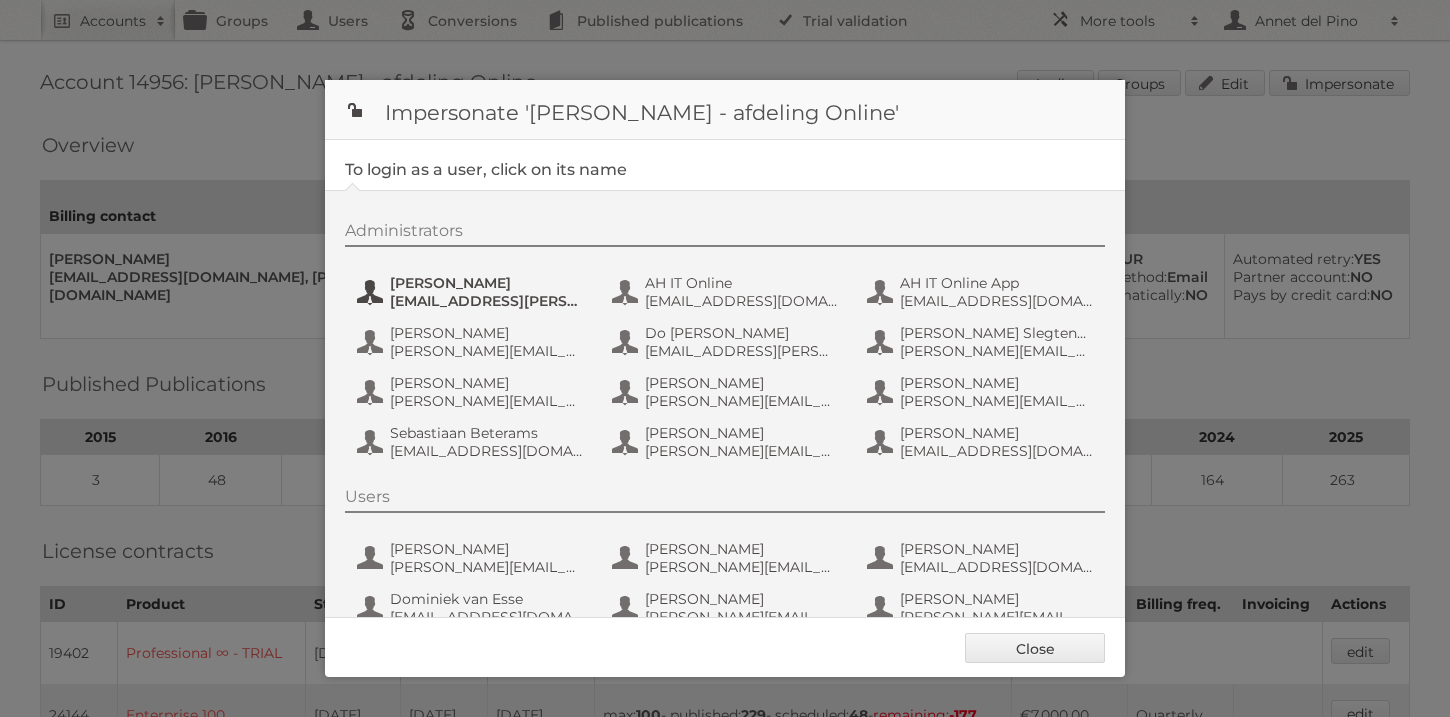 click on "Aditya Parab" at bounding box center [487, 283] 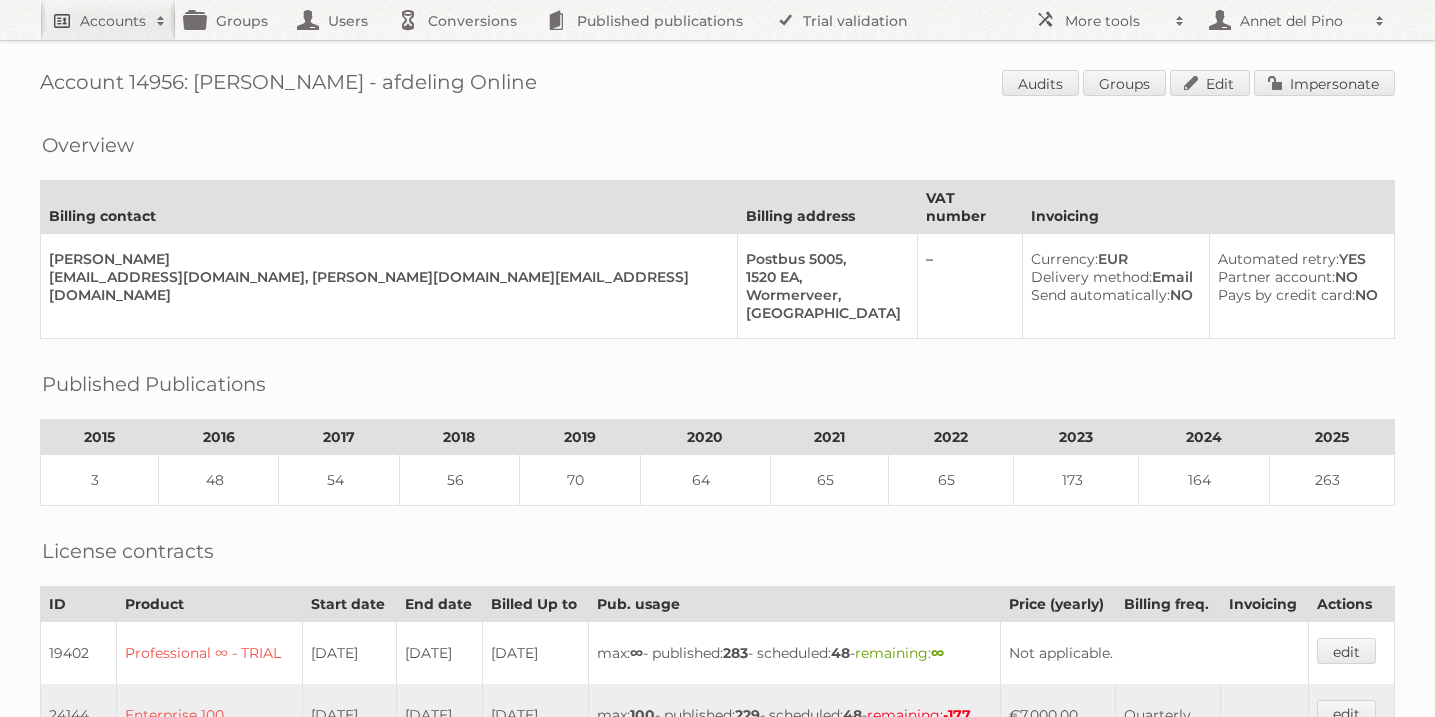click on "Accounts" at bounding box center [113, 21] 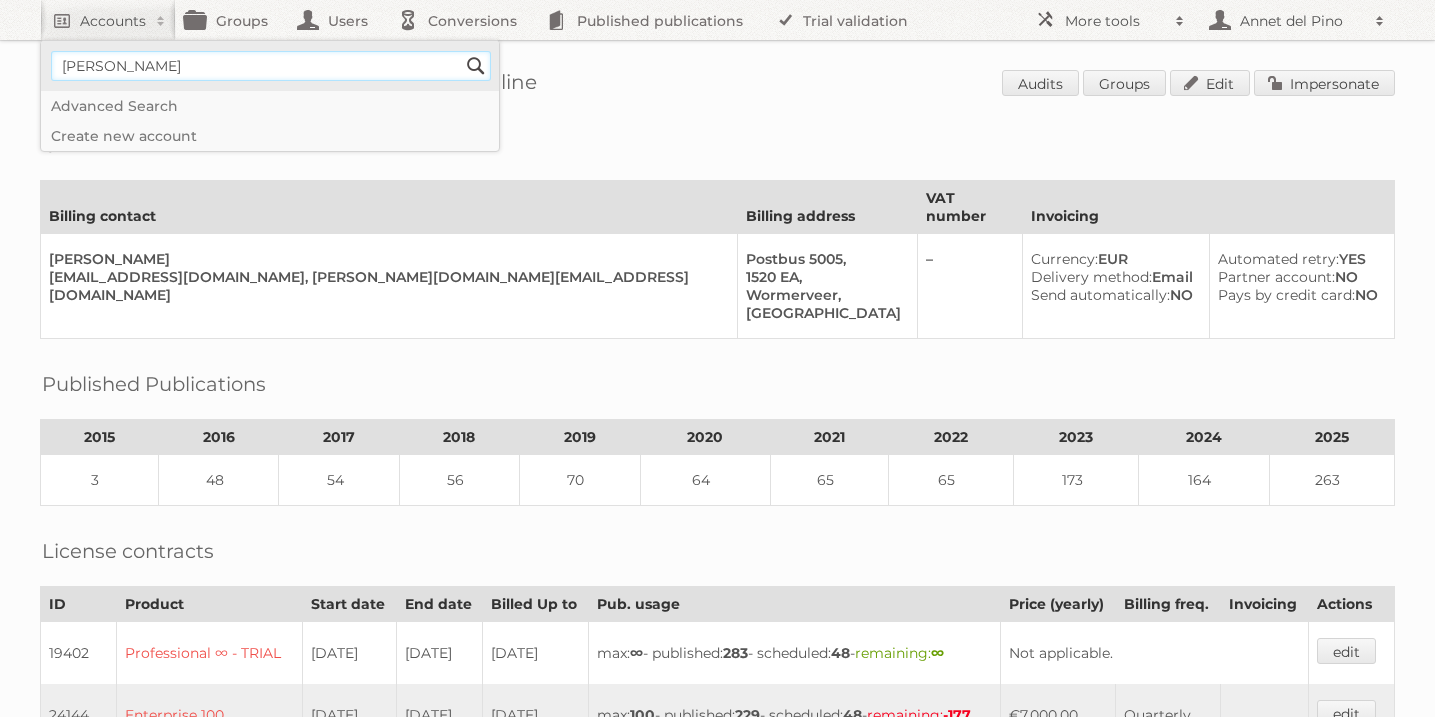 type on "[EMAIL_ADDRESS][DOMAIN_NAME]" 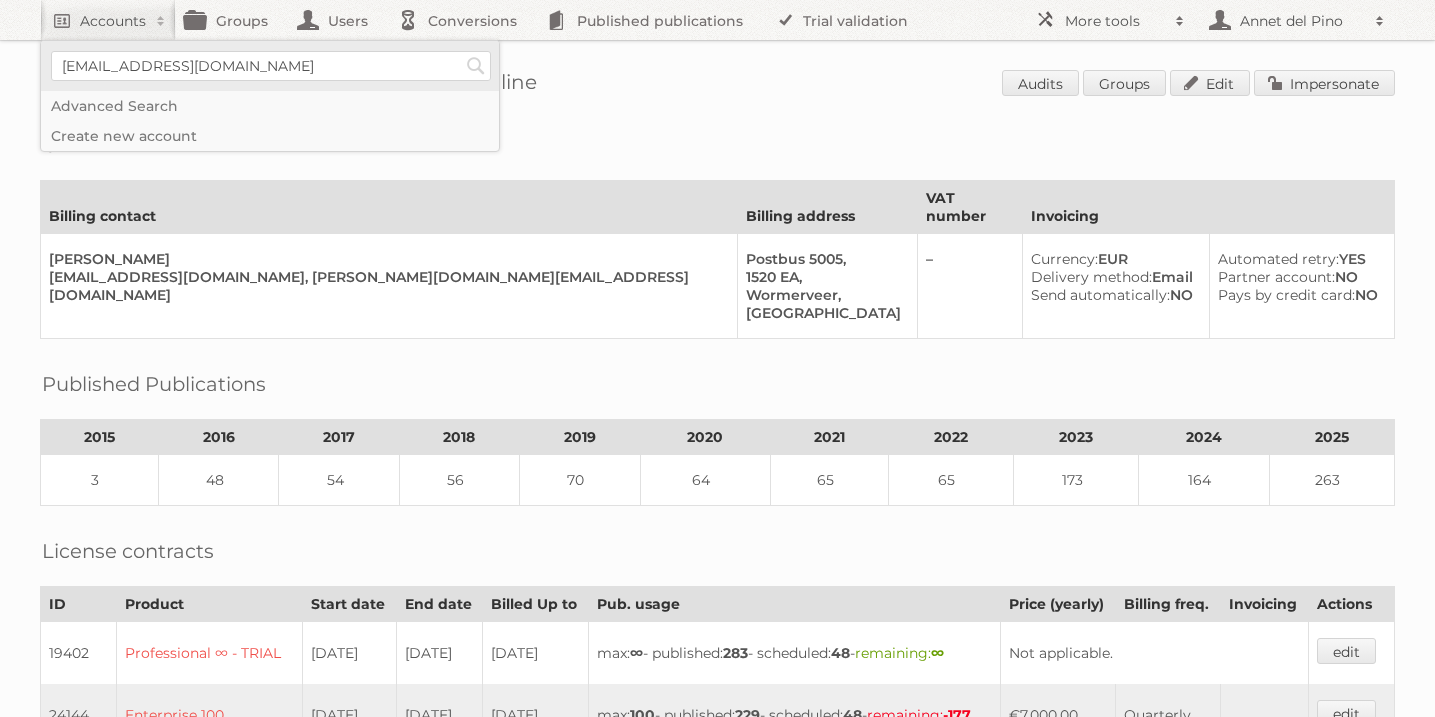 click on "annet@publitas.com
Search" at bounding box center (270, 66) 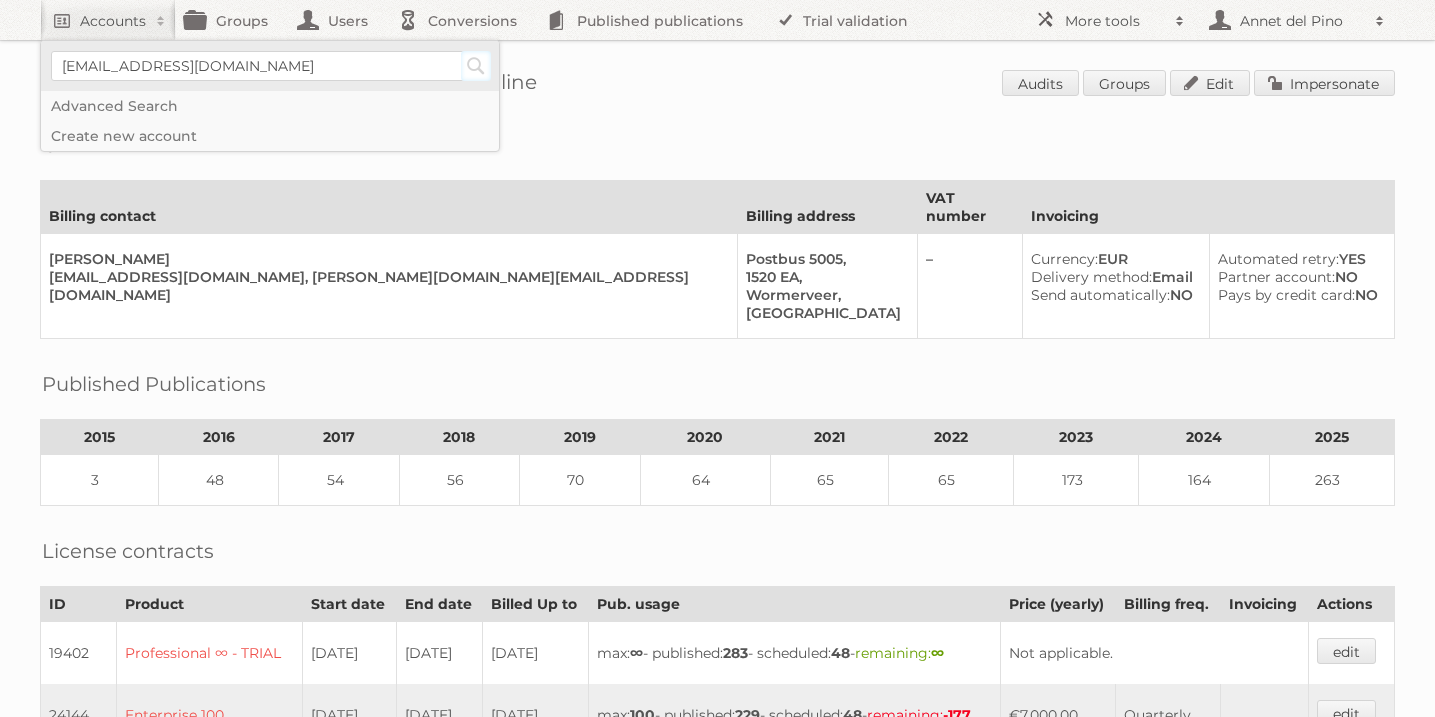 click on "Search" at bounding box center (476, 66) 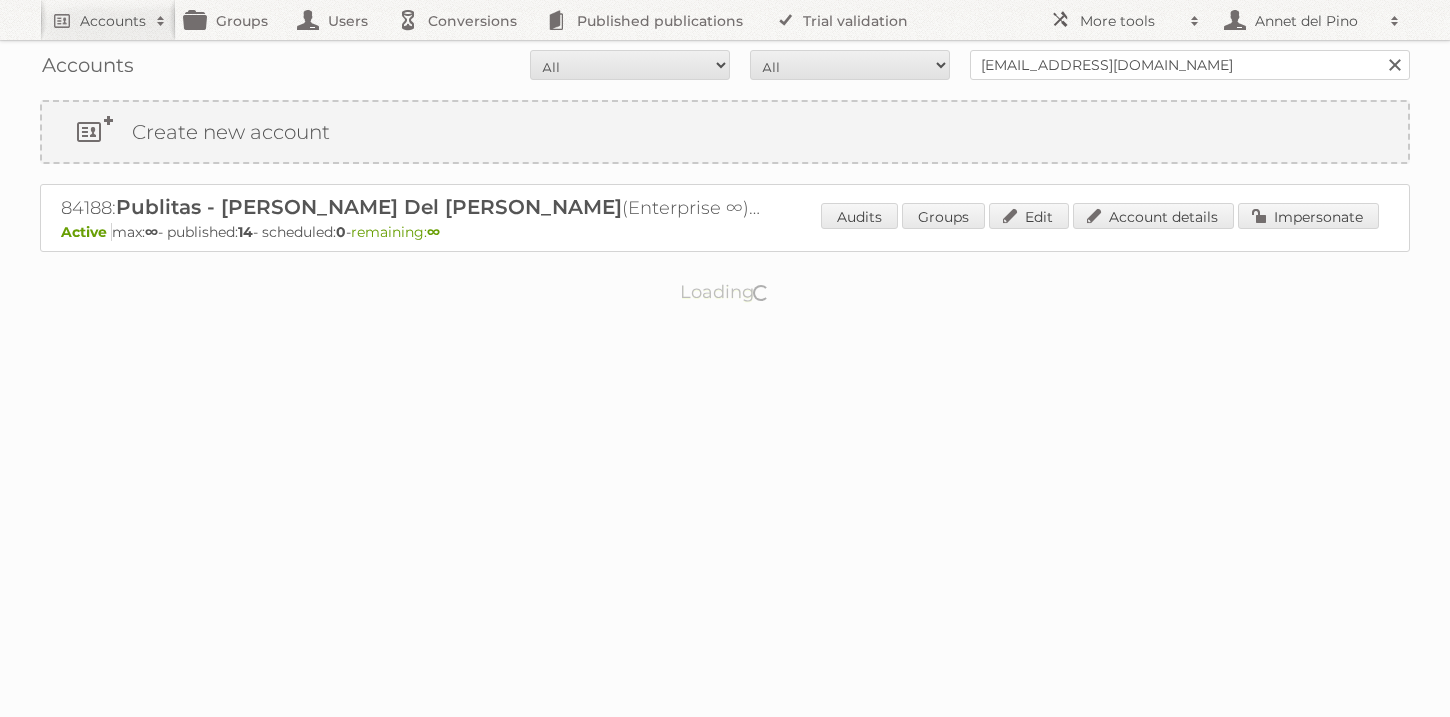 scroll, scrollTop: 0, scrollLeft: 0, axis: both 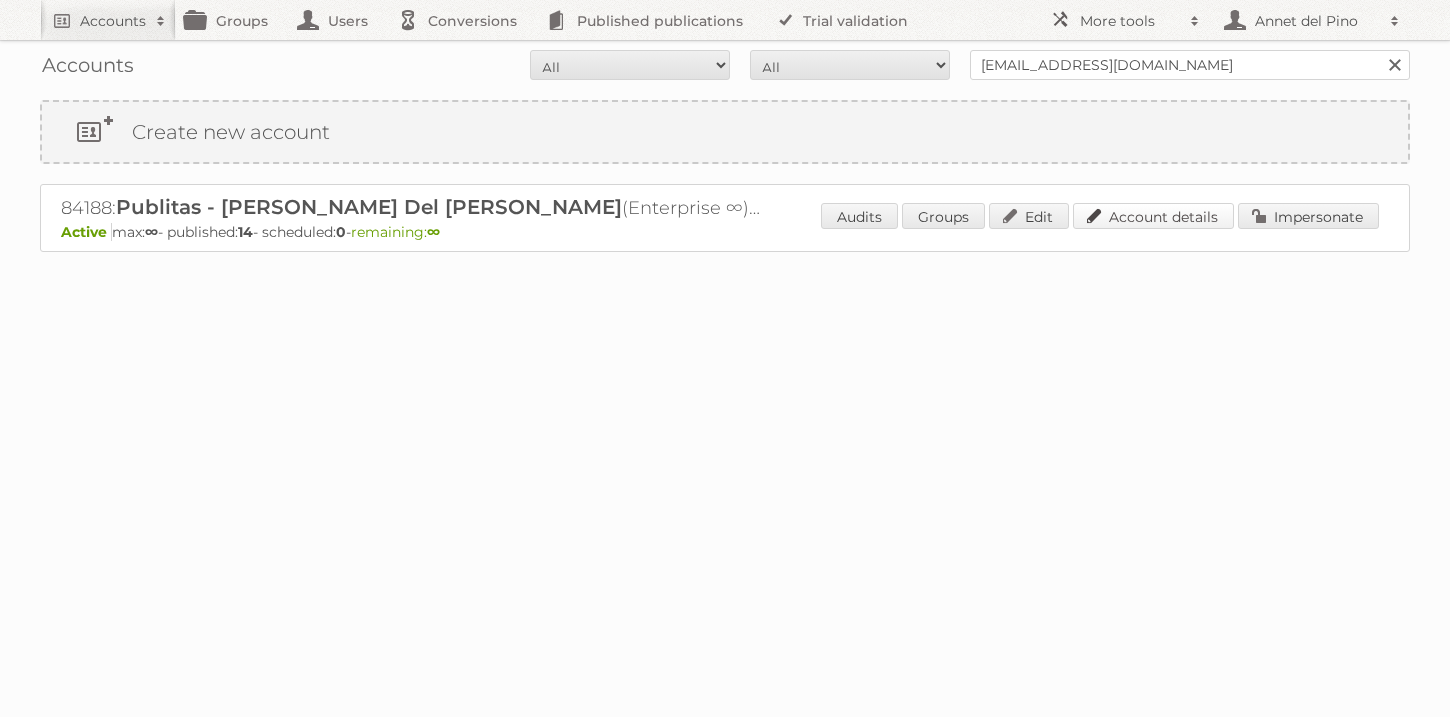 click on "Account details" at bounding box center (1153, 216) 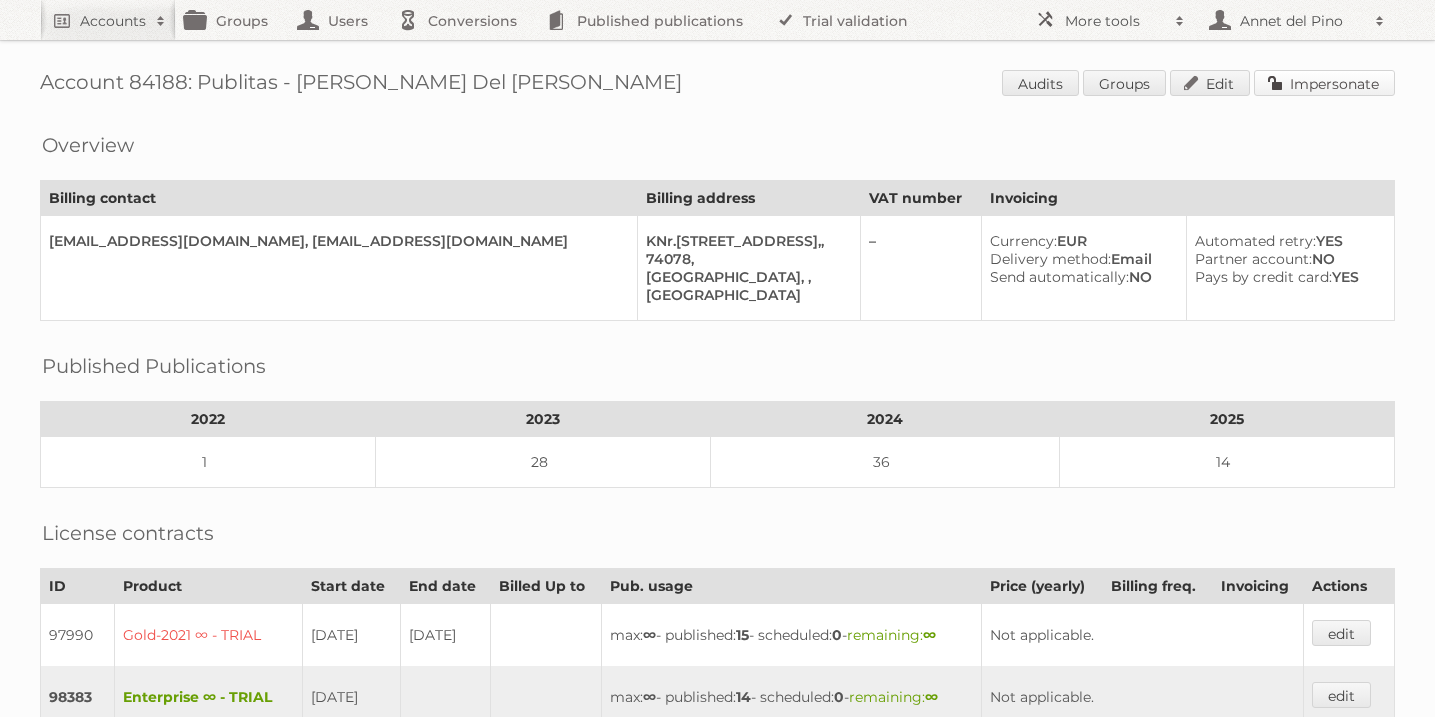scroll, scrollTop: 0, scrollLeft: 0, axis: both 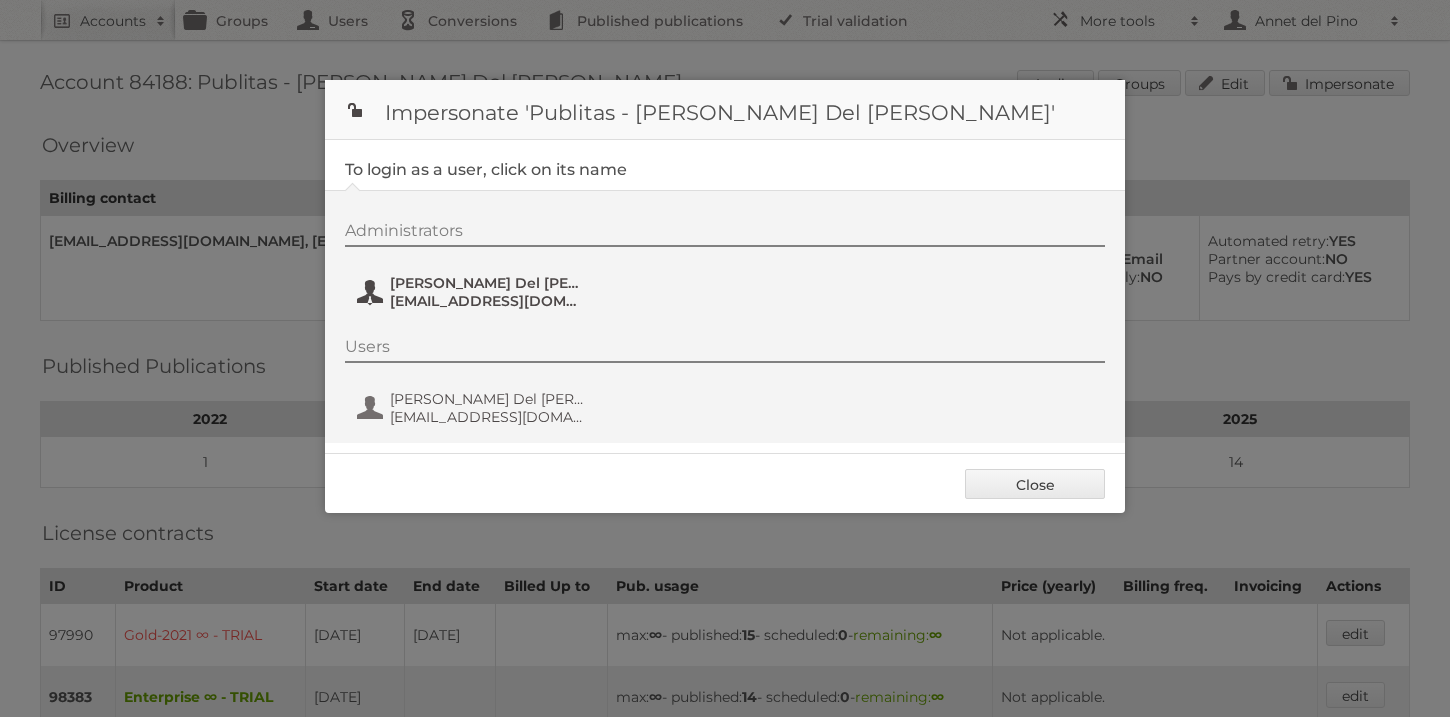 click on "[PERSON_NAME] Del [PERSON_NAME]" at bounding box center [487, 283] 